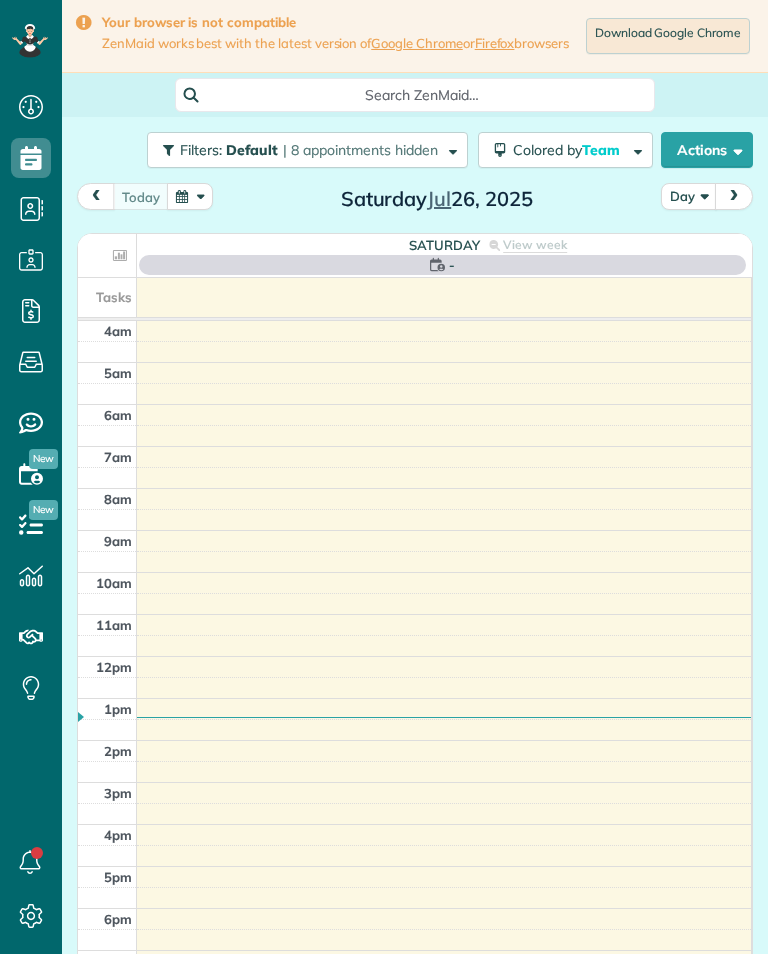 scroll, scrollTop: 0, scrollLeft: 0, axis: both 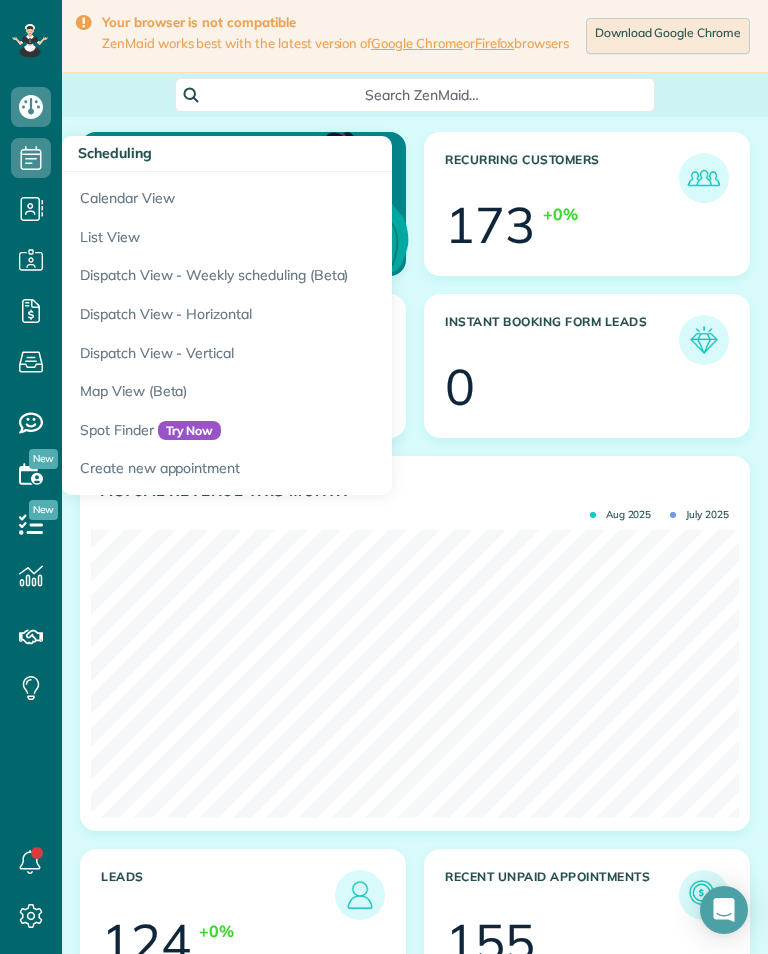 click on "Calendar View" at bounding box center [312, 195] 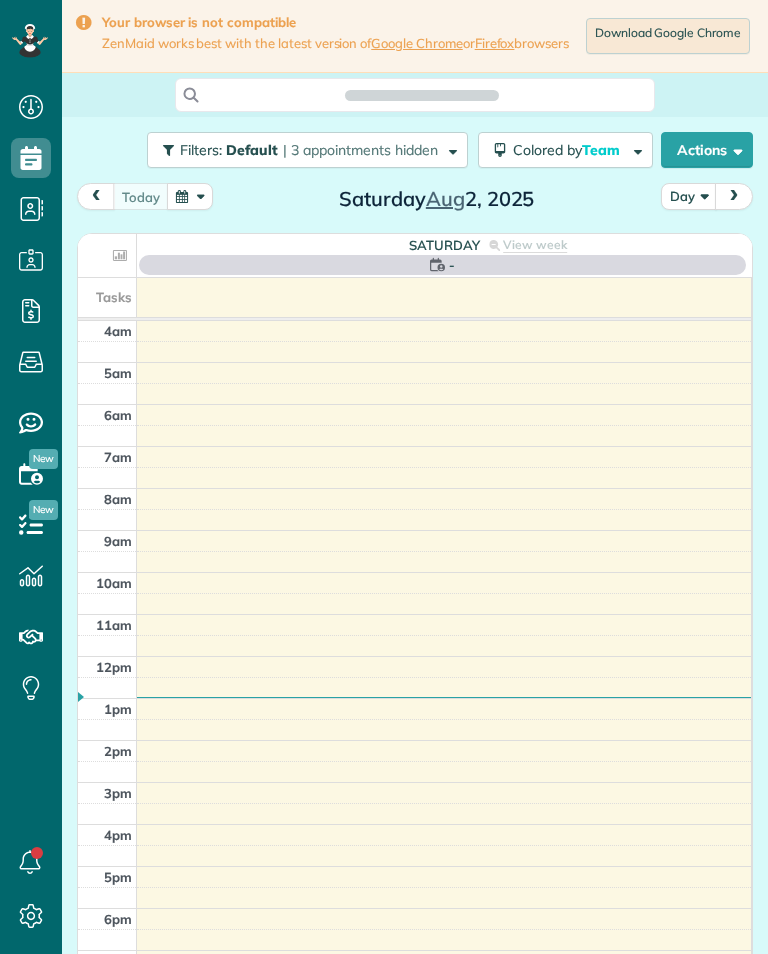 scroll, scrollTop: 0, scrollLeft: 0, axis: both 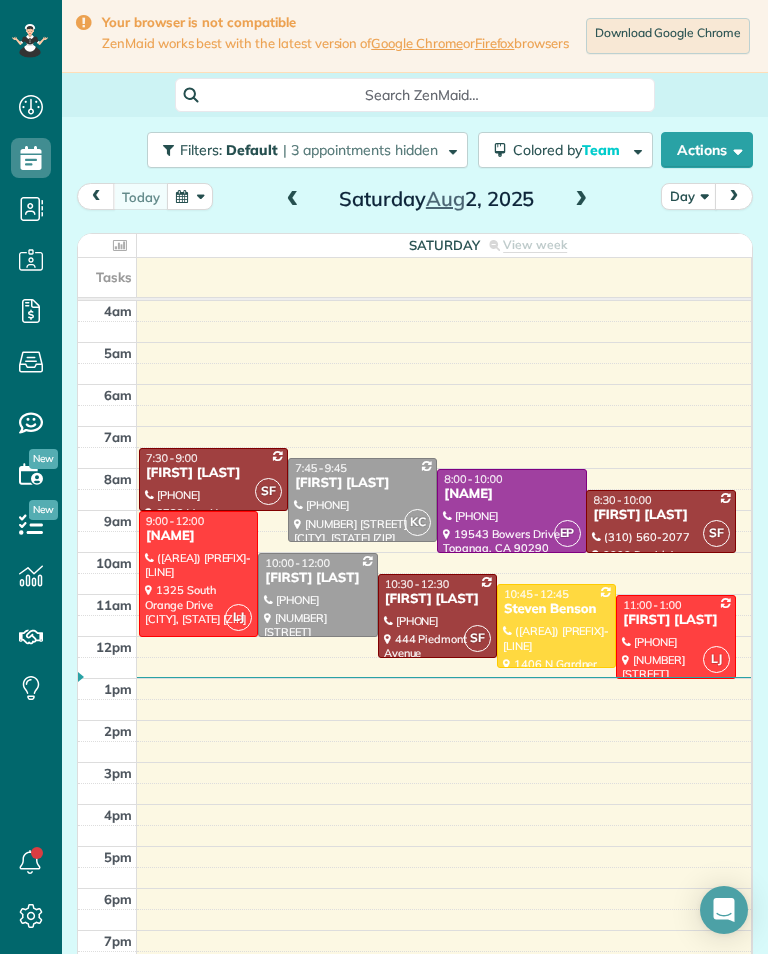 click at bounding box center [581, 200] 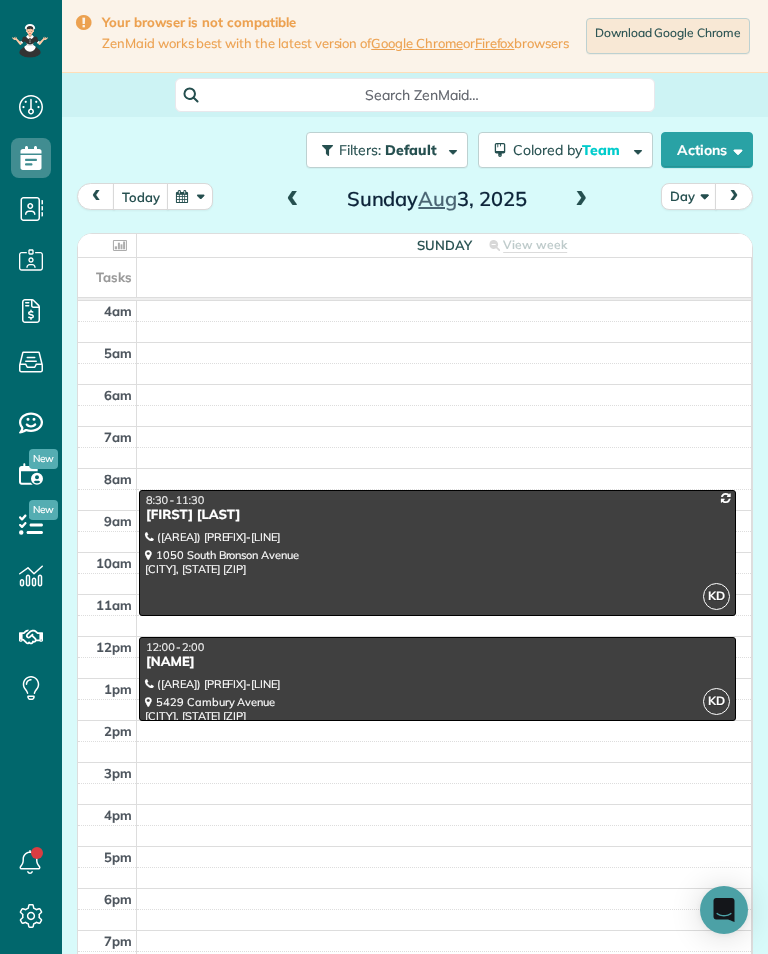 click at bounding box center (581, 200) 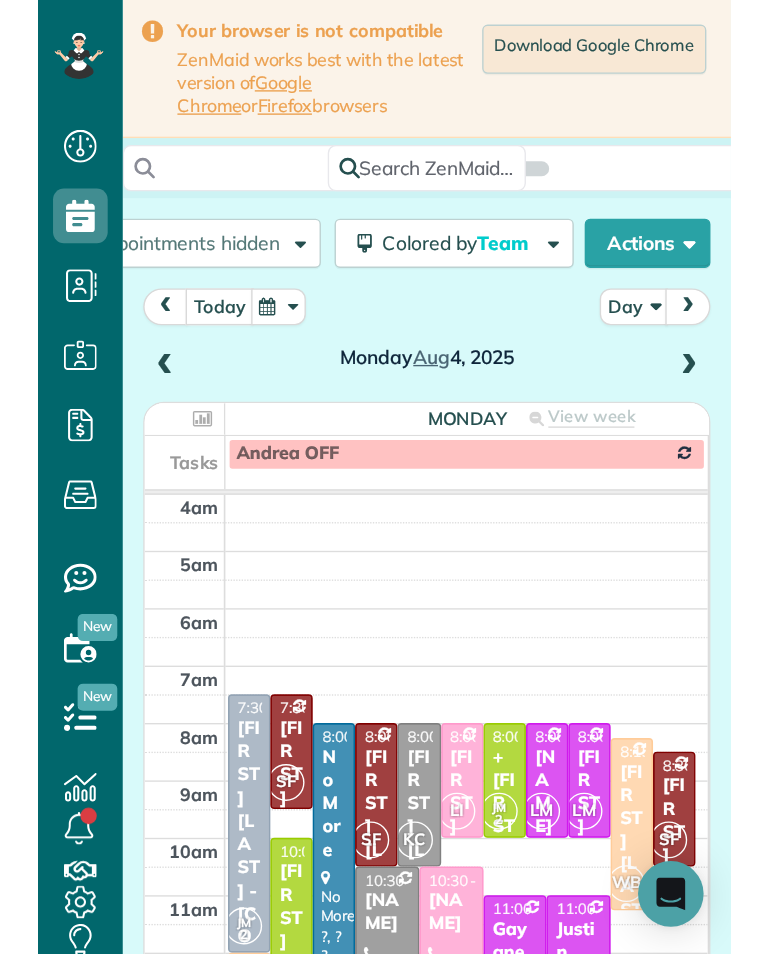 scroll, scrollTop: 729, scrollLeft: 62, axis: both 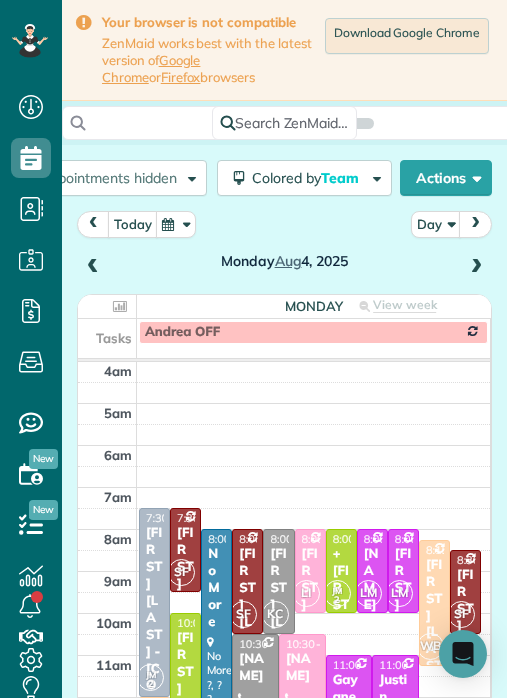 click on "Yvette Barlowe" at bounding box center [154, 865] 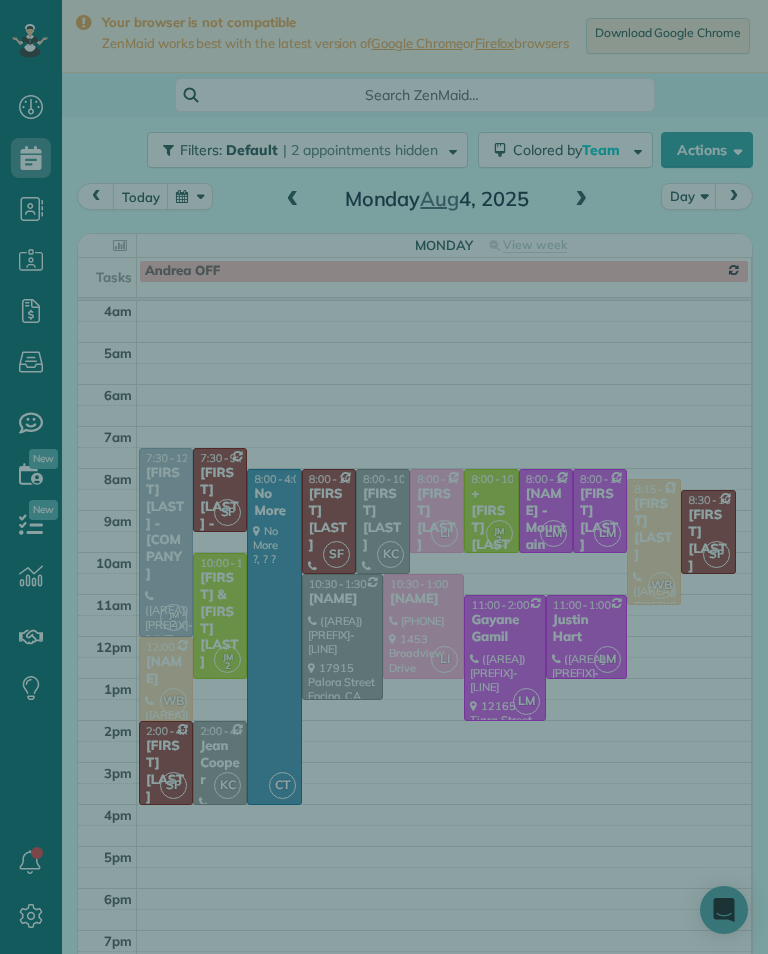 scroll, scrollTop: 985, scrollLeft: 62, axis: both 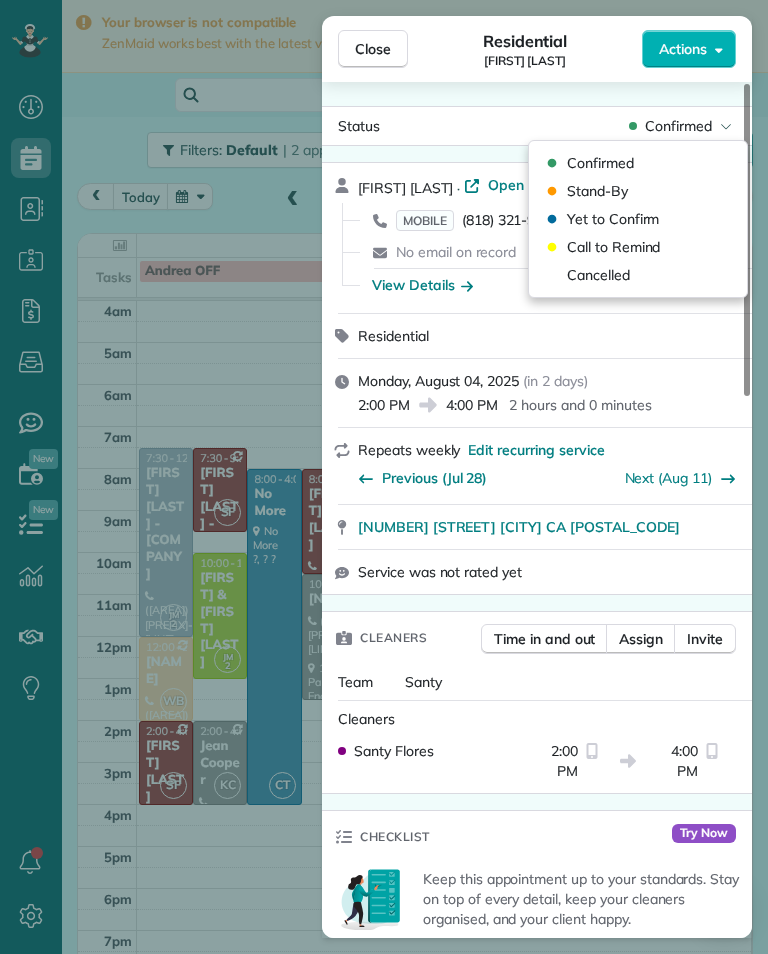 click on "Cancelled" at bounding box center (598, 275) 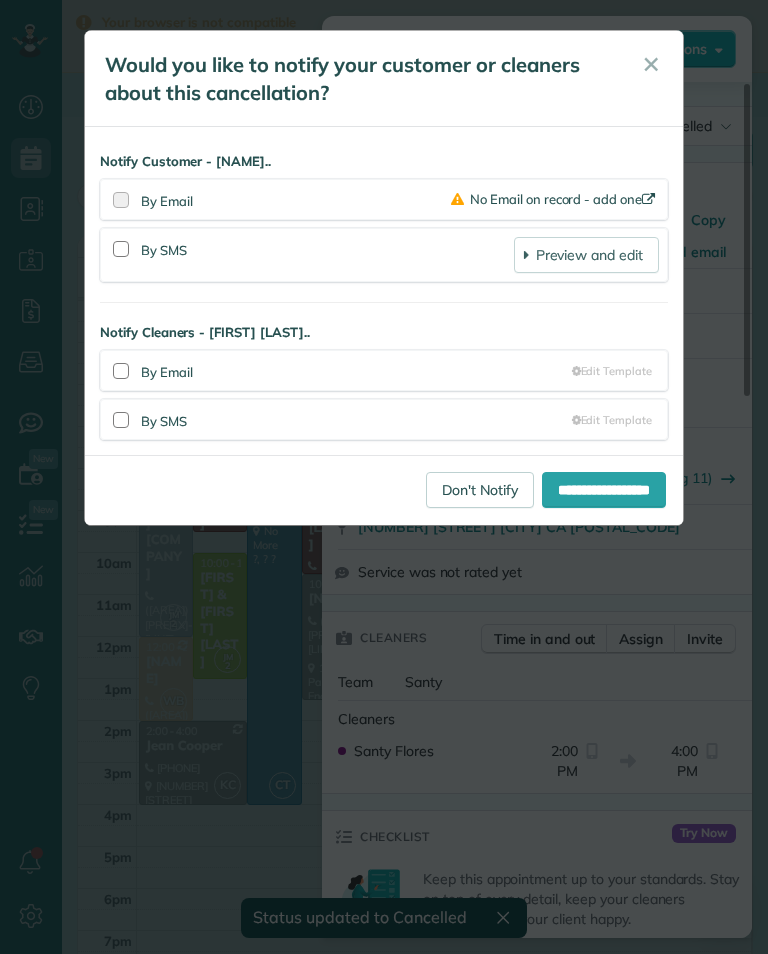 click on "Don't Notify" at bounding box center (480, 490) 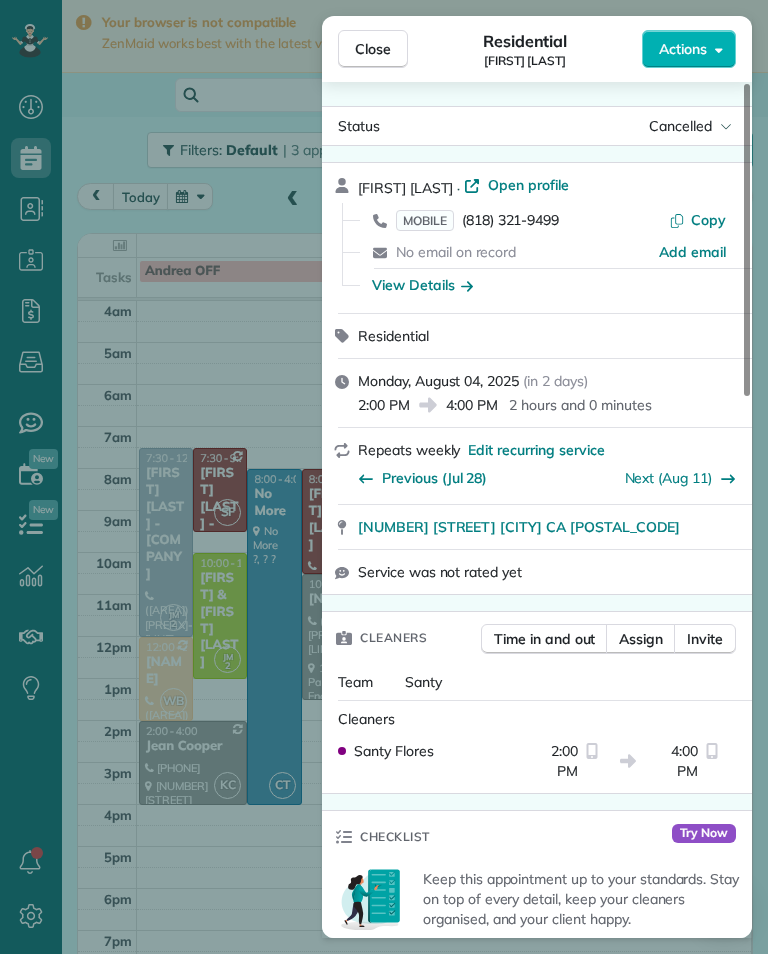 click on "Close Residential Yvette Barlowe Actions Status Cancelled Yvette Barlowe · Open profile MOBILE (818) 321-9499 Copy No email on record Add email View Details Residential Monday, August 04, 2025 ( in 2 days ) 2:00 PM 4:00 PM 2 hours and 0 minutes Repeats weekly Edit recurring service Previous (Jul 28) Next (Aug 11) 3752 Winford Drive Tarzana CA 91356 Service was not rated yet Cleaners Time in and out Assign Invite Team Santy Cleaners Santy   Flores 2:00 PM 4:00 PM Checklist Try Now Keep this appointment up to your standards. Stay on top of every detail, keep your cleaners organised, and your client happy. Assign a checklist Watch a 5 min demo Billing Billing actions Service Service Price (1x $185.00) $185.00 Add an item Overcharge $0.00 Discount $0.00 Coupon discount - Primary tax - Secondary tax - Total appointment price $185.00 Tips collected $0.00 Unpaid Mark as paid Total including tip $185.00 Get paid online in no-time! Send an invoice and reward your cleaners with tips Charge customer credit card Key # -" at bounding box center [384, 477] 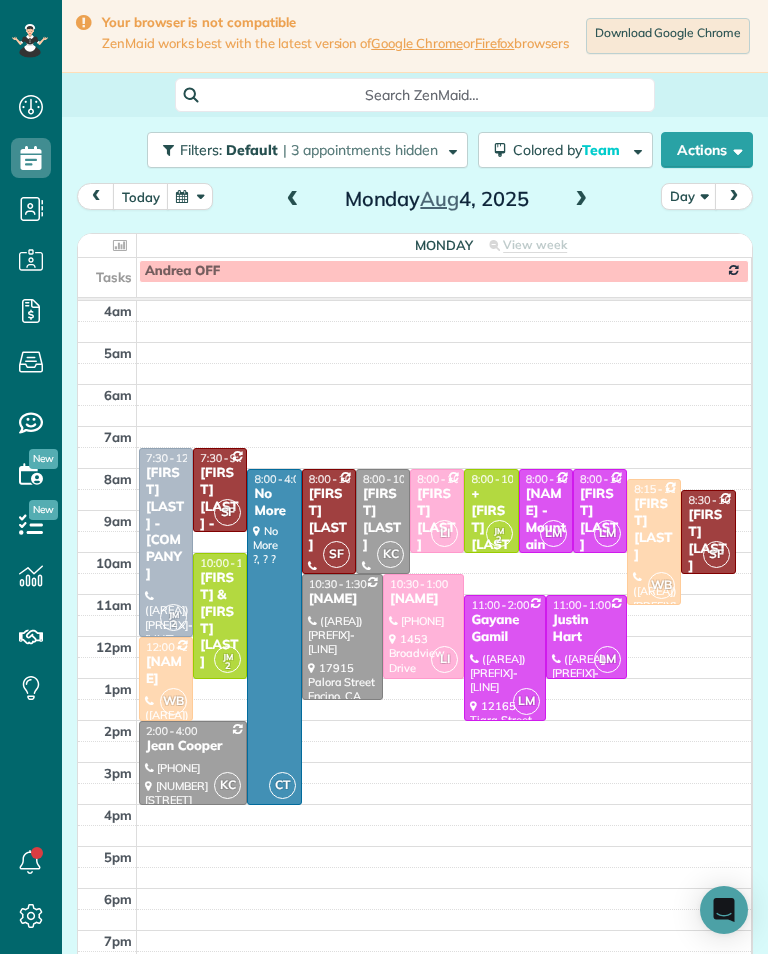 click at bounding box center [581, 200] 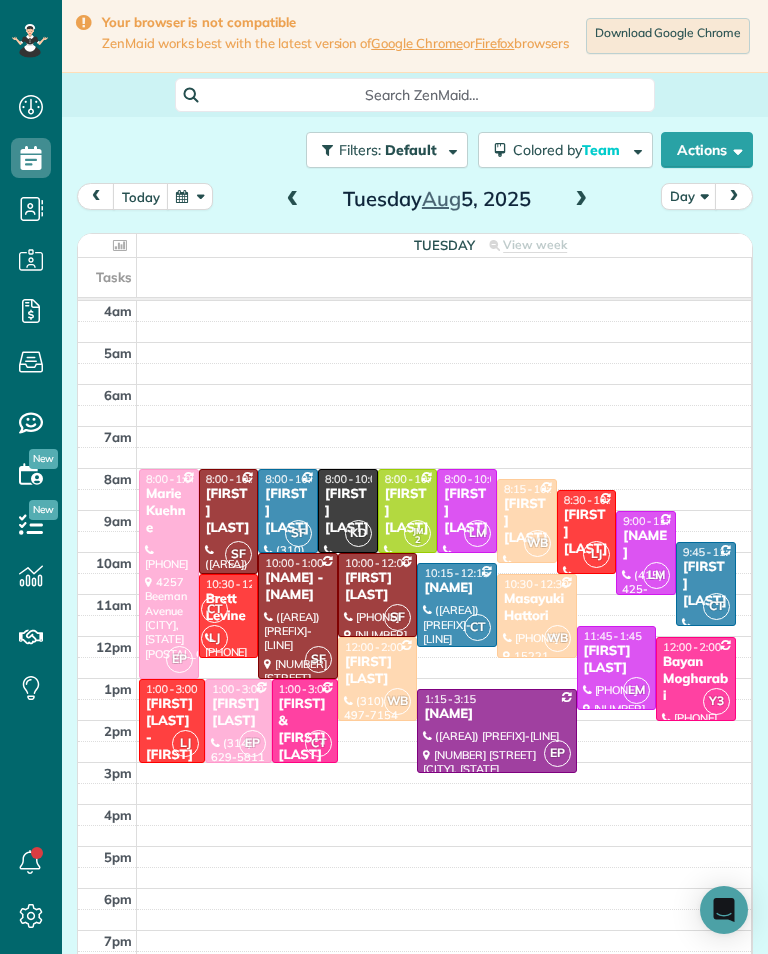 click at bounding box center [581, 200] 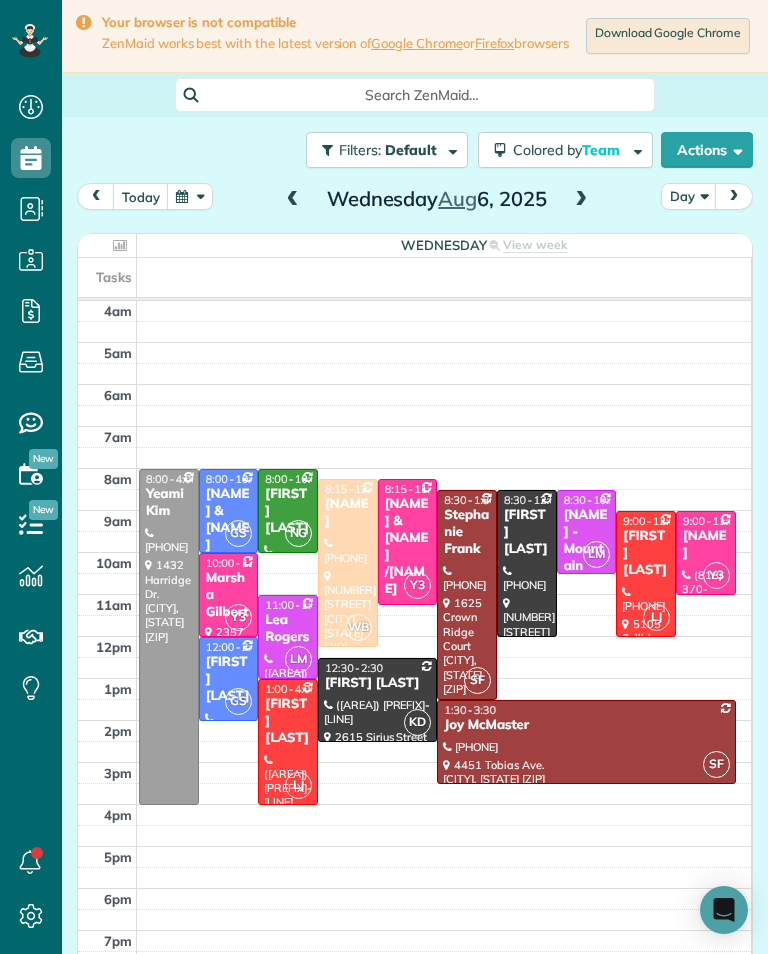 click at bounding box center [581, 200] 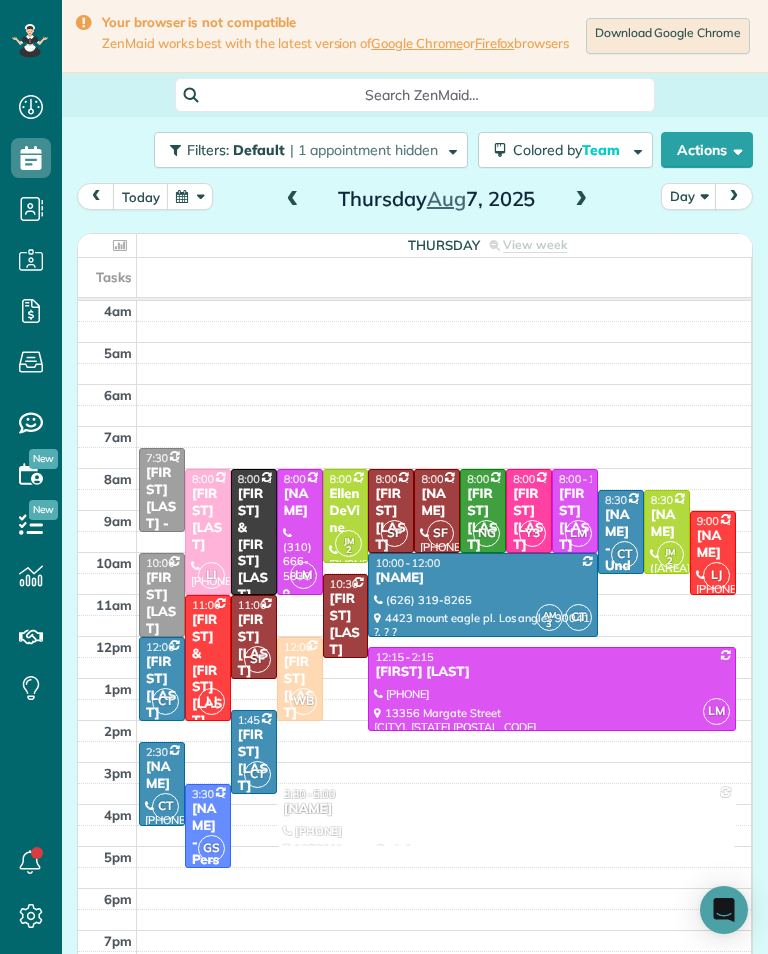 click at bounding box center [581, 200] 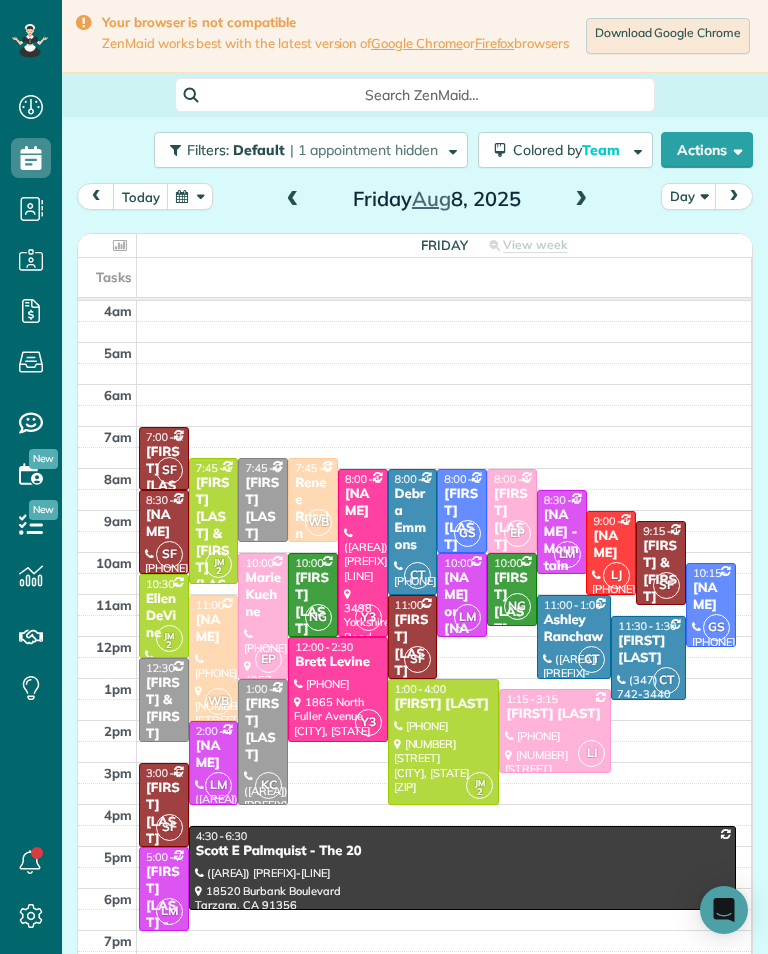 click at bounding box center [190, 196] 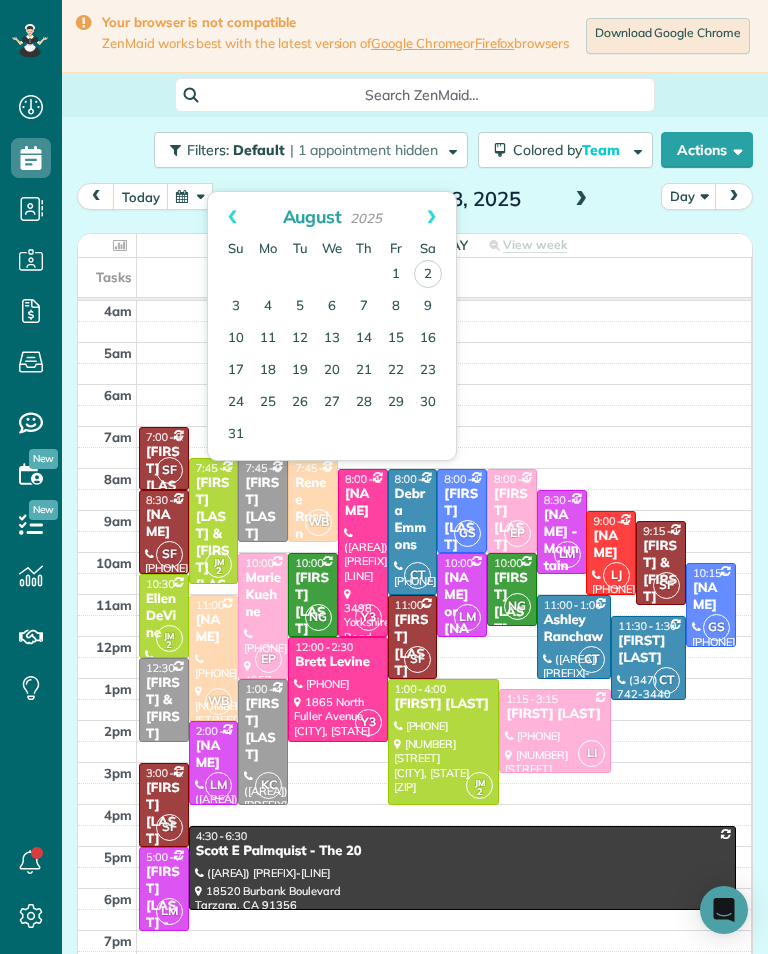 click on "4" at bounding box center [268, 307] 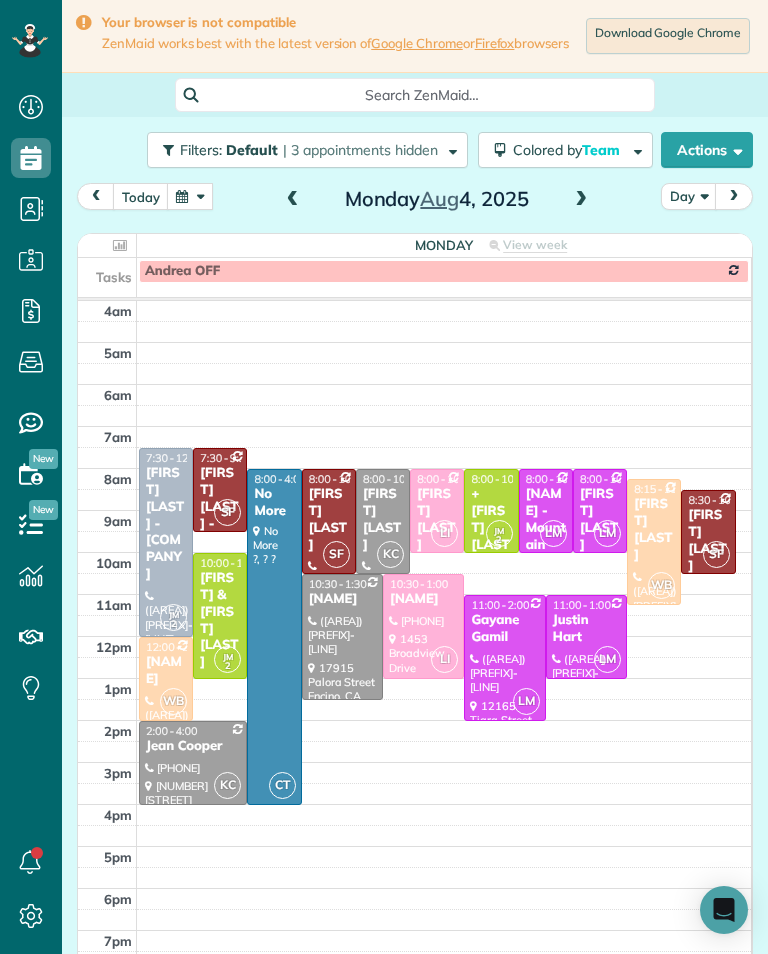 scroll, scrollTop: 985, scrollLeft: 62, axis: both 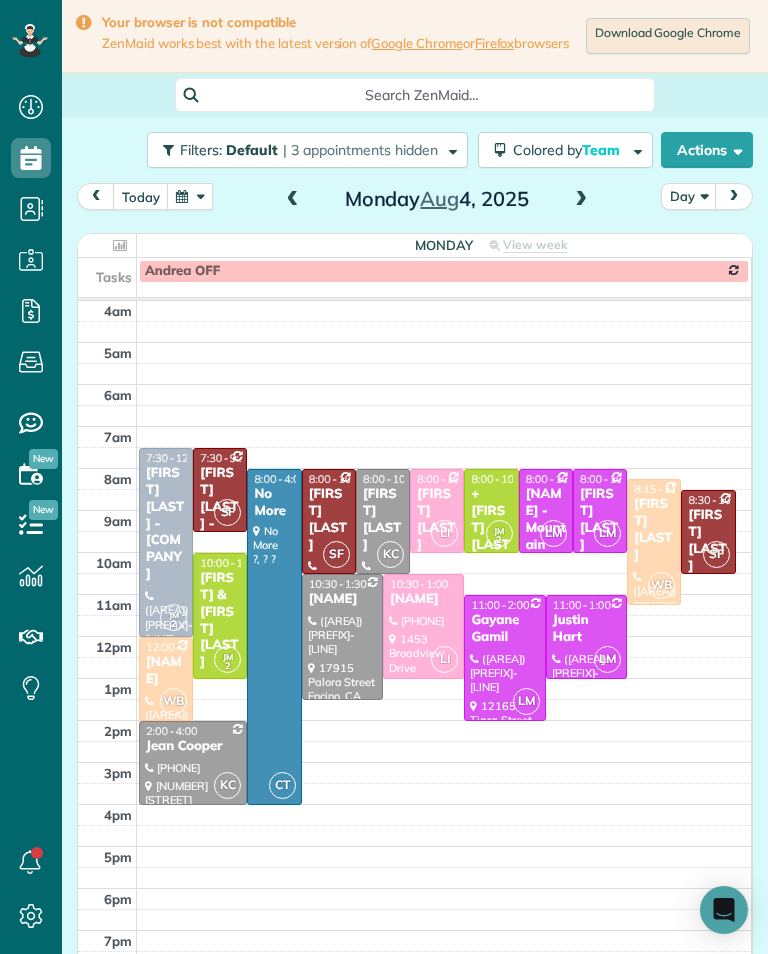 click at bounding box center [293, 200] 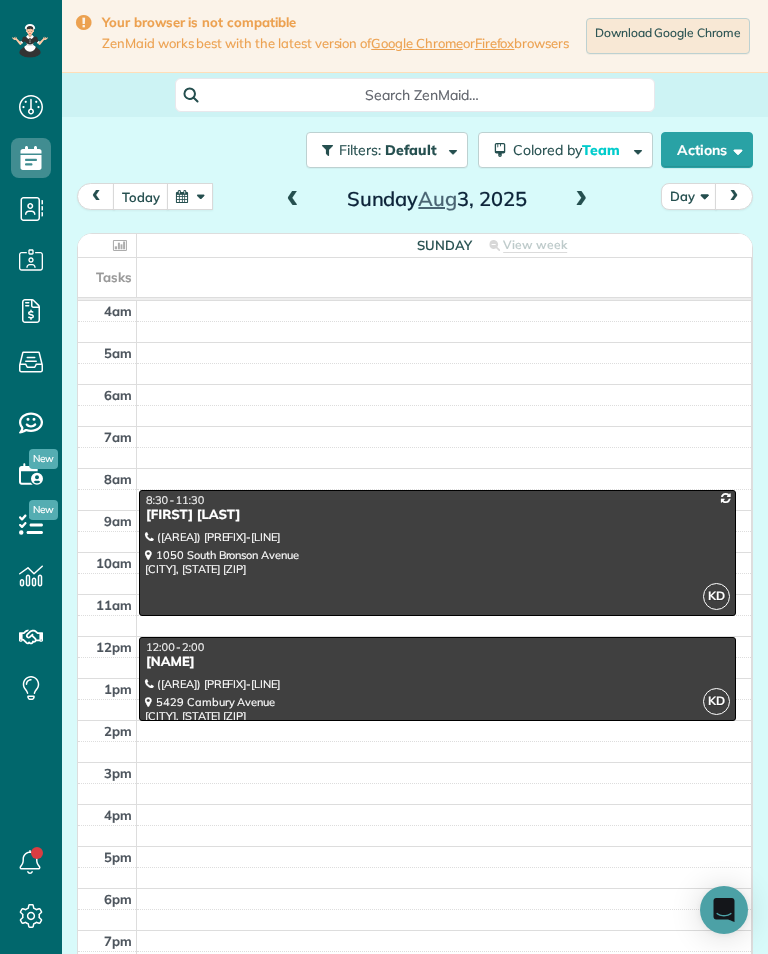click at bounding box center (437, 553) 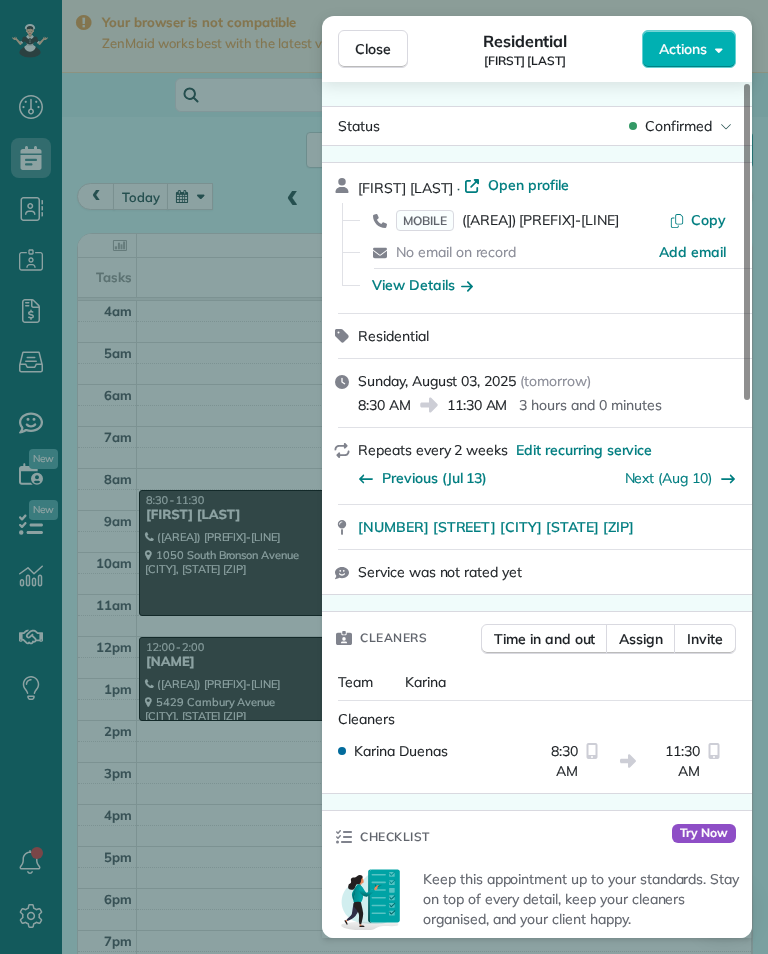 click on "(847) 346-9002" at bounding box center [540, 220] 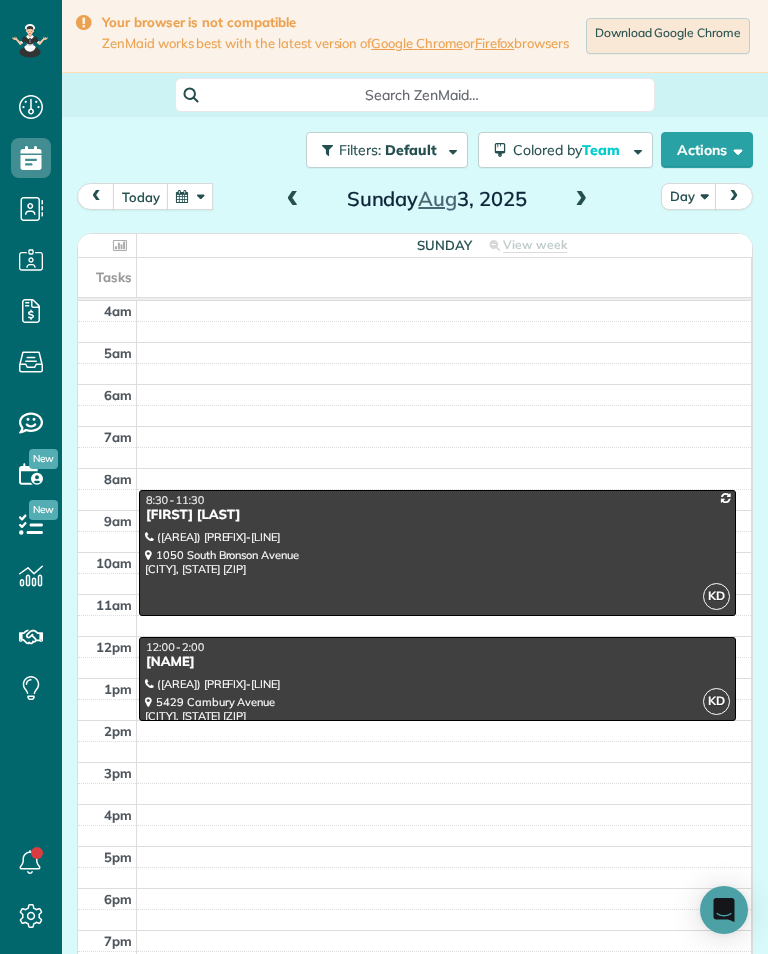 click at bounding box center (437, 679) 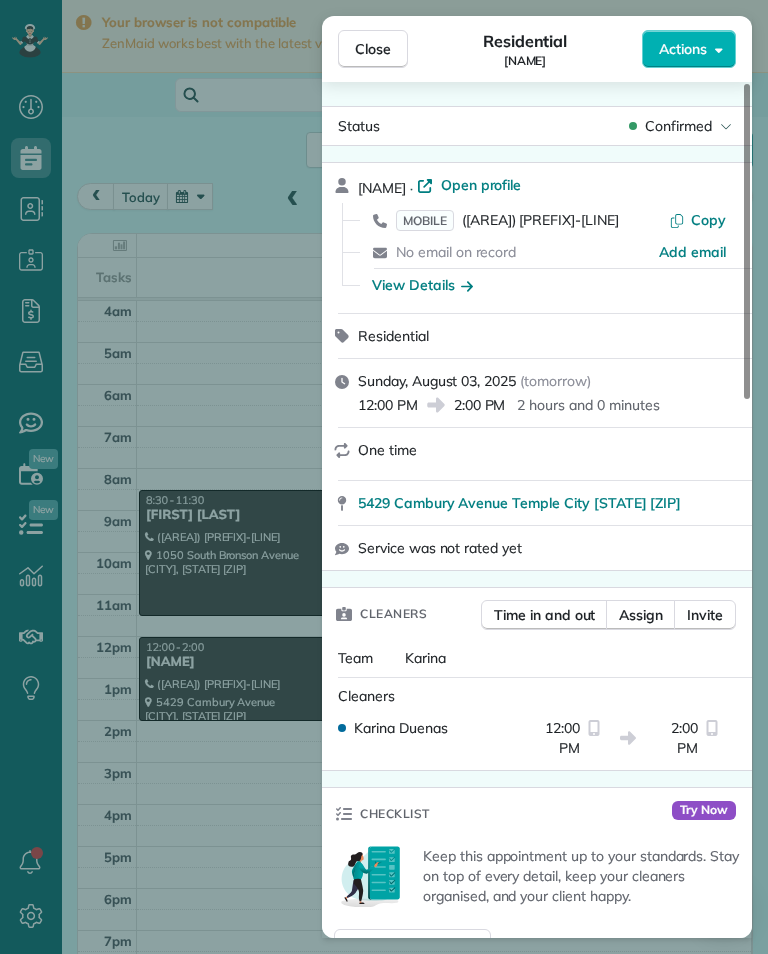 click on "(626) 537-5044" at bounding box center [540, 220] 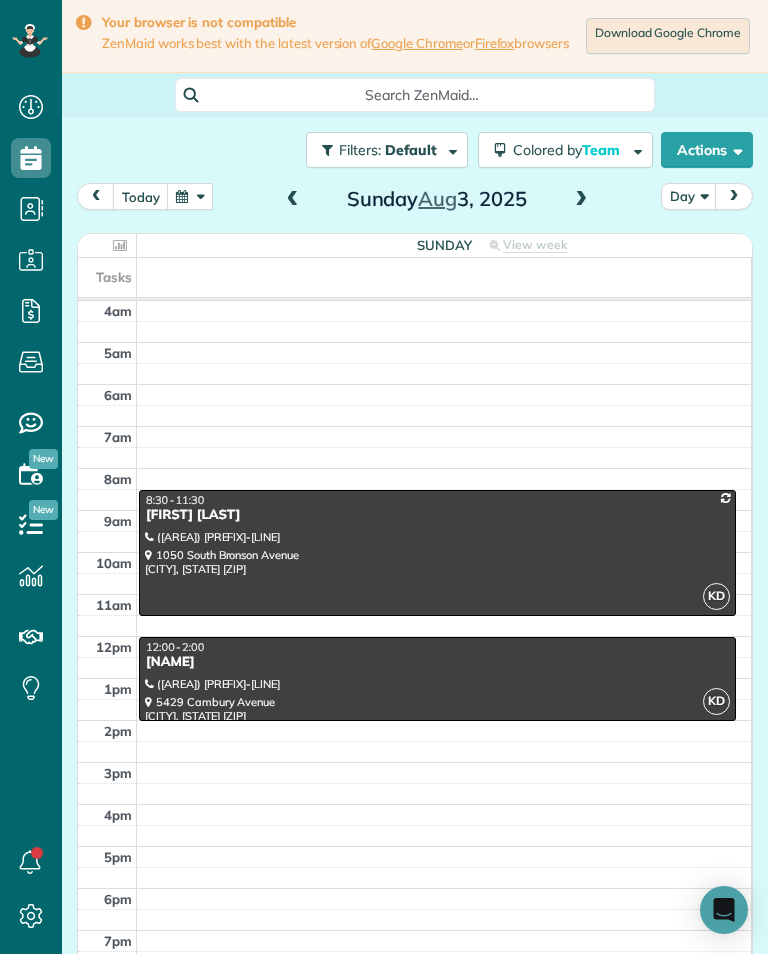 scroll, scrollTop: 985, scrollLeft: 62, axis: both 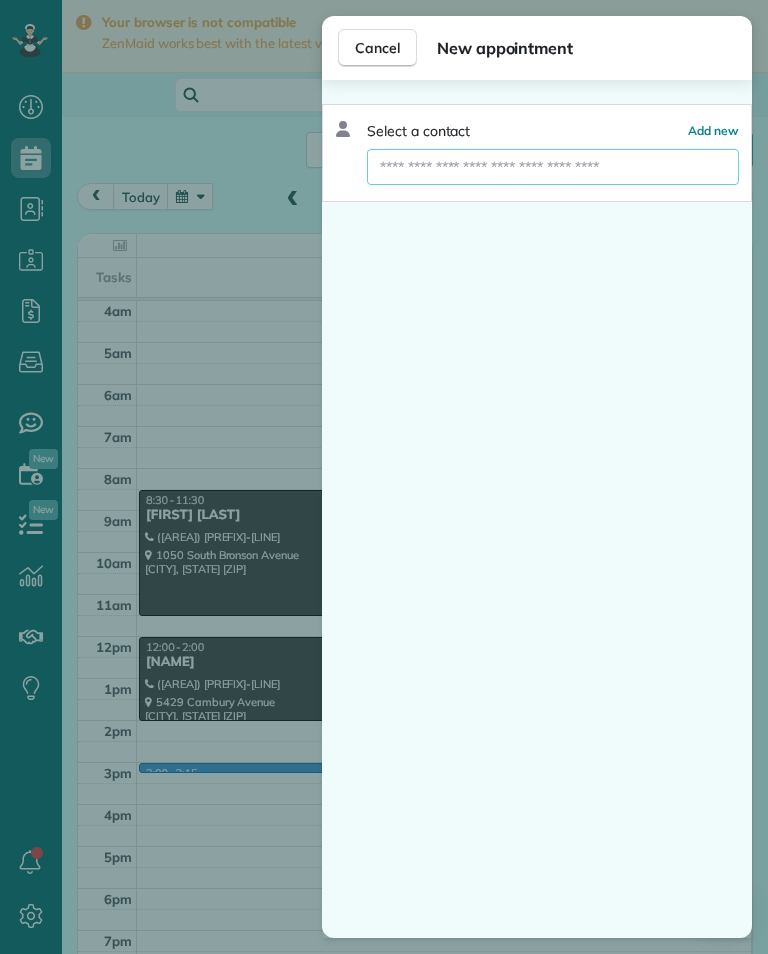 click at bounding box center (553, 167) 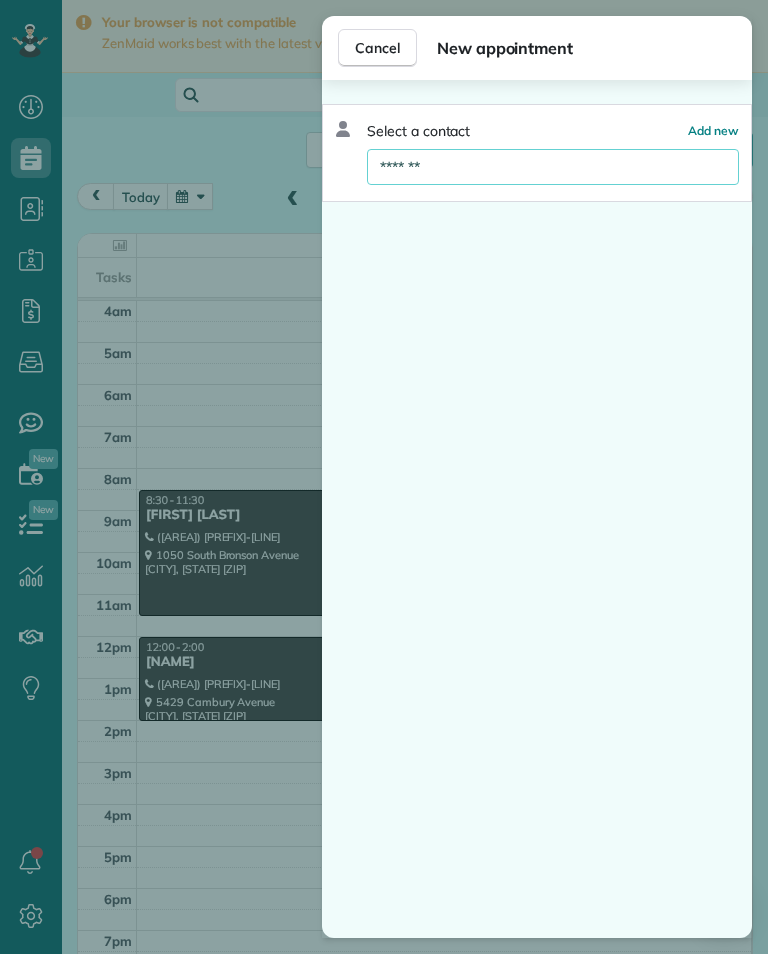 type on "*******" 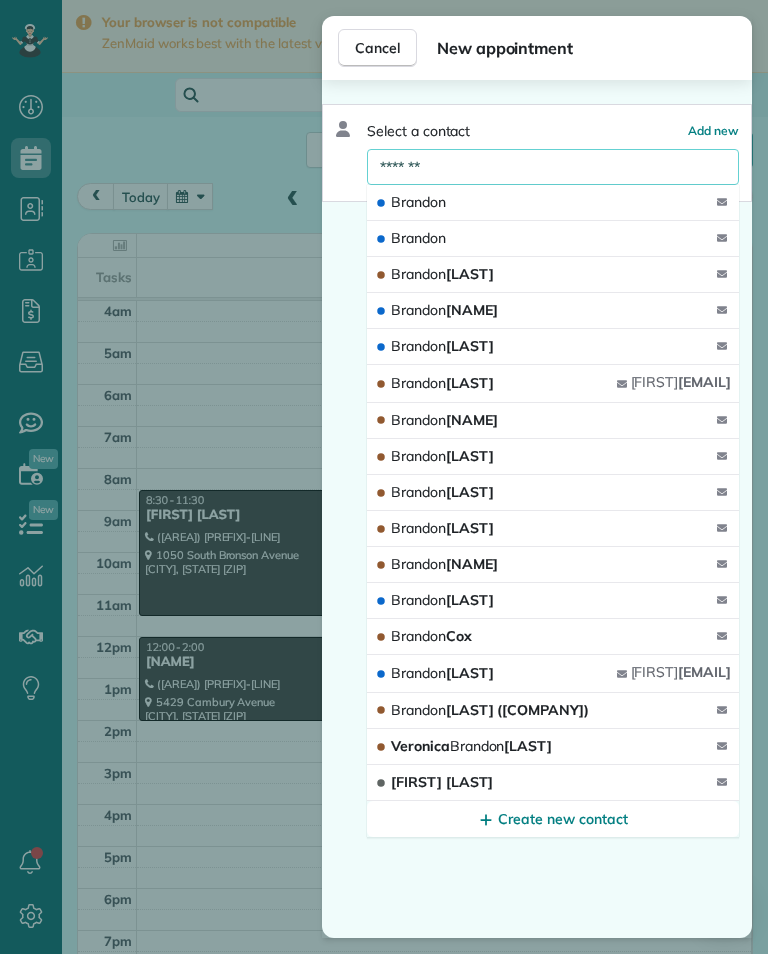 click on "Brandon  Dermer" at bounding box center (436, 383) 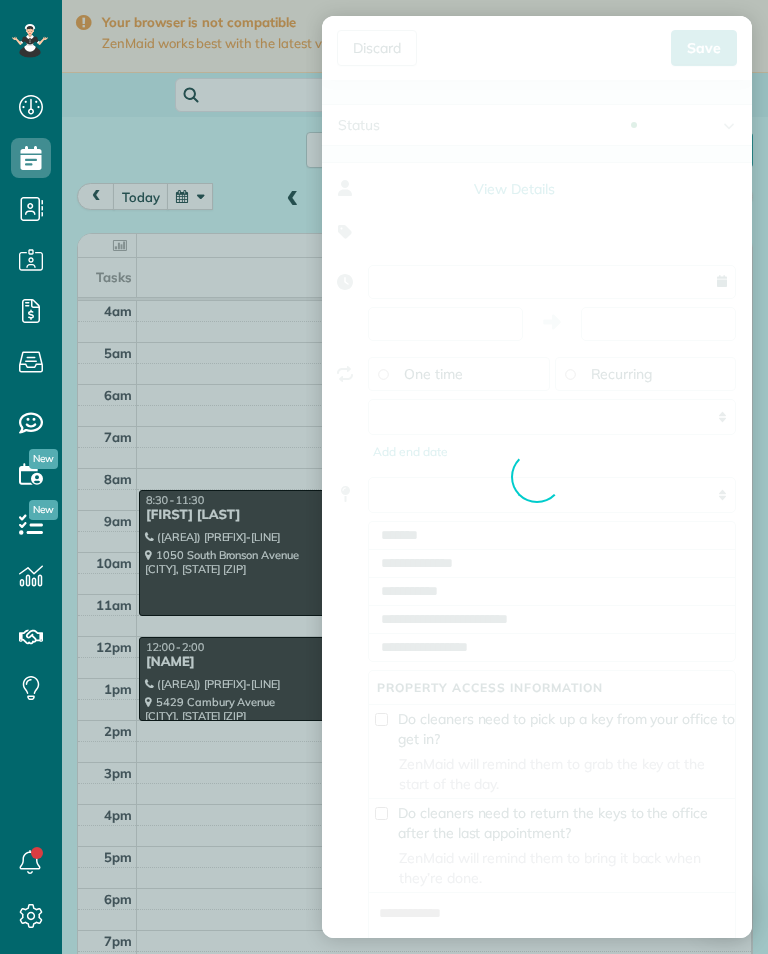 type on "**********" 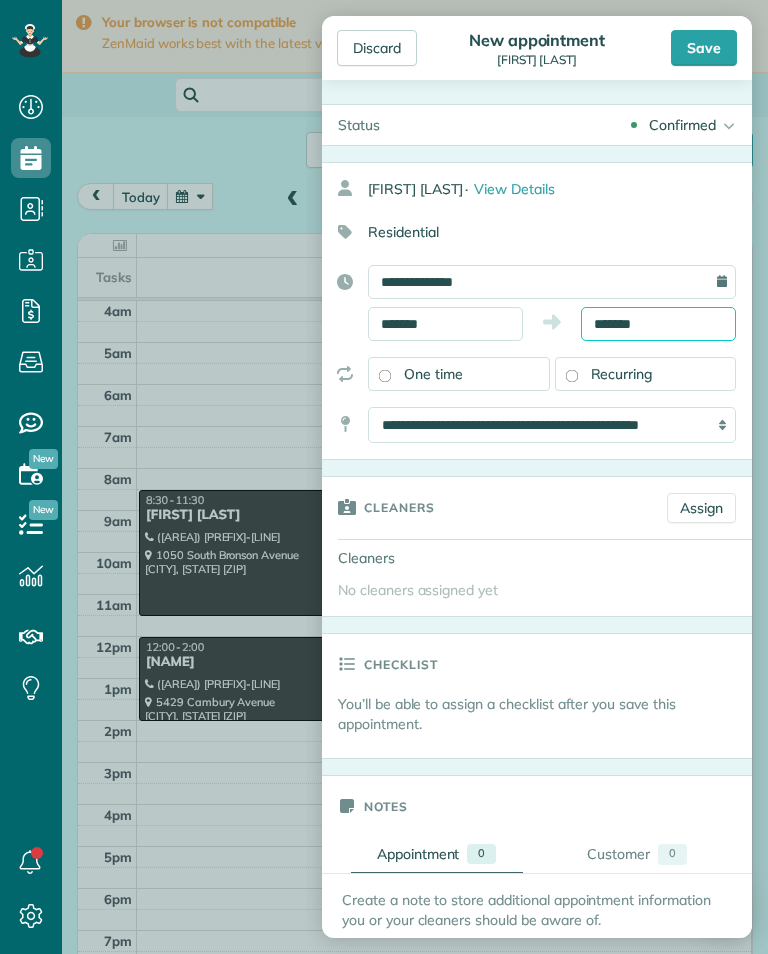 click on "*******" at bounding box center [658, 324] 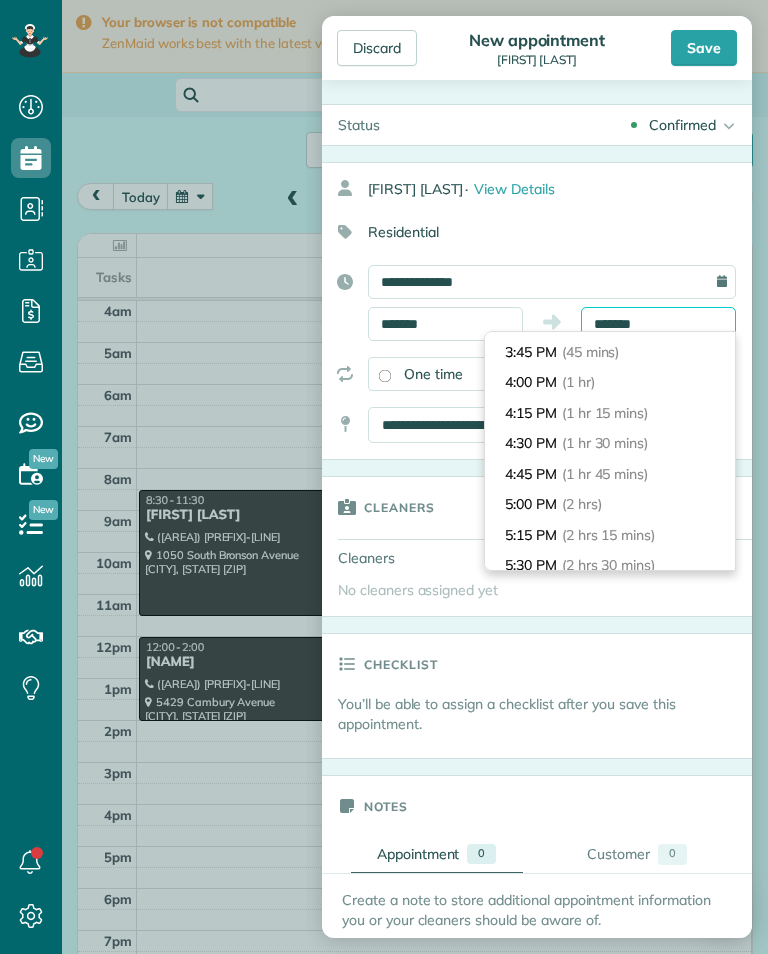 scroll, scrollTop: 93, scrollLeft: 0, axis: vertical 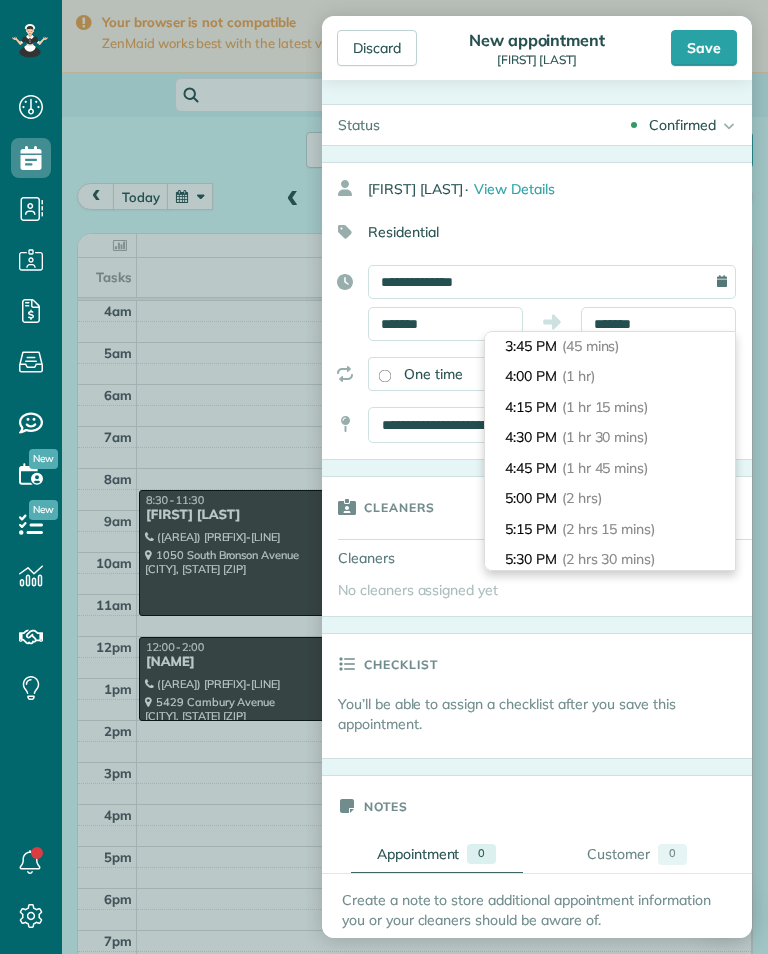click on "5:00 PM  (2 hrs)" at bounding box center (610, 498) 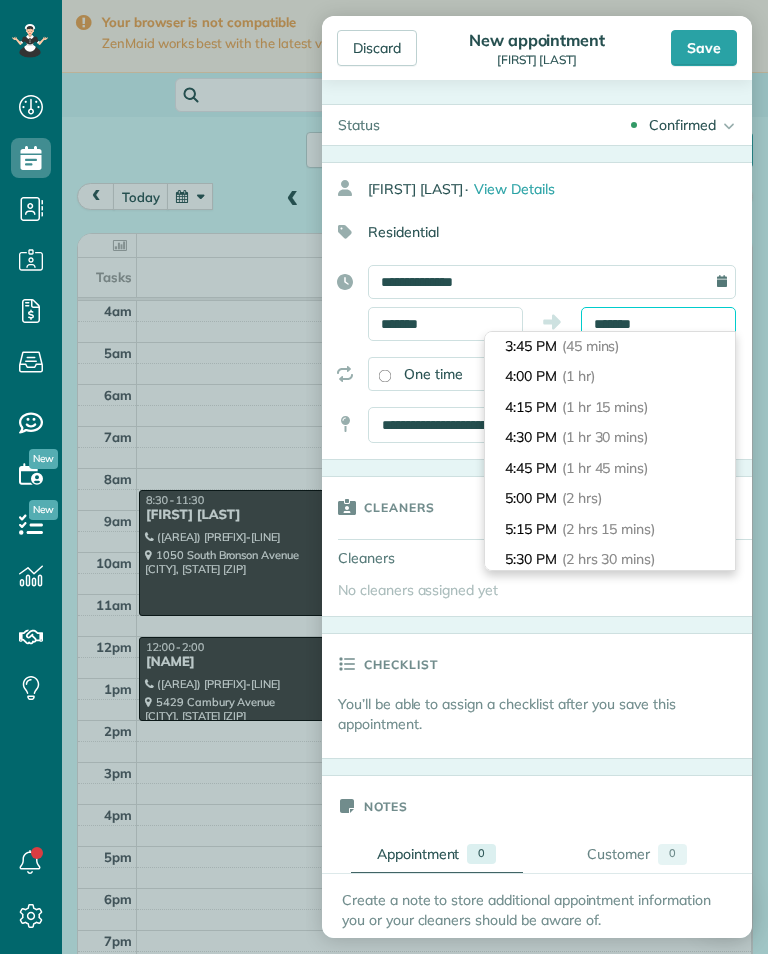 type on "*******" 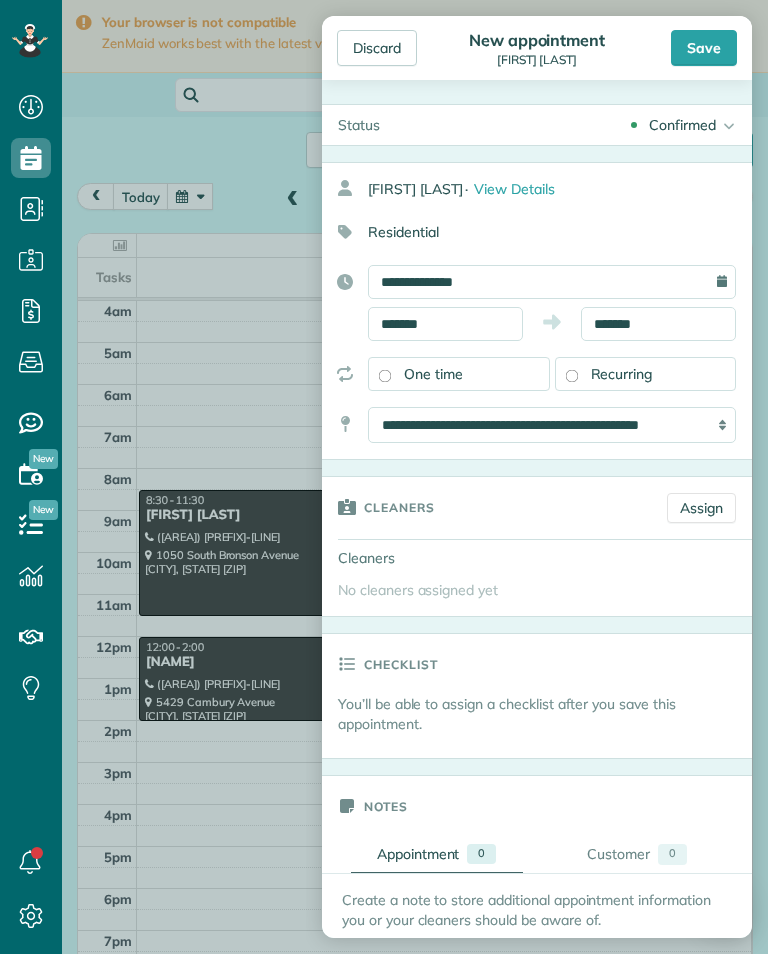 click on "Assign" at bounding box center (701, 508) 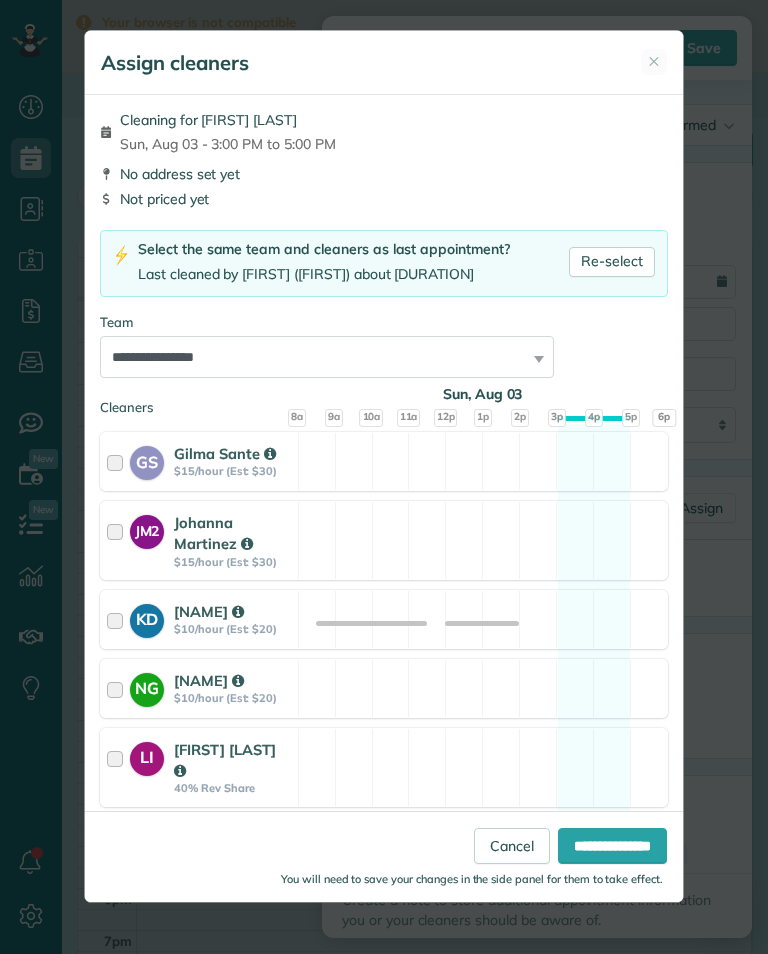 click on "Re-select" at bounding box center (612, 262) 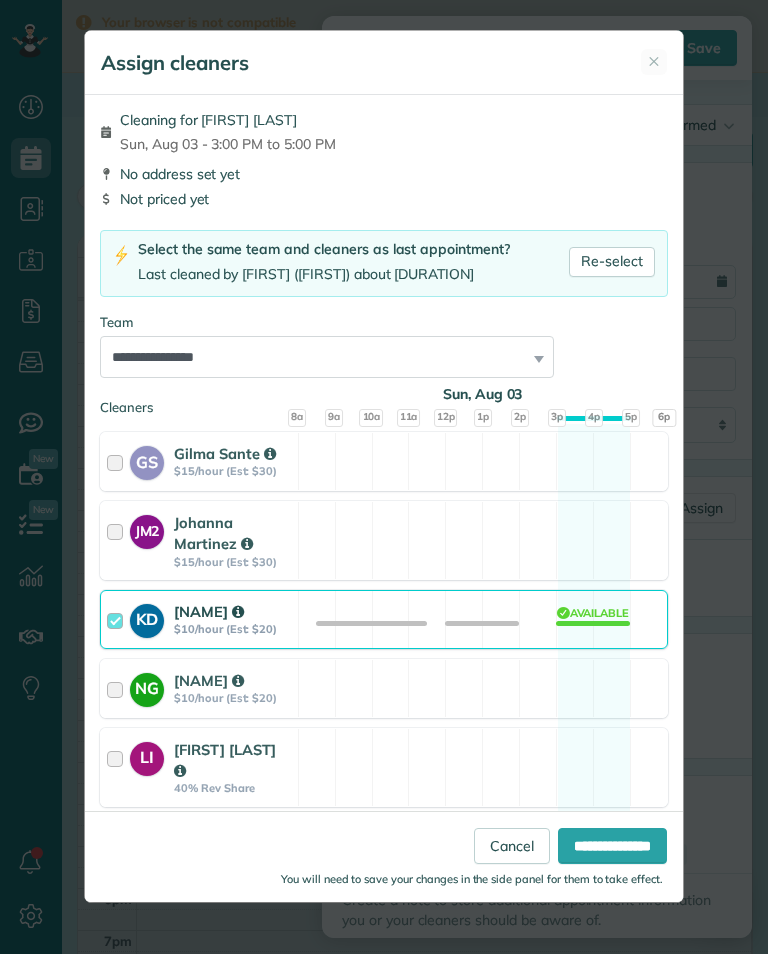select on "***" 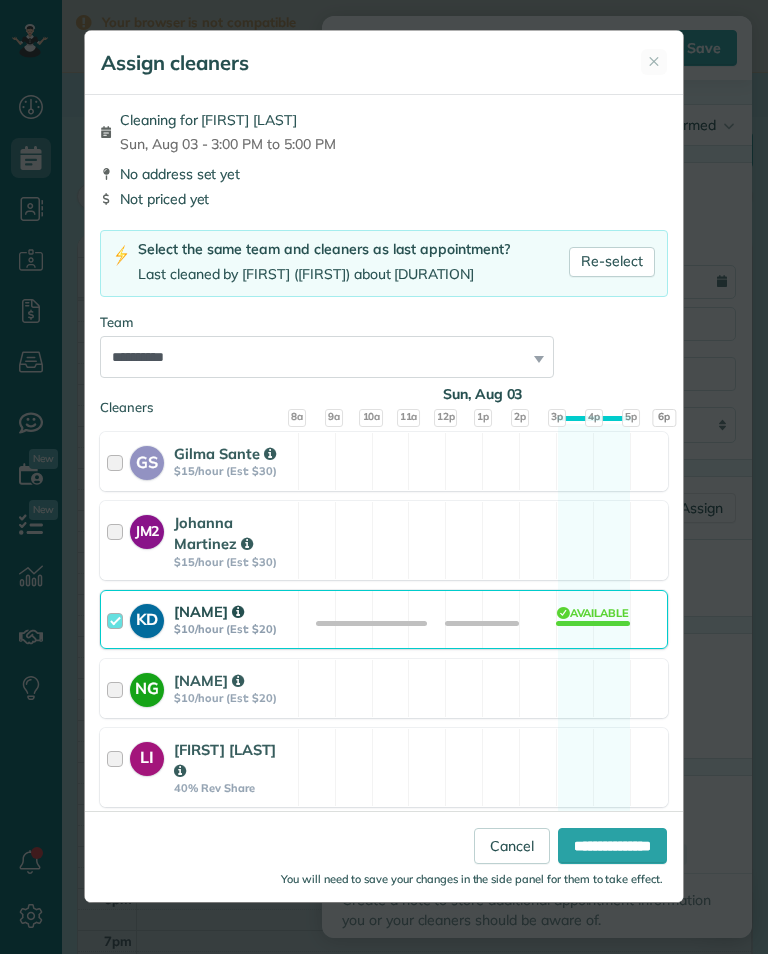 click on "**********" at bounding box center [612, 846] 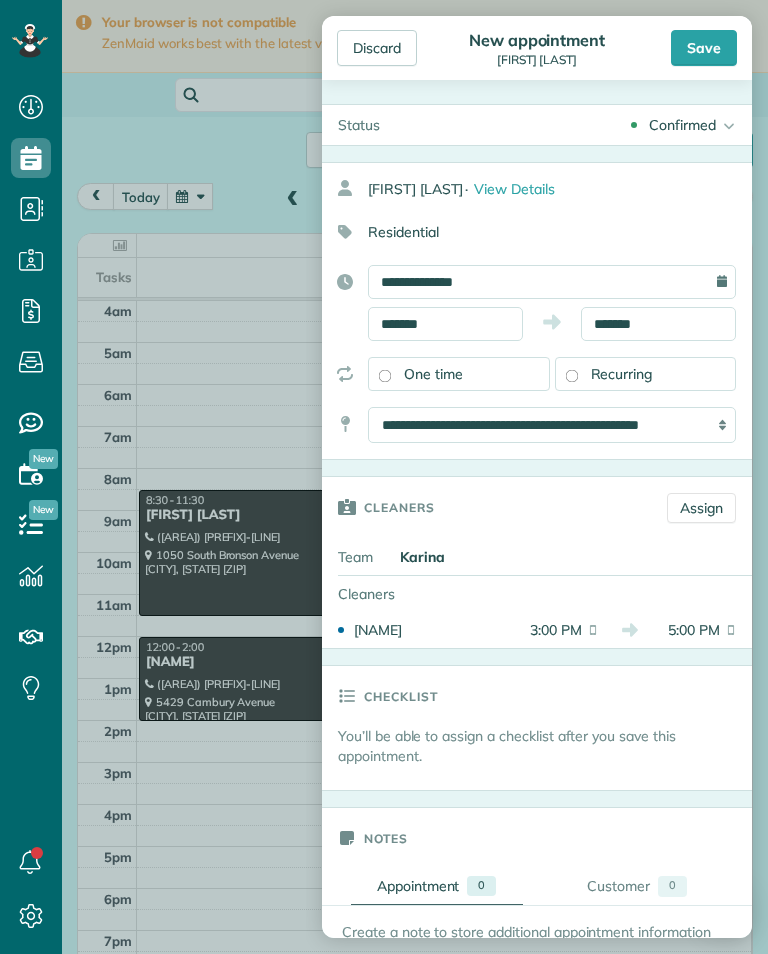 click on "Save" at bounding box center [704, 48] 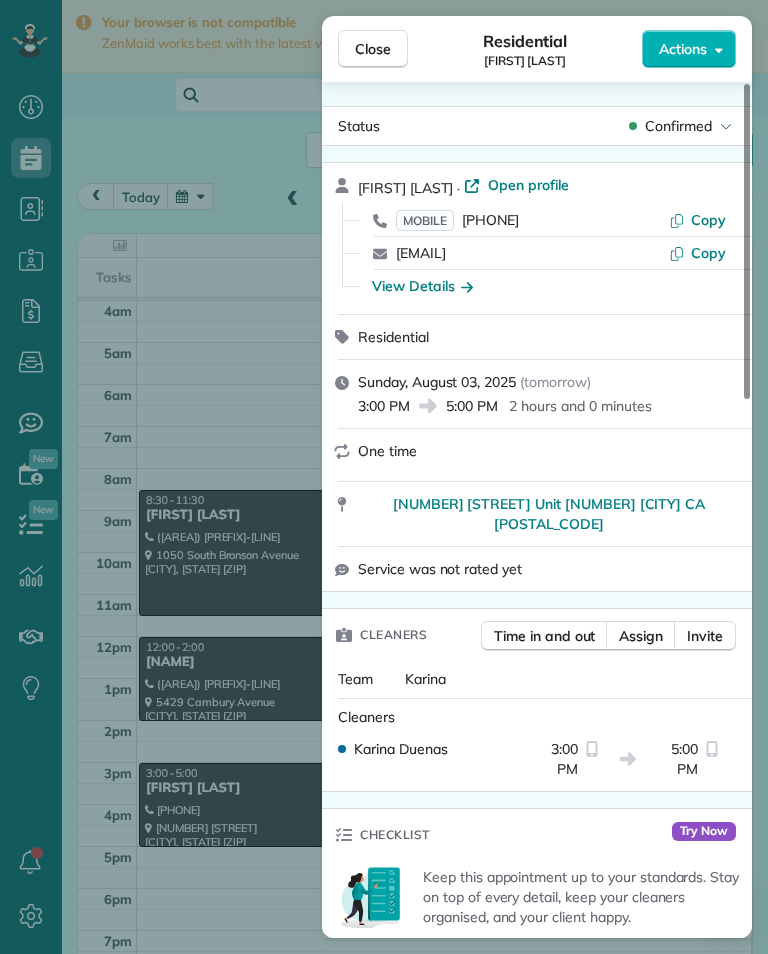 click on "Close Residential Brandon Dermer Actions Status Confirmed Brandon Dermer · Open profile MOBILE (310) 467-8732 Copy brandondermer@gmail.com Copy View Details Residential Sunday, August 03, 2025 ( tomorrow ) 3:00 PM 5:00 PM 2 hours and 0 minutes One time 15102 Dickens Street Unit 106 Sherman Oaks CA 91403 Service was not rated yet Cleaners Time in and out Assign Invite Team Karina Cleaners Karina   Duenas 3:00 PM 5:00 PM Checklist Try Now Keep this appointment up to your standards. Stay on top of every detail, keep your cleaners organised, and your client happy. Assign a checklist Watch a 5 min demo Billing Billing actions Service Service Price (1x $0.00) $0.00 Add an item Overcharge $0.00 Discount $0.00 Coupon discount - Primary tax - Secondary tax - Total appointment price $0.00 Tips collected $0.00 Mark as paid Total including tip $0.00 Get paid online in no-time! Send an invoice and reward your cleaners with tips Charge customer credit card Appointment custom fields Key # - Work items Notes Appointment 0 0" at bounding box center [384, 477] 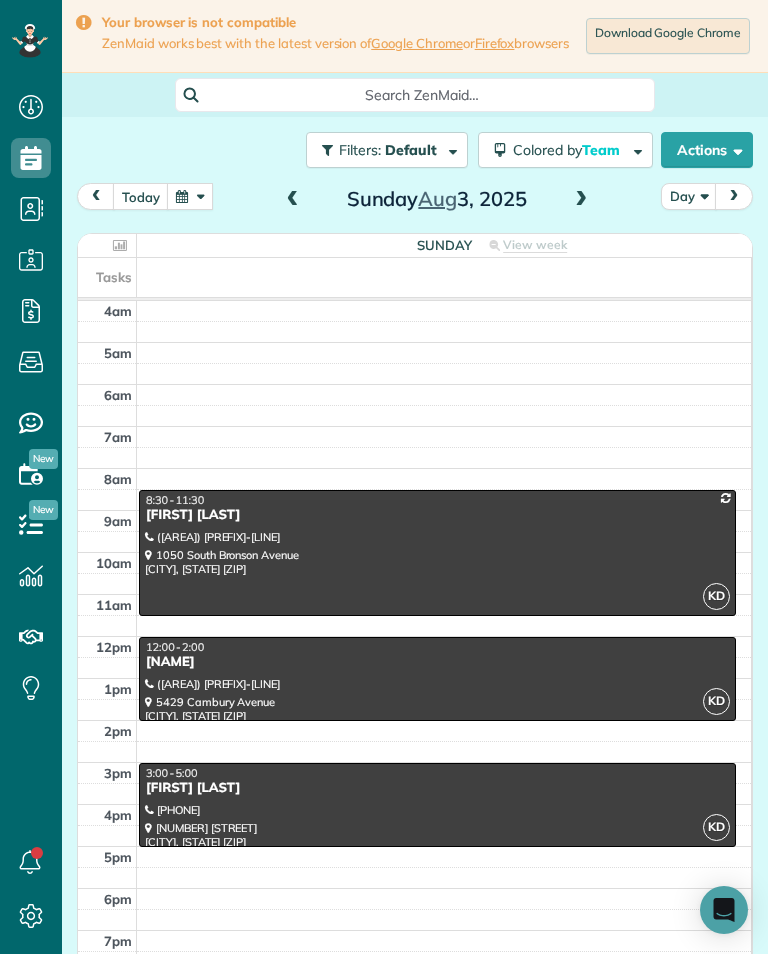 click at bounding box center [581, 200] 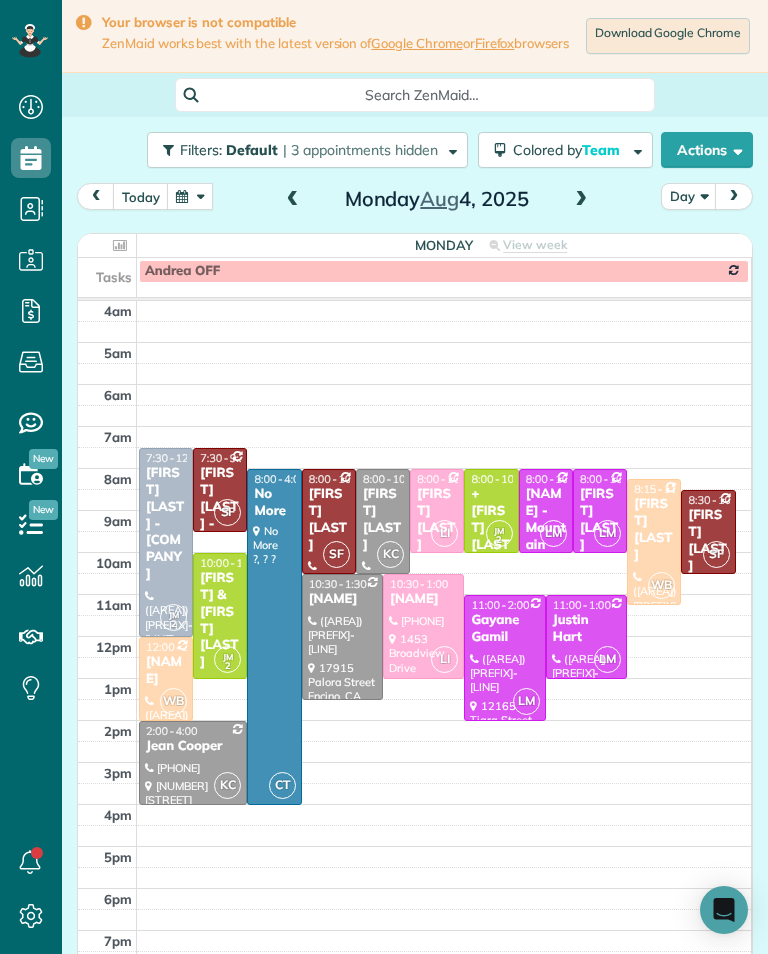 click at bounding box center [190, 196] 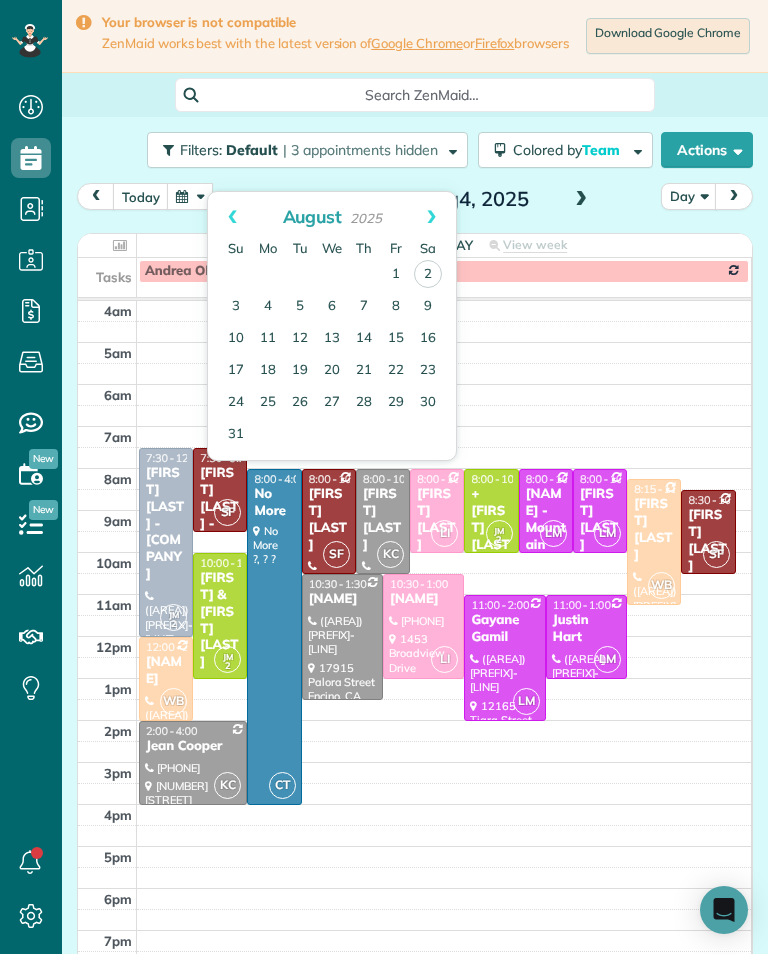 click on "11" at bounding box center (268, 339) 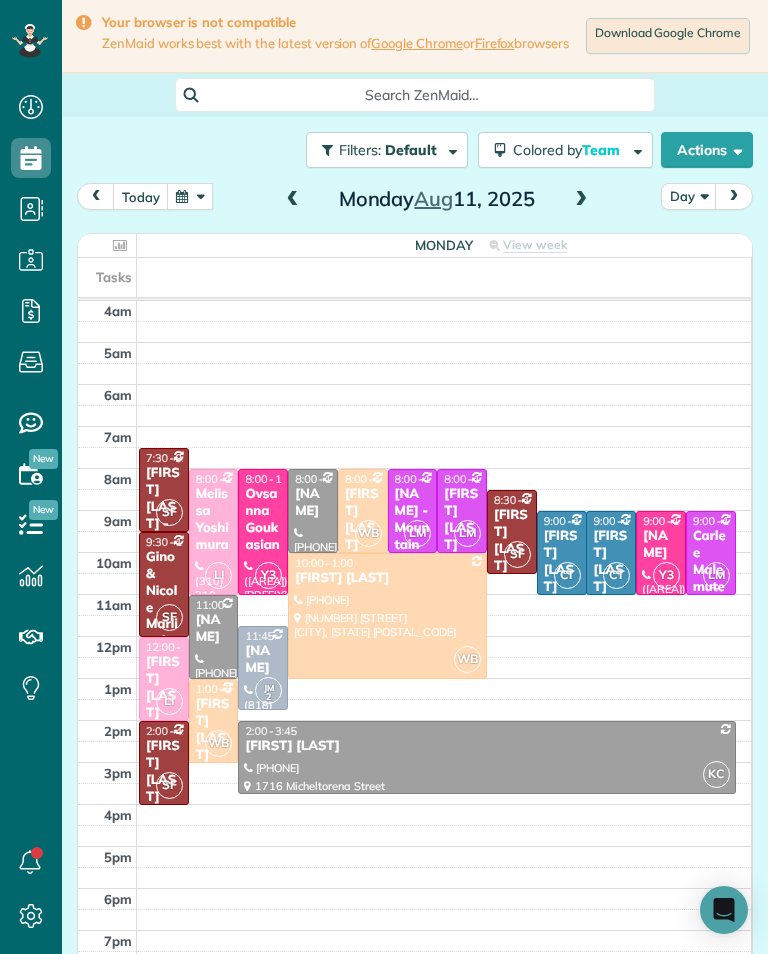 click at bounding box center [581, 200] 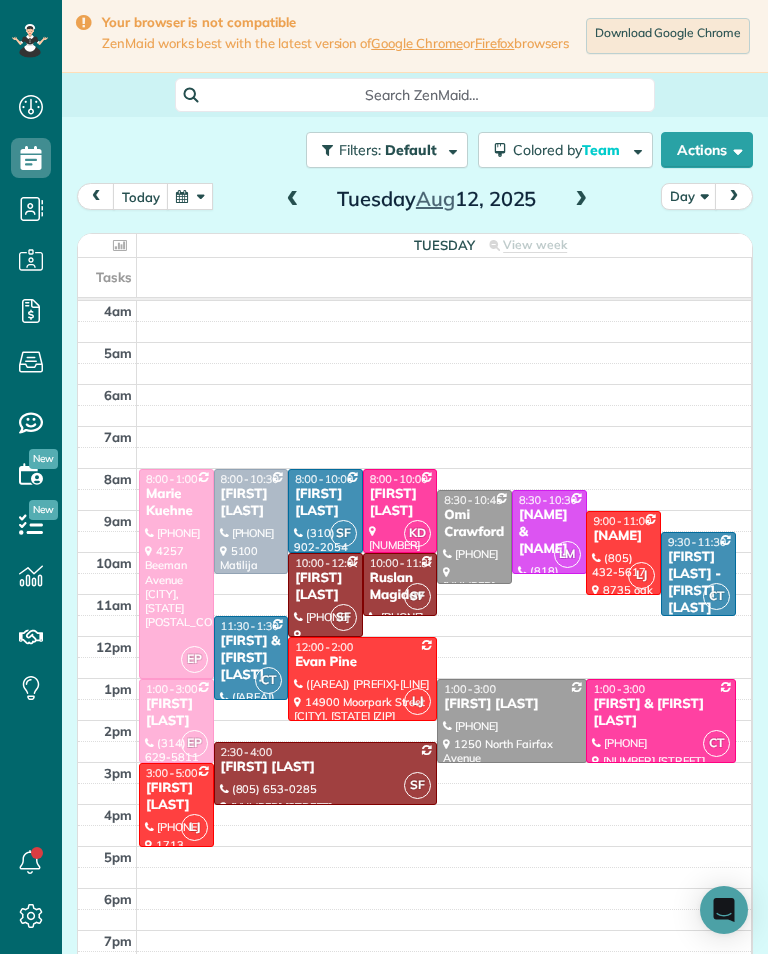 click at bounding box center [293, 200] 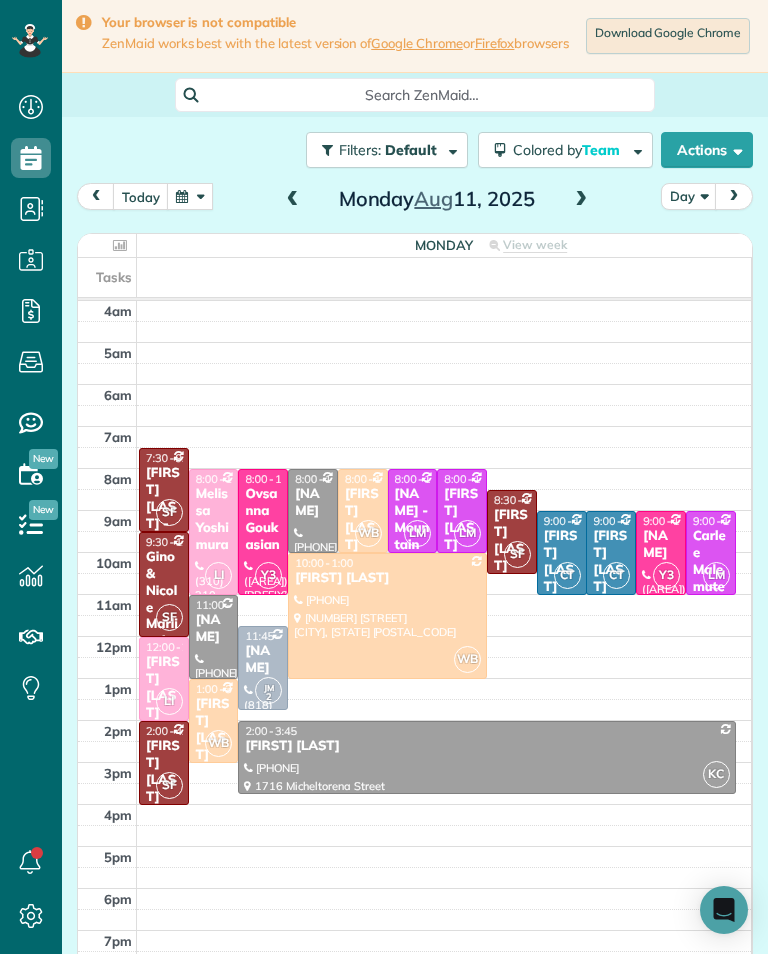 click on "[FIRST] [LAST]" at bounding box center (164, 688) 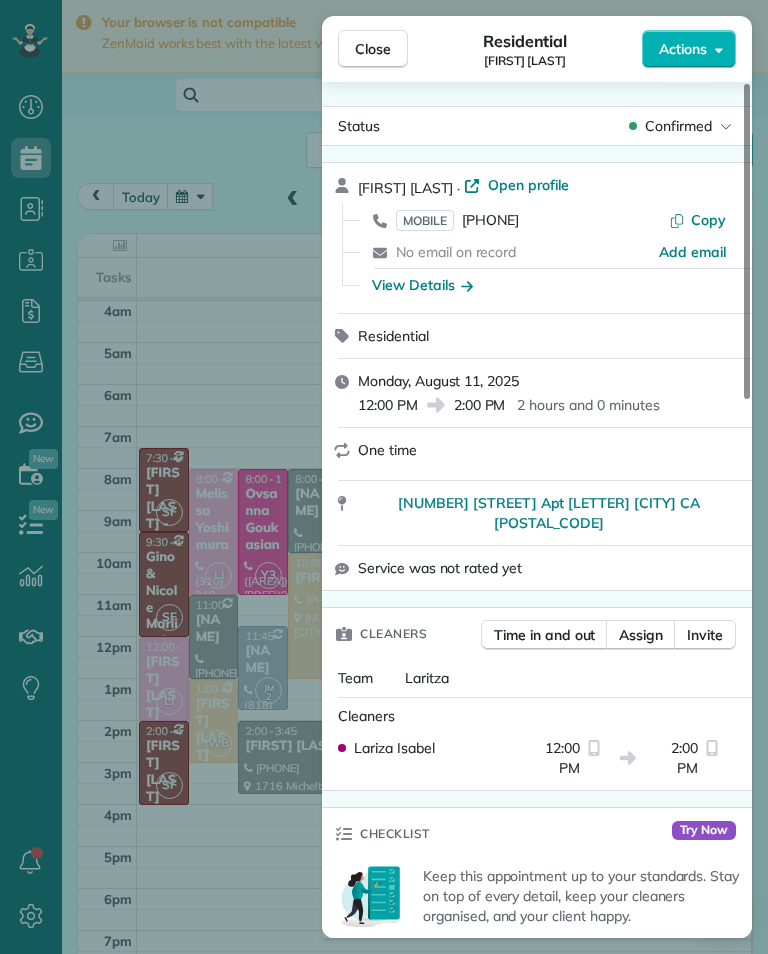 click on "Close Residential Denise Markowitz Actions Status Confirmed Denise Markowitz · Open profile MOBILE (818) 515-7116 Copy No email on record Add email View Details Residential Monday, August 11, 2025 12:00 PM 2:00 PM 2 hours and 0 minutes One time 19623 Hiawatha Street Apt I Chatsworth CA 91311 Service was not rated yet Cleaners Time in and out Assign Invite Team Laritza Cleaners Lariza   Isabel 12:00 PM 2:00 PM Checklist Try Now Keep this appointment up to your standards. Stay on top of every detail, keep your cleaners organised, and your client happy. Assign a checklist Watch a 5 min demo Billing Billing actions Service Service Price (1x $0.00) $0.00 Add an item Overcharge $0.00 Discount $0.00 Coupon discount - Primary tax - Secondary tax - Total appointment price $0.00 Tips collected $0.00 Mark as paid Total including tip $0.00 Get paid online in no-time! Send an invoice and reward your cleaners with tips Charge customer credit card Appointment custom fields Key # - Work items No work items to display Notes" at bounding box center (384, 477) 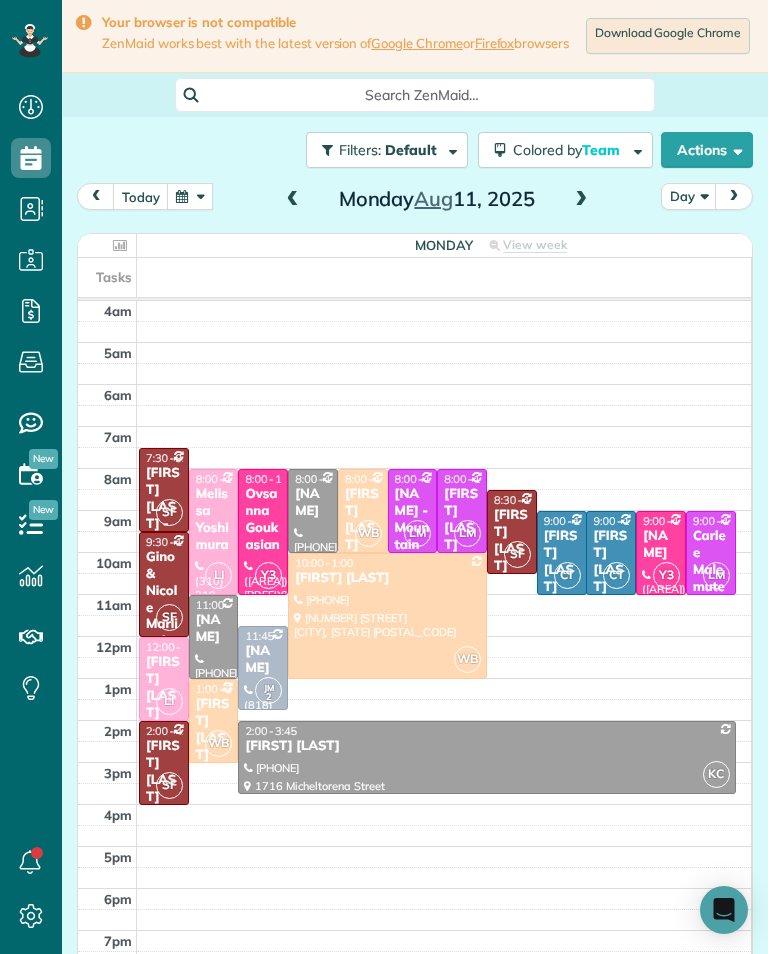click on "Melissa Yoshimura" at bounding box center [214, 520] 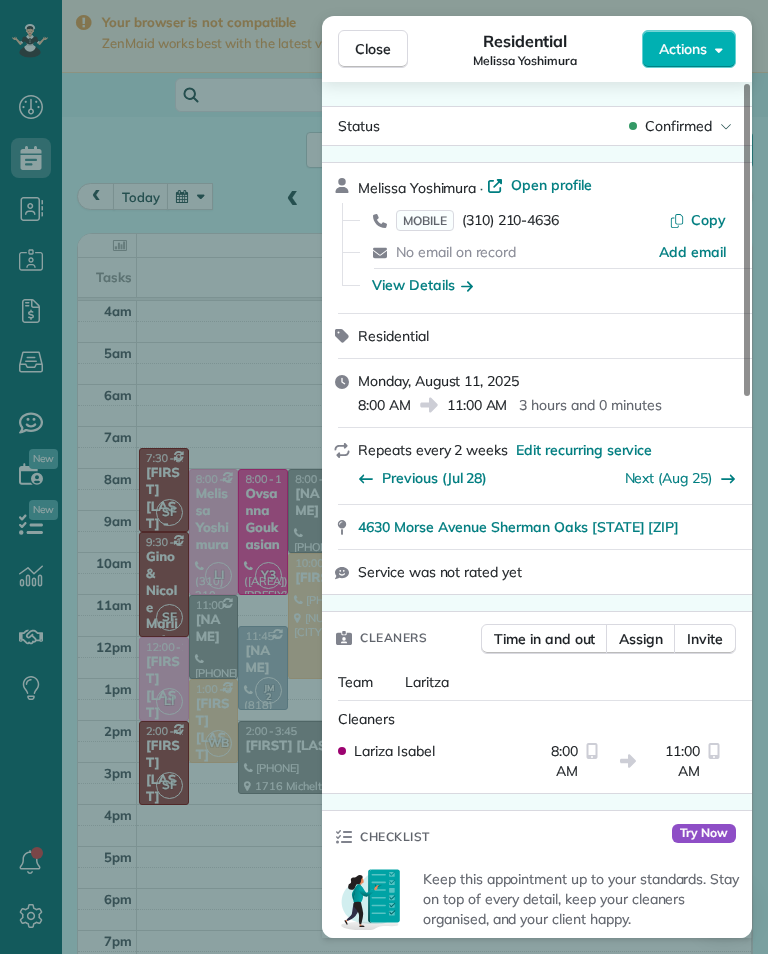 click on "Close Residential Melissa Yoshimura Actions Status Confirmed Melissa Yoshimura · Open profile MOBILE (310) 210-4636 Copy No email on record Add email View Details Residential Monday, August 11, 2025 8:00 AM 11:00 AM 3 hours and 0 minutes Repeats every 2 weeks Edit recurring service Previous (Jul 28) Next (Aug 25) 4630 Morse Avenue Sherman Oaks CA 91423 Service was not rated yet Cleaners Time in and out Assign Invite Team Laritza Cleaners Lariza   Isabel 8:00 AM 11:00 AM Checklist Try Now Keep this appointment up to your standards. Stay on top of every detail, keep your cleaners organised, and your client happy. Assign a checklist Watch a 5 min demo Billing Billing actions Service Service Price (1x $215.00) $215.00 Add an item Overcharge $0.00 Discount $0.00 Coupon discount - Primary tax - Secondary tax - Total appointment price $215.00 Tips collected $0.00 Unpaid Mark as paid Total including tip $215.00 Get paid online in no-time! Send an invoice and reward your cleaners with tips Charge customer credit card" at bounding box center (384, 477) 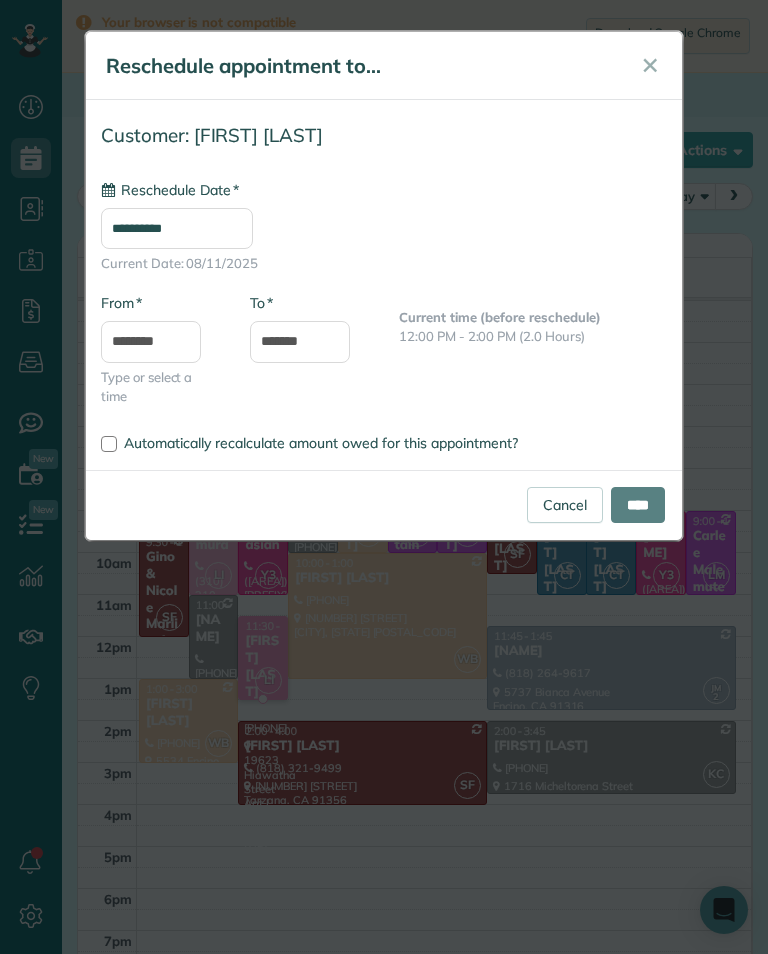 type on "**********" 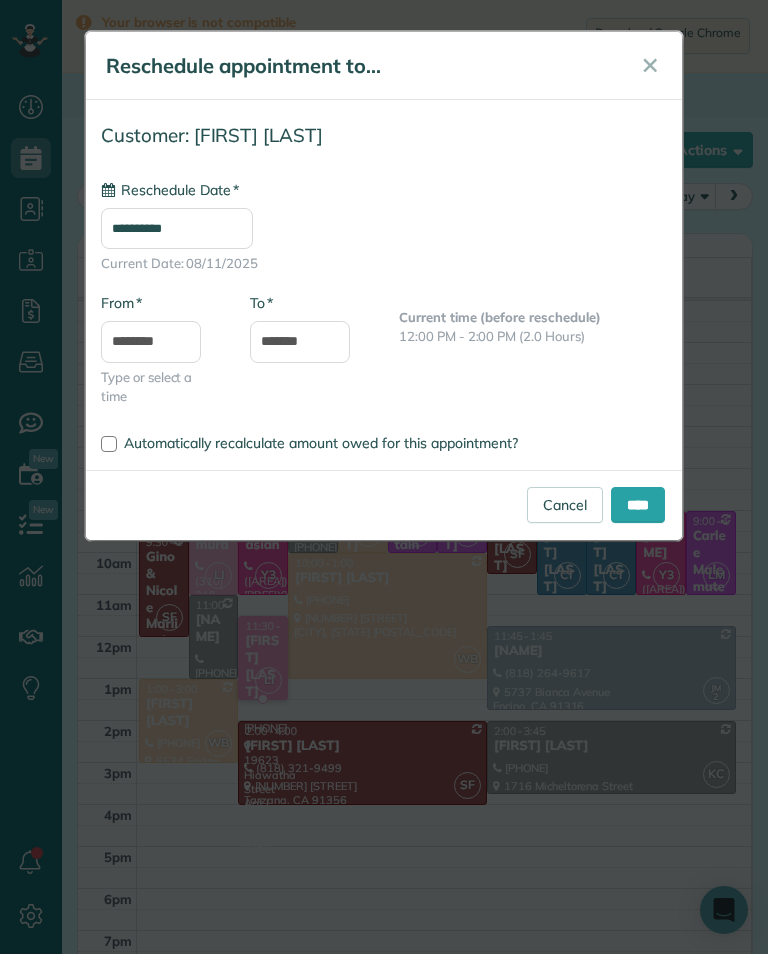 click on "****" at bounding box center [638, 505] 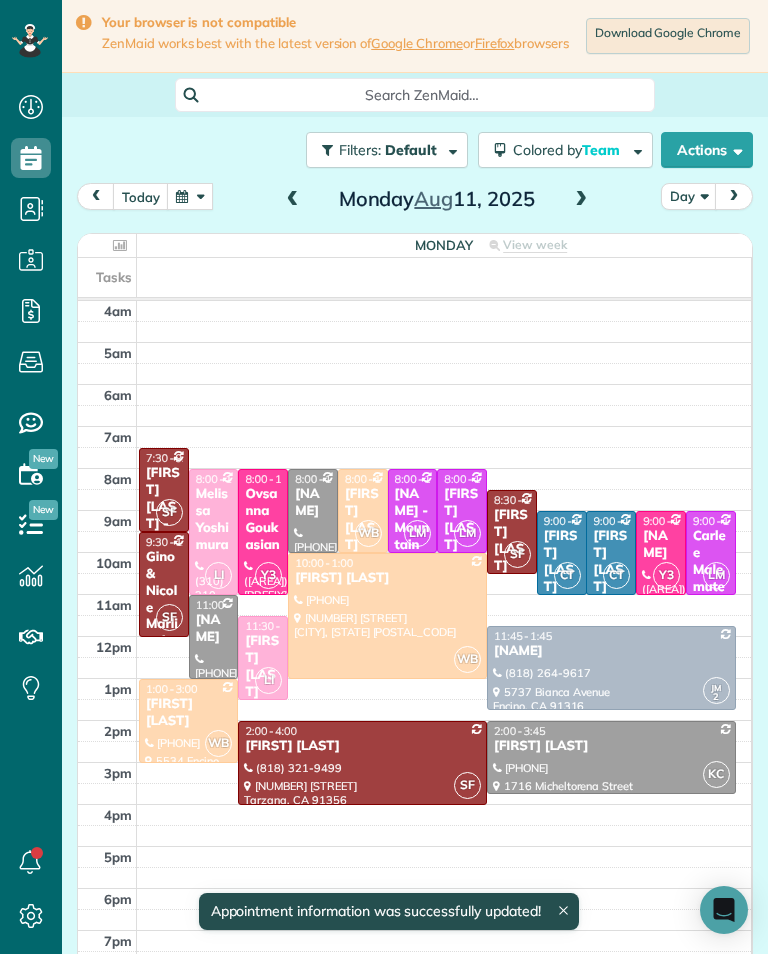 click at bounding box center [190, 196] 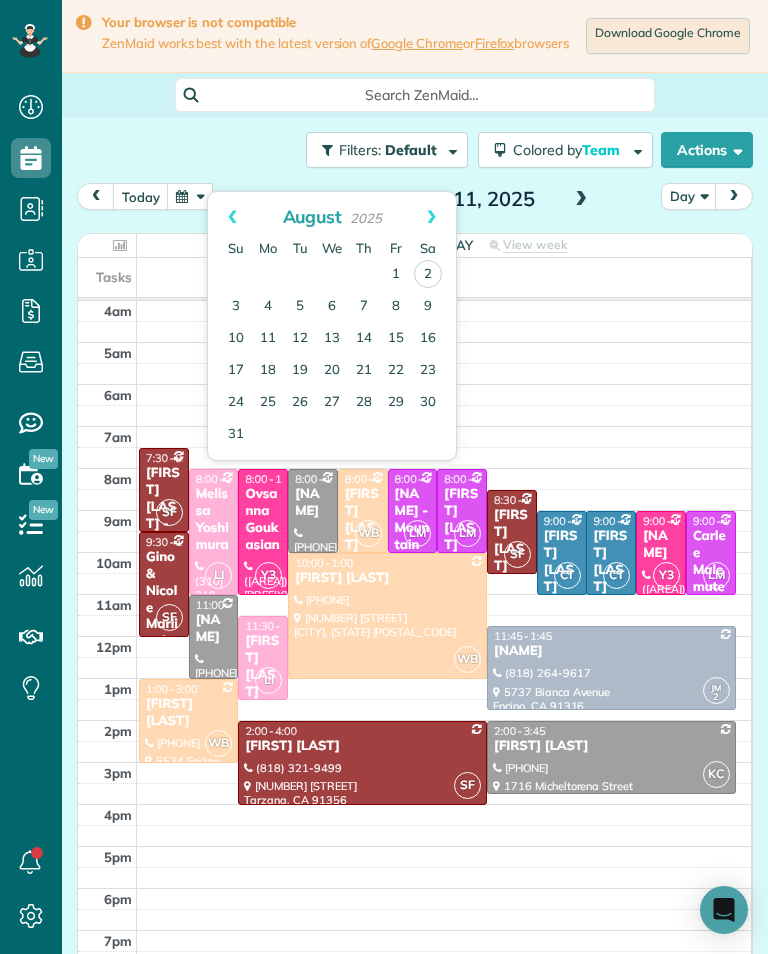 click on "5" at bounding box center (300, 307) 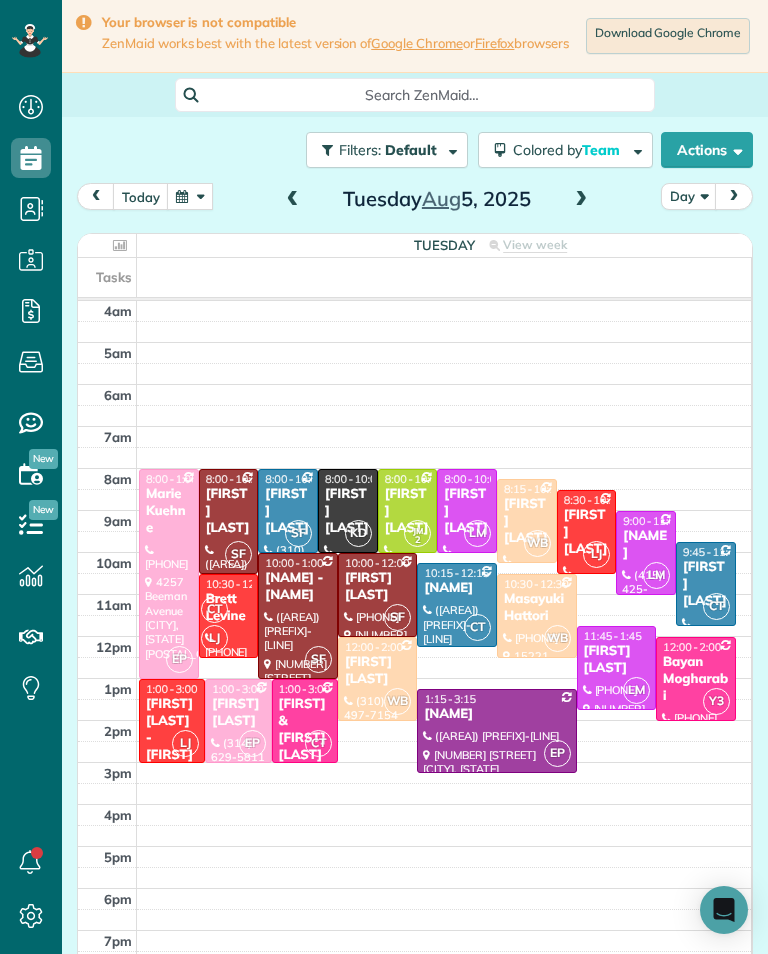 click at bounding box center [293, 200] 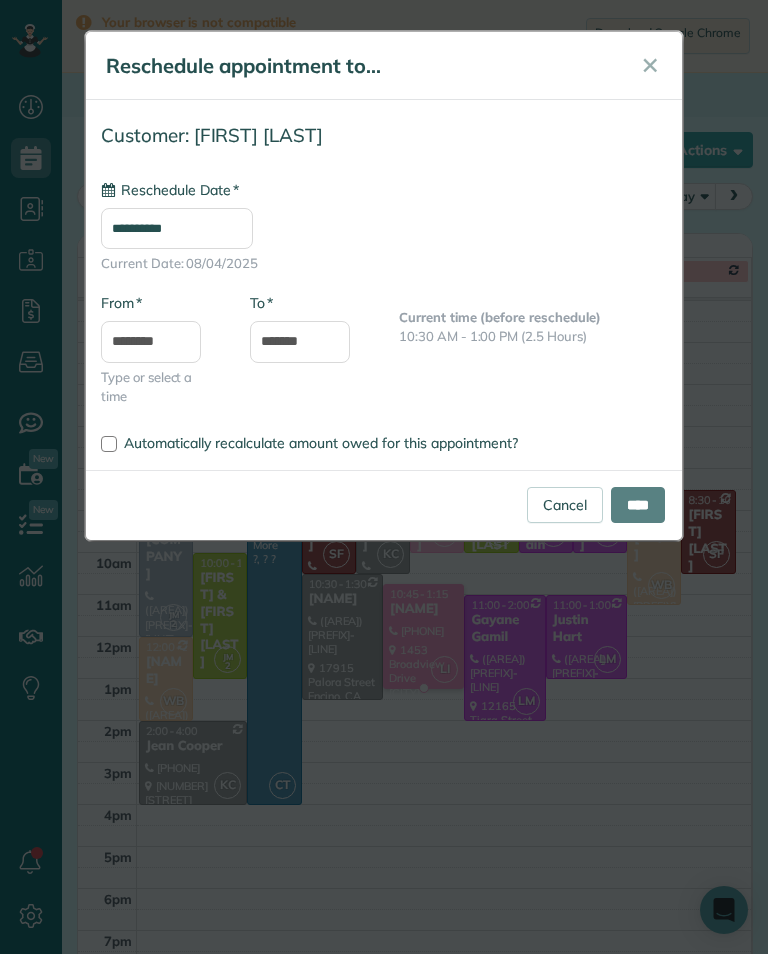 click on "**********" at bounding box center (177, 228) 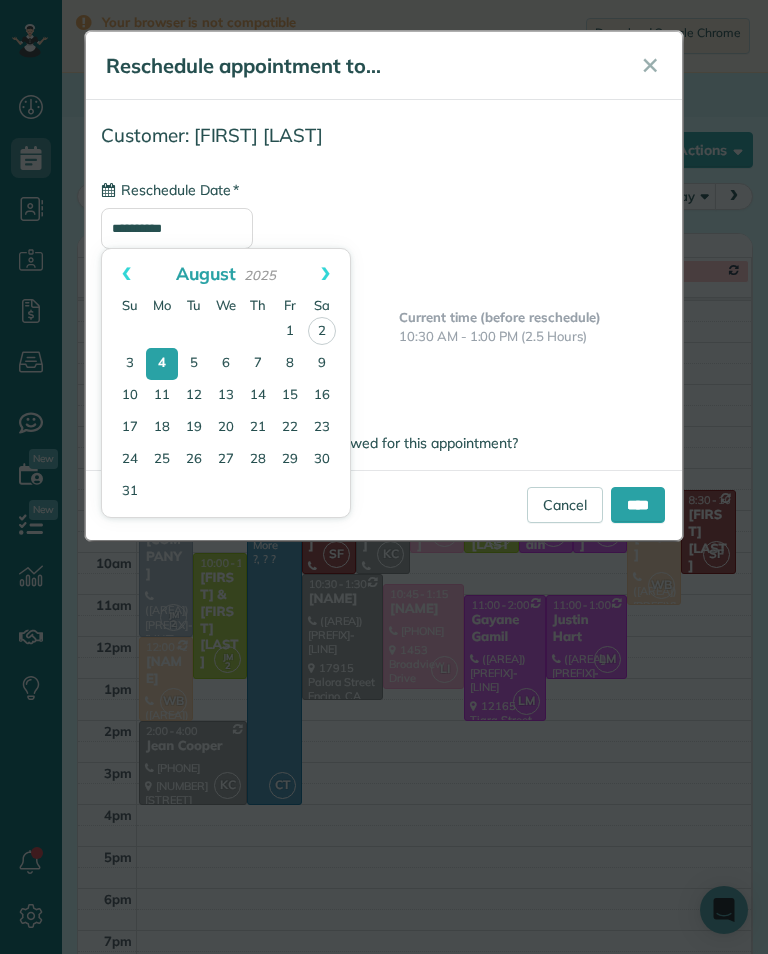 click on "11" at bounding box center (162, 396) 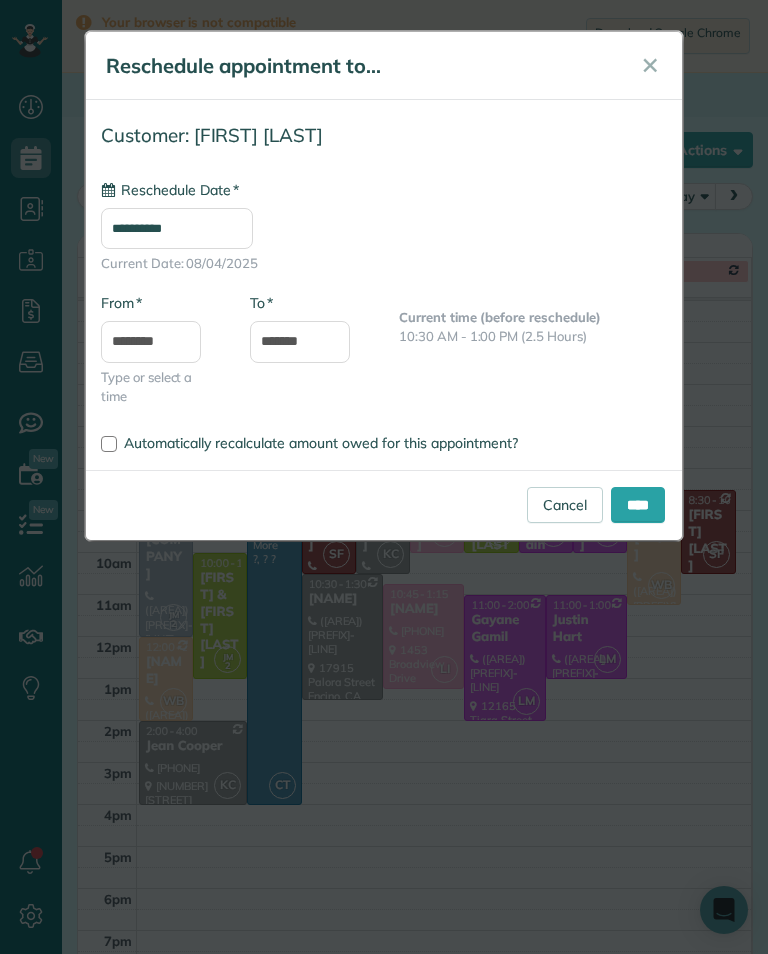 click on "****" at bounding box center (638, 505) 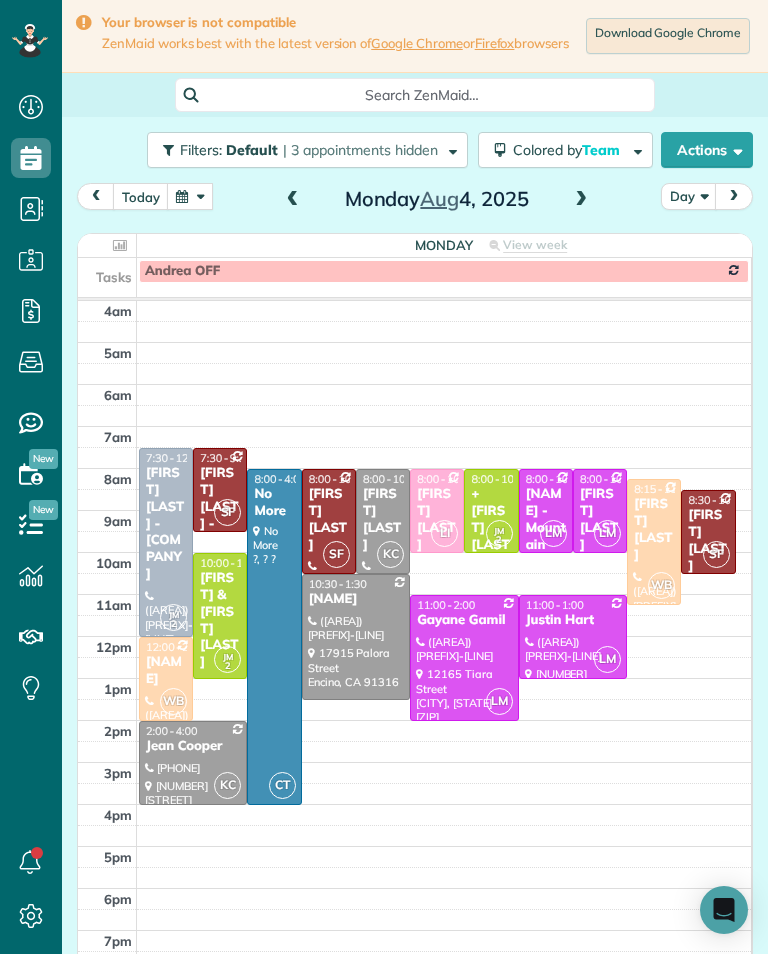 scroll, scrollTop: 985, scrollLeft: 62, axis: both 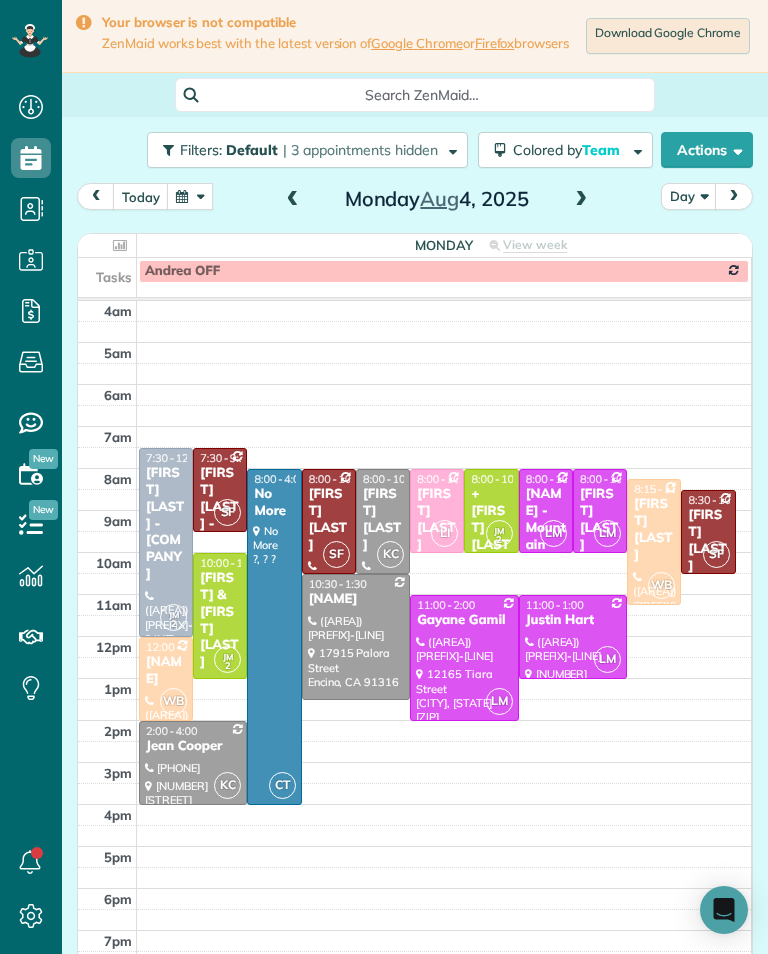 click at bounding box center (581, 200) 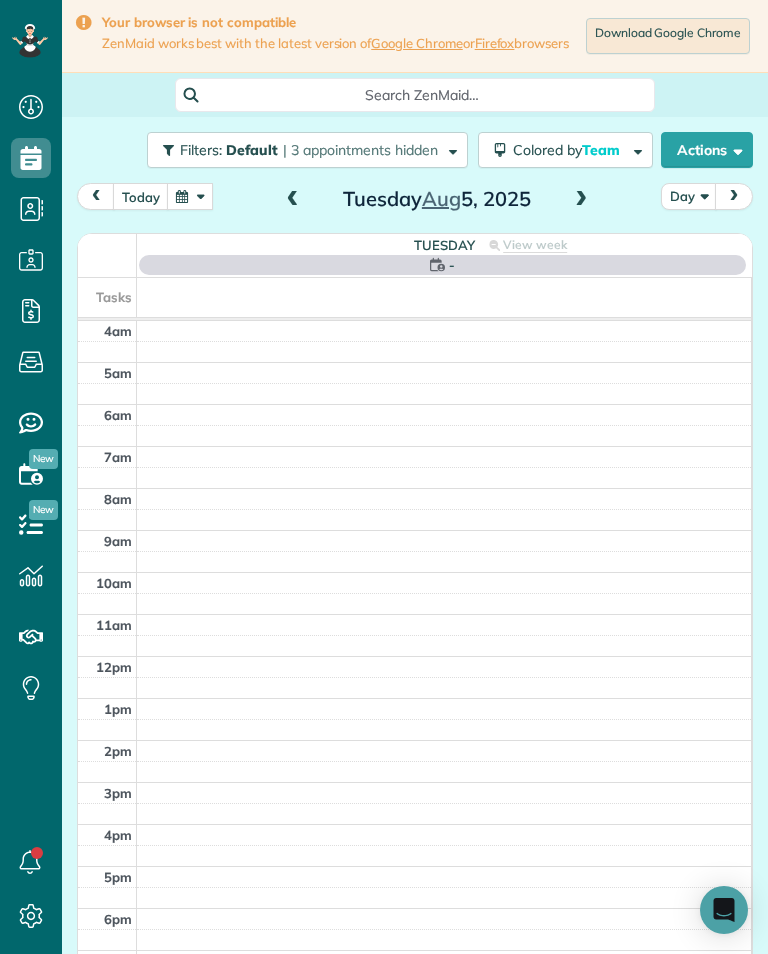 click at bounding box center (581, 200) 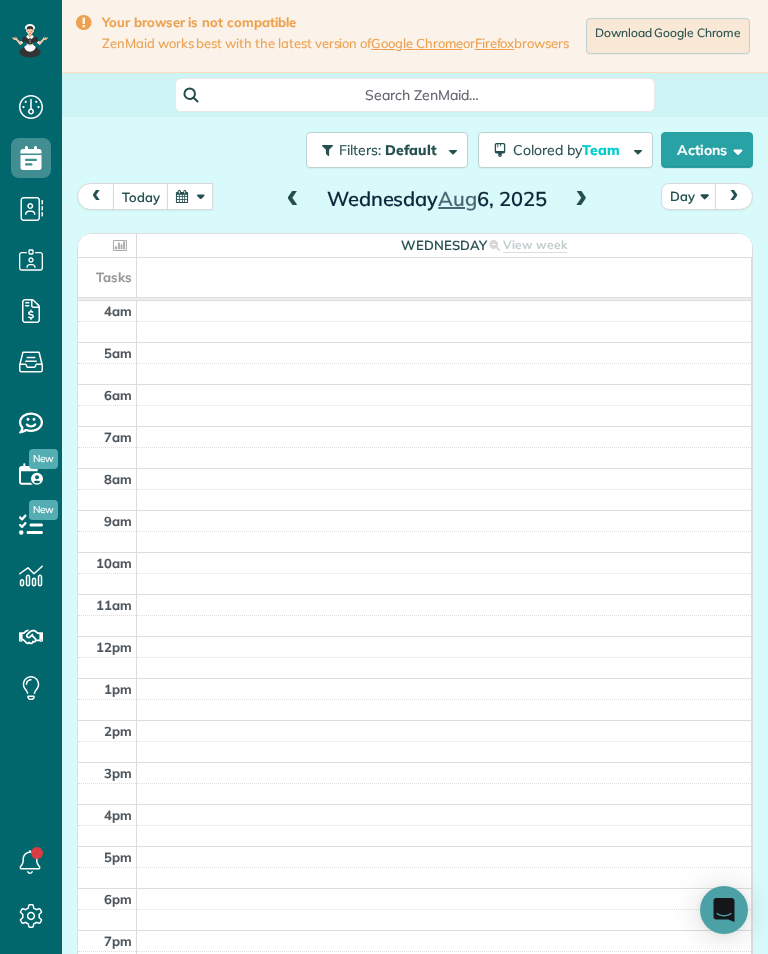 click at bounding box center (293, 200) 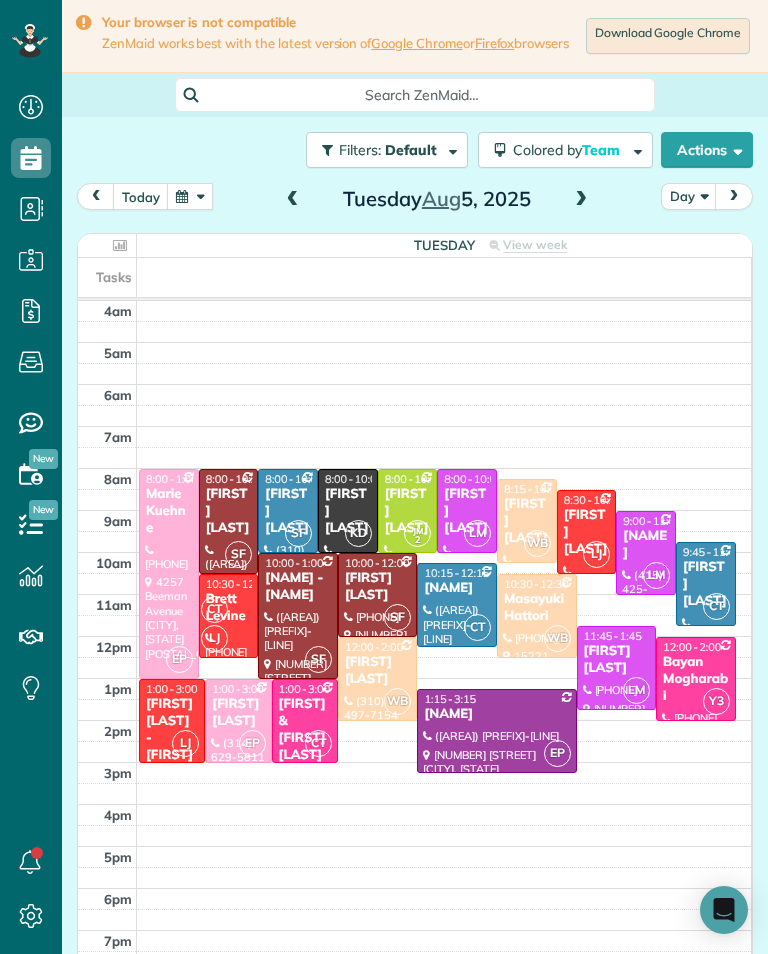 click at bounding box center (581, 200) 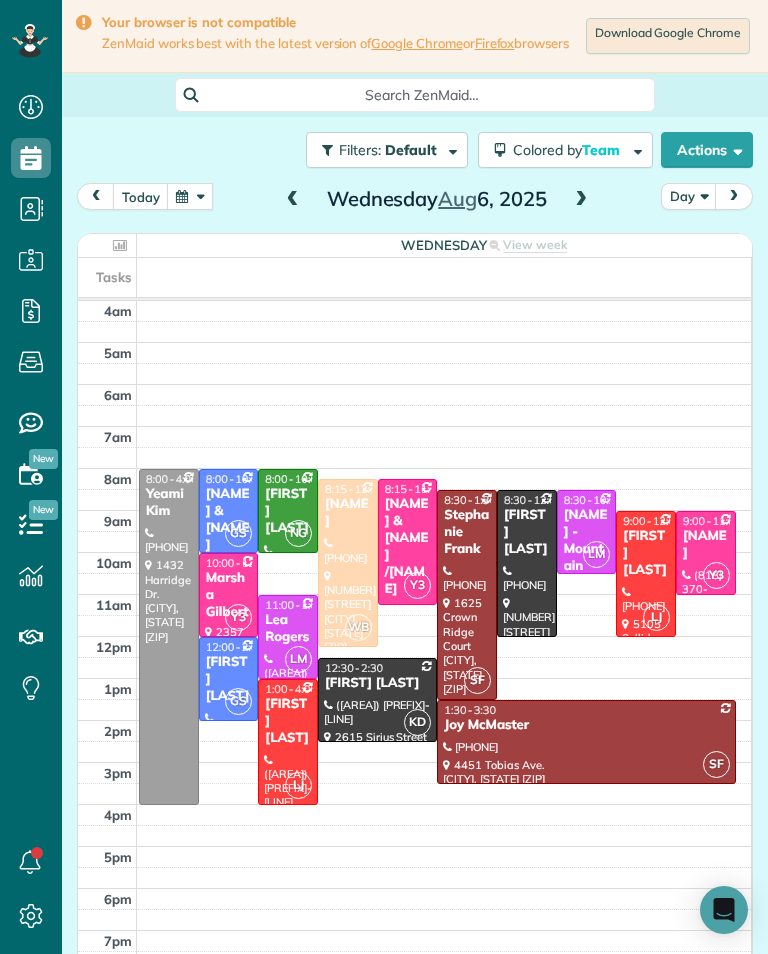 click at bounding box center [581, 200] 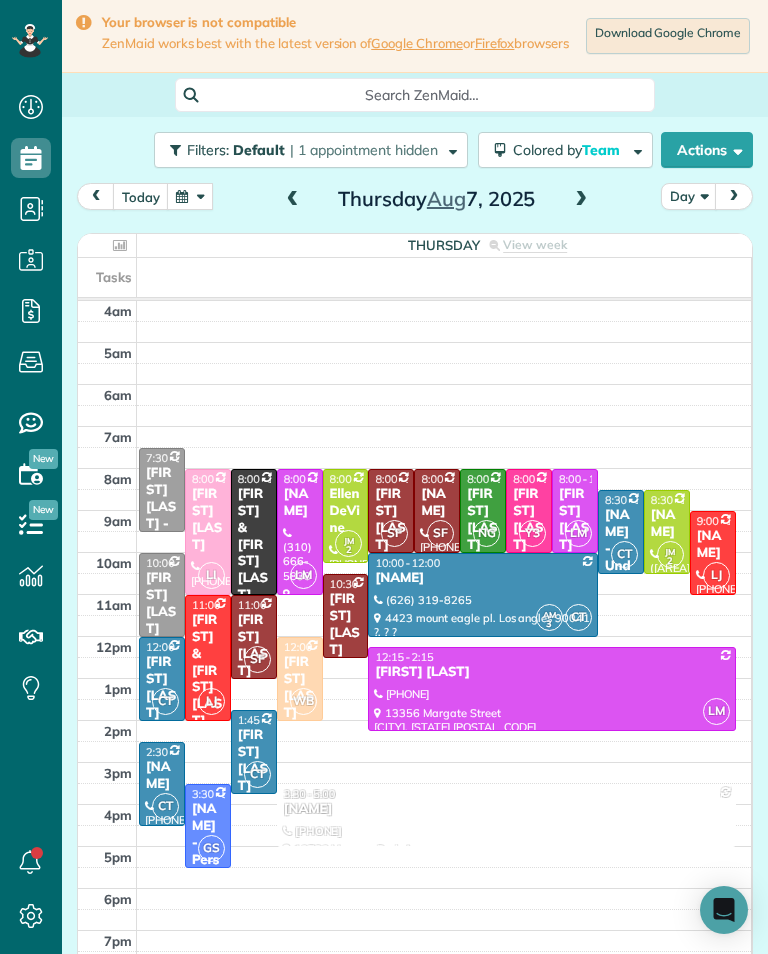 click at bounding box center (581, 200) 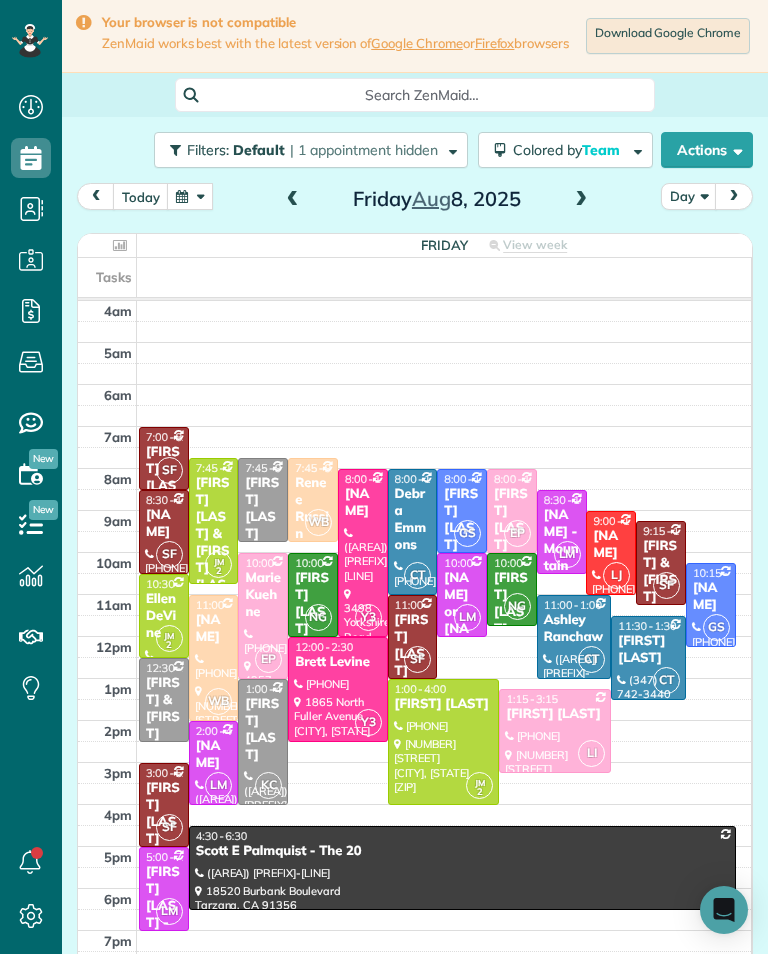 click at bounding box center (293, 200) 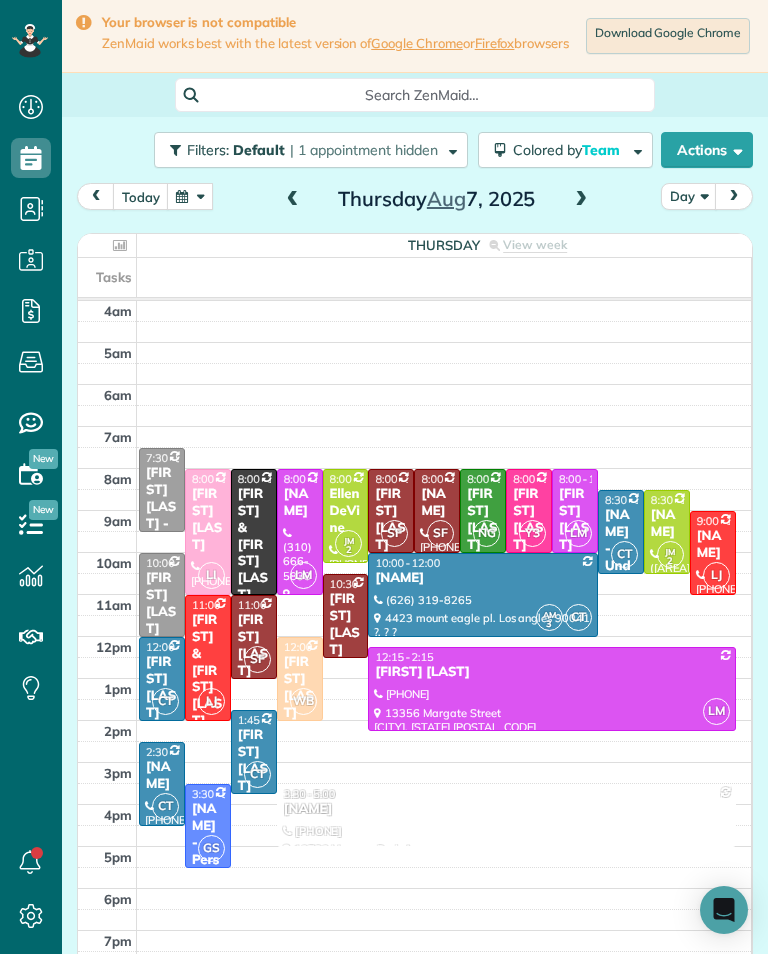 click at bounding box center [293, 200] 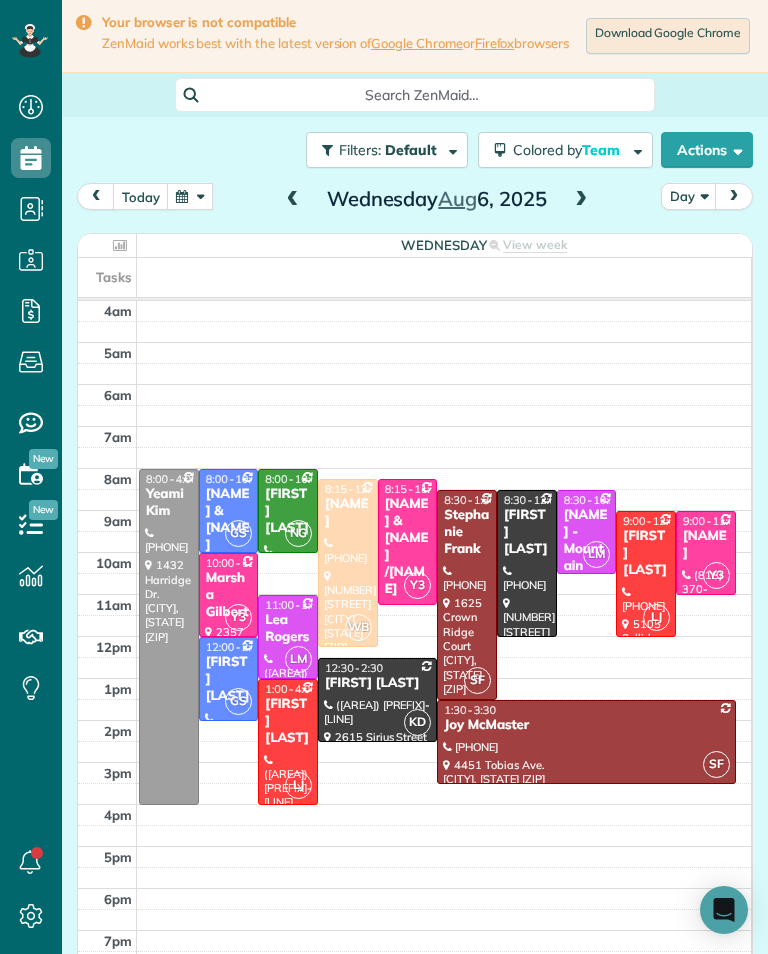 click on "Lea Rogers" at bounding box center (288, 629) 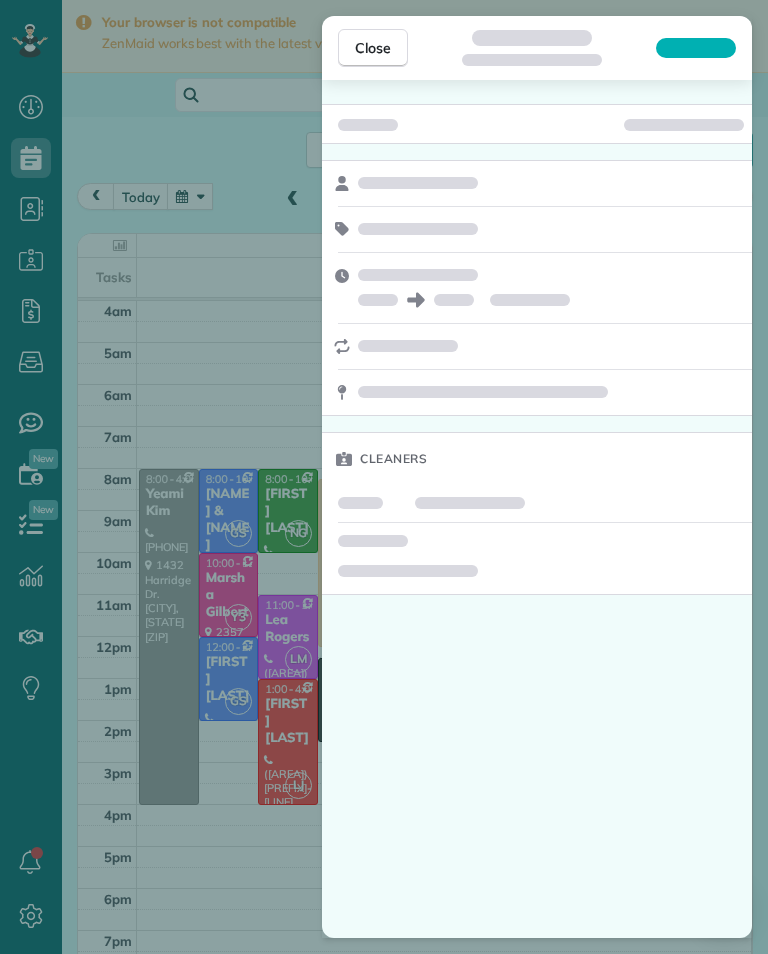 click on "Close   Cleaners" at bounding box center (384, 477) 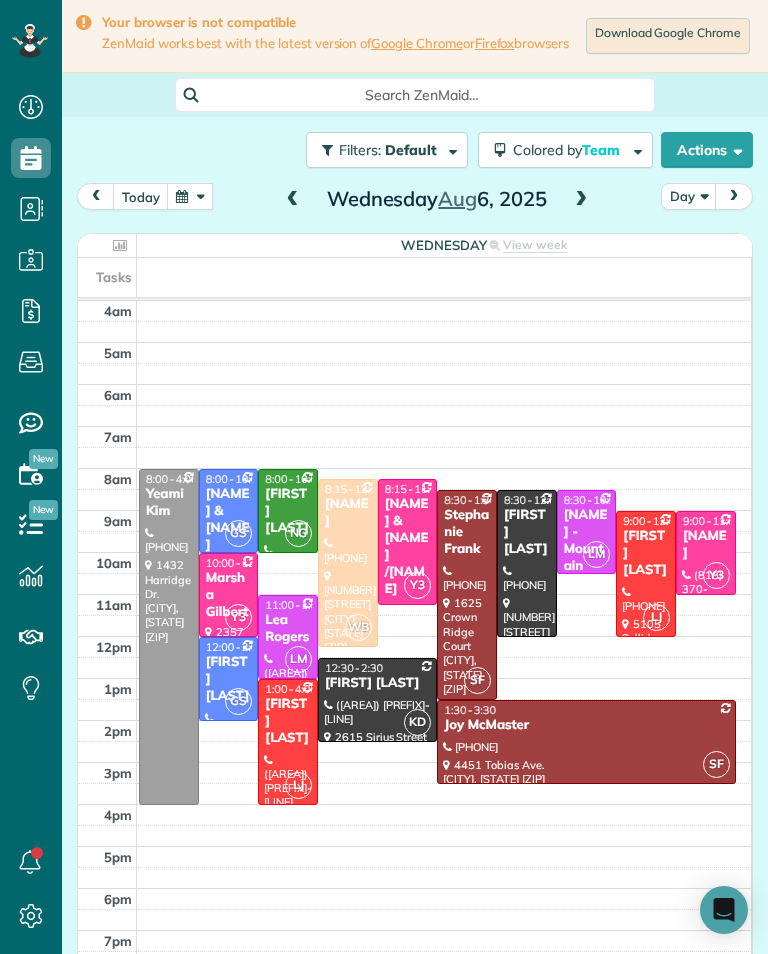 scroll, scrollTop: 985, scrollLeft: 62, axis: both 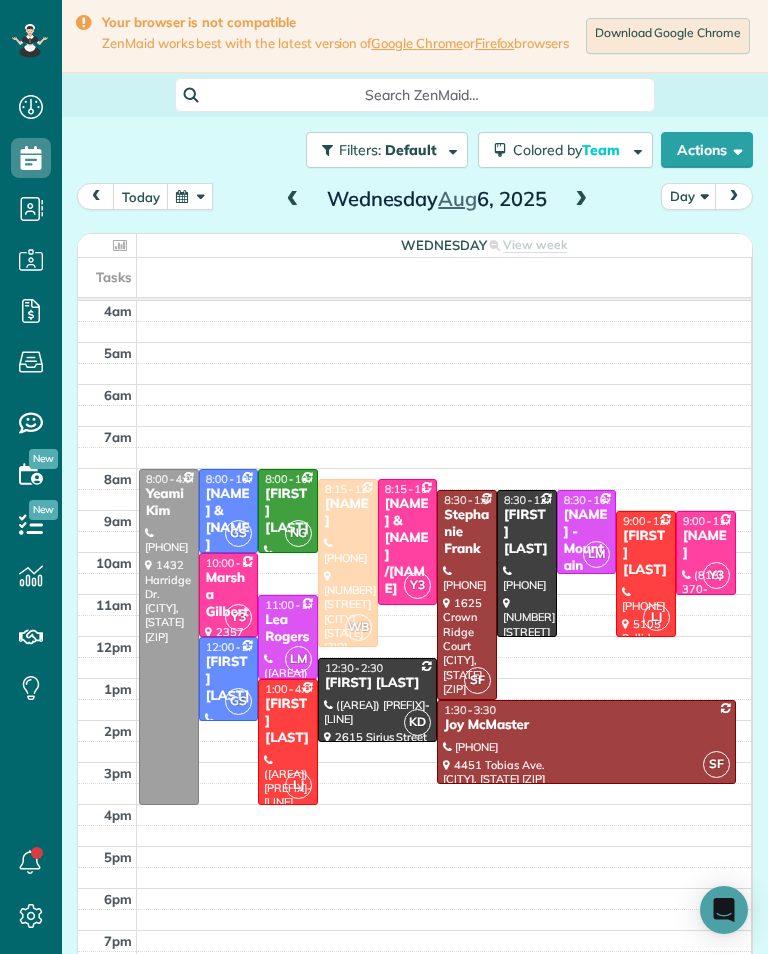 click at bounding box center (190, 196) 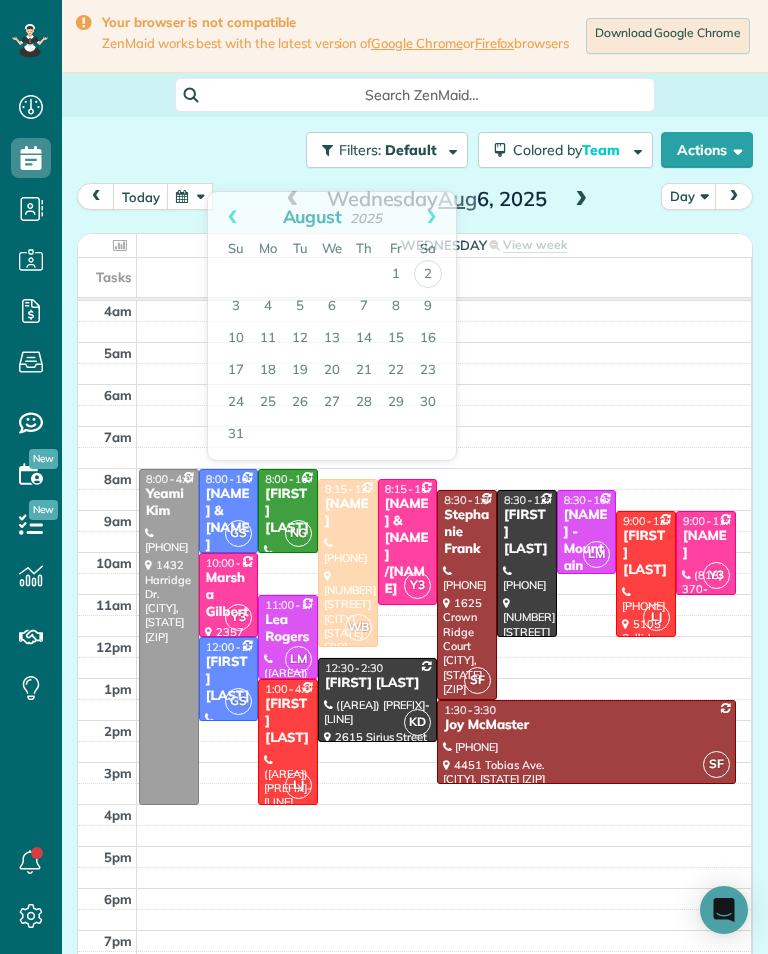 click at bounding box center (190, 196) 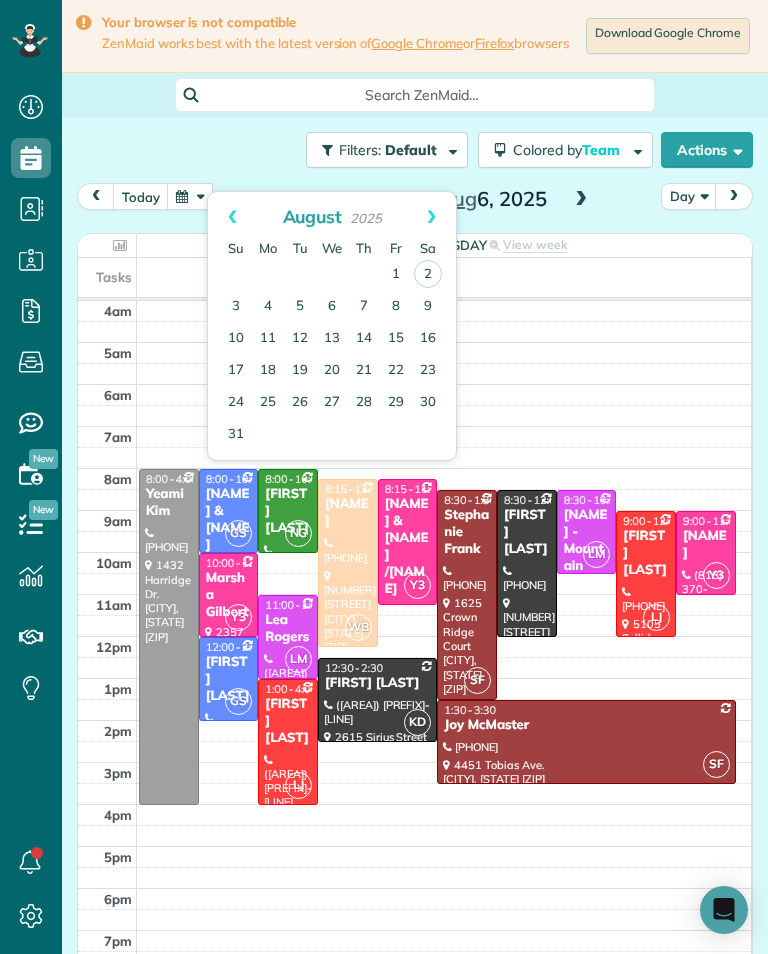 click on "4" at bounding box center (268, 307) 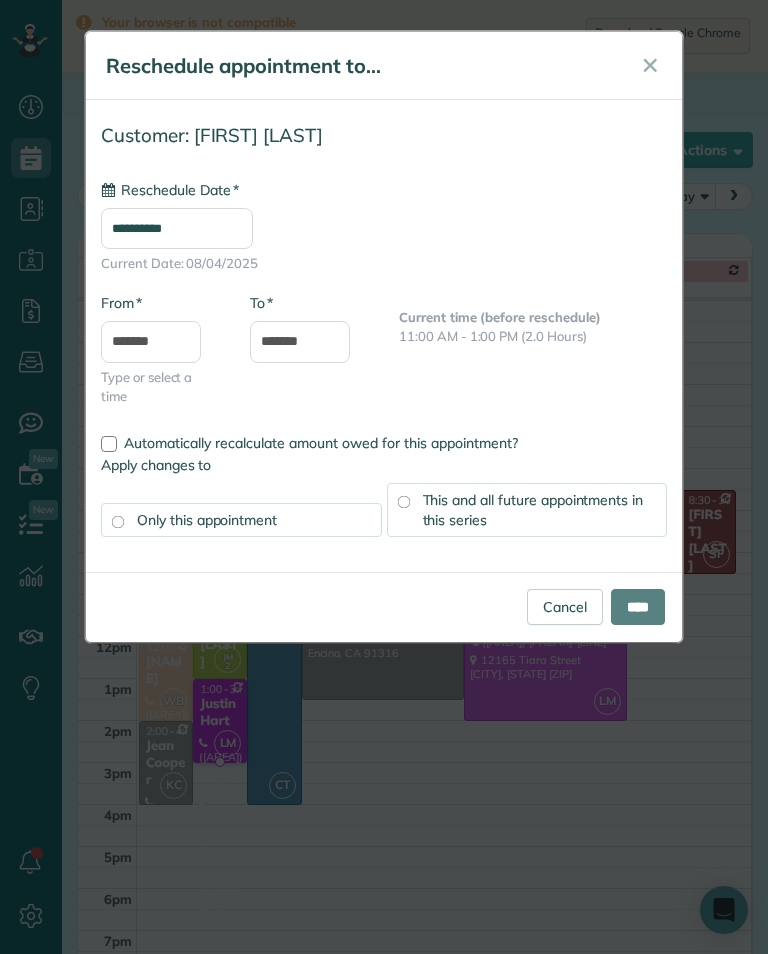 click on "**********" at bounding box center (177, 228) 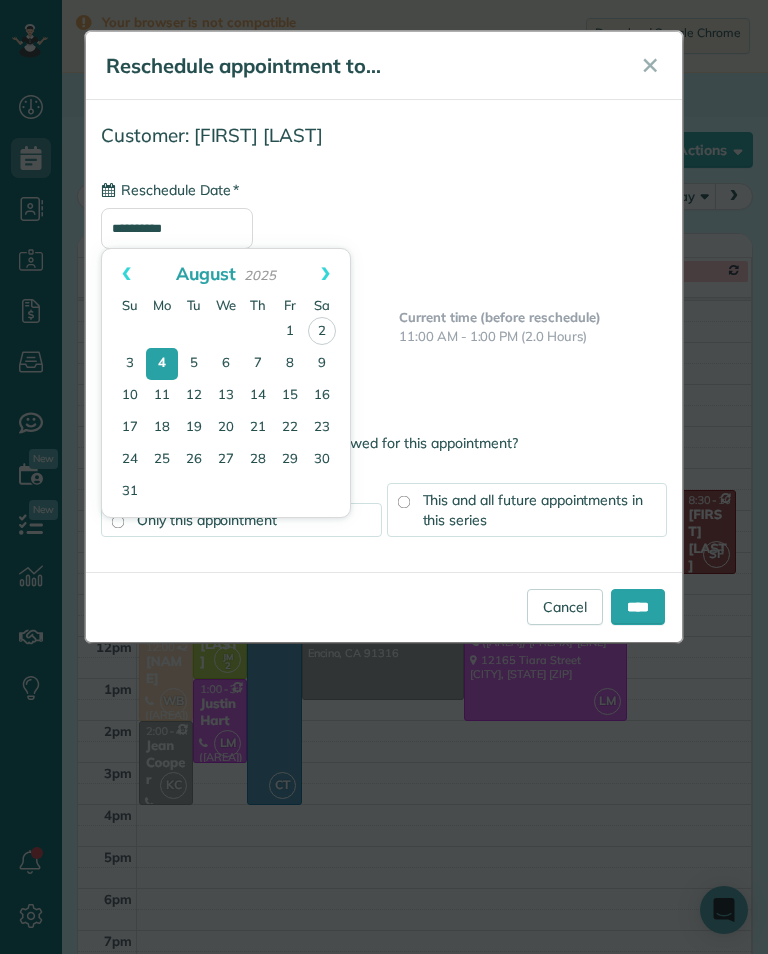 click on "6" at bounding box center [226, 364] 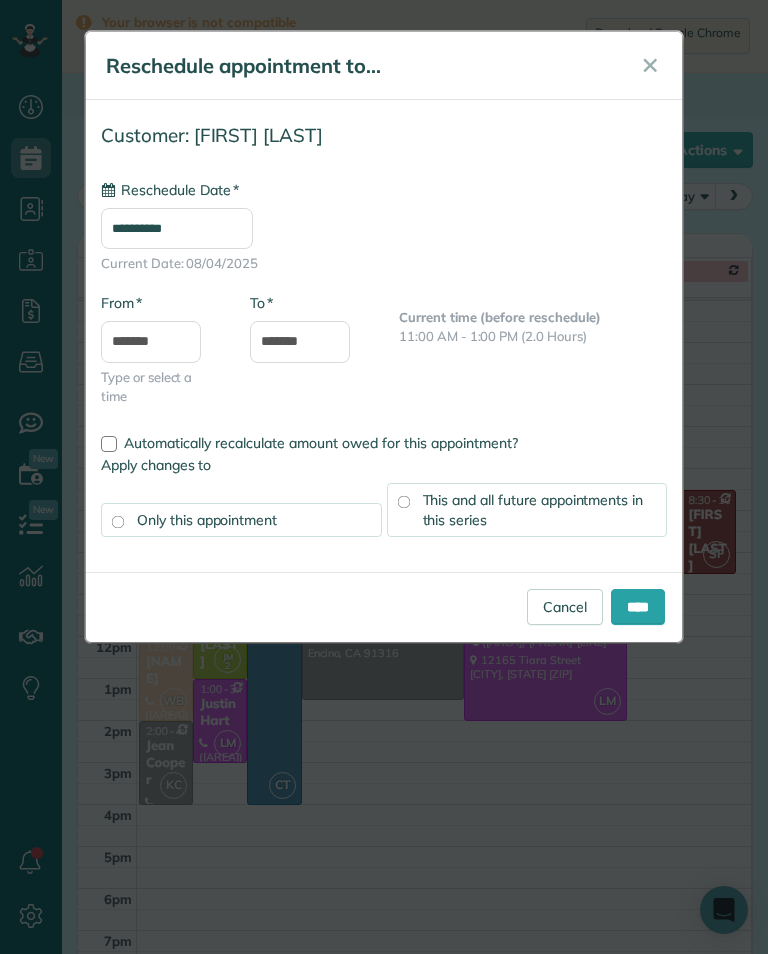 click on "****" at bounding box center (638, 607) 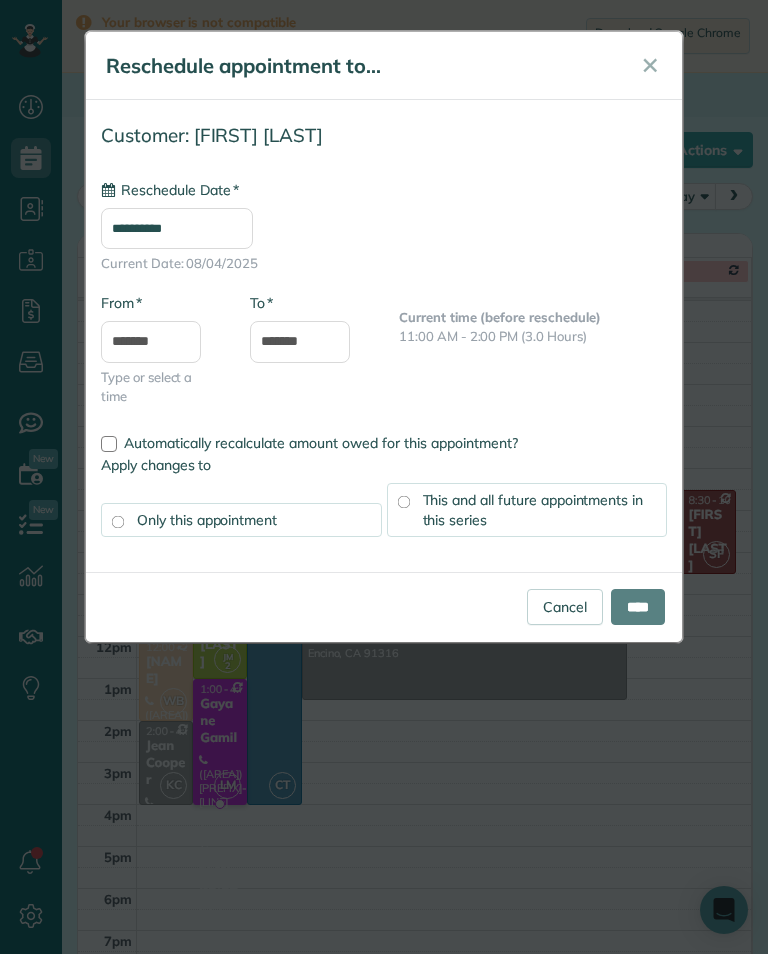 type on "**********" 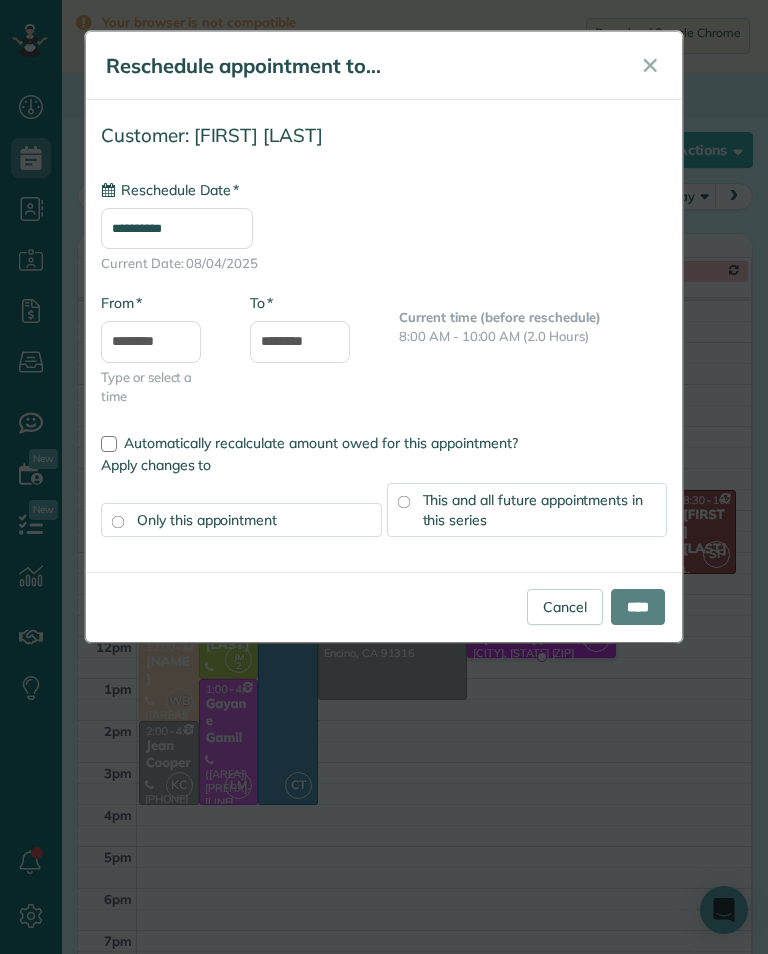 type on "**********" 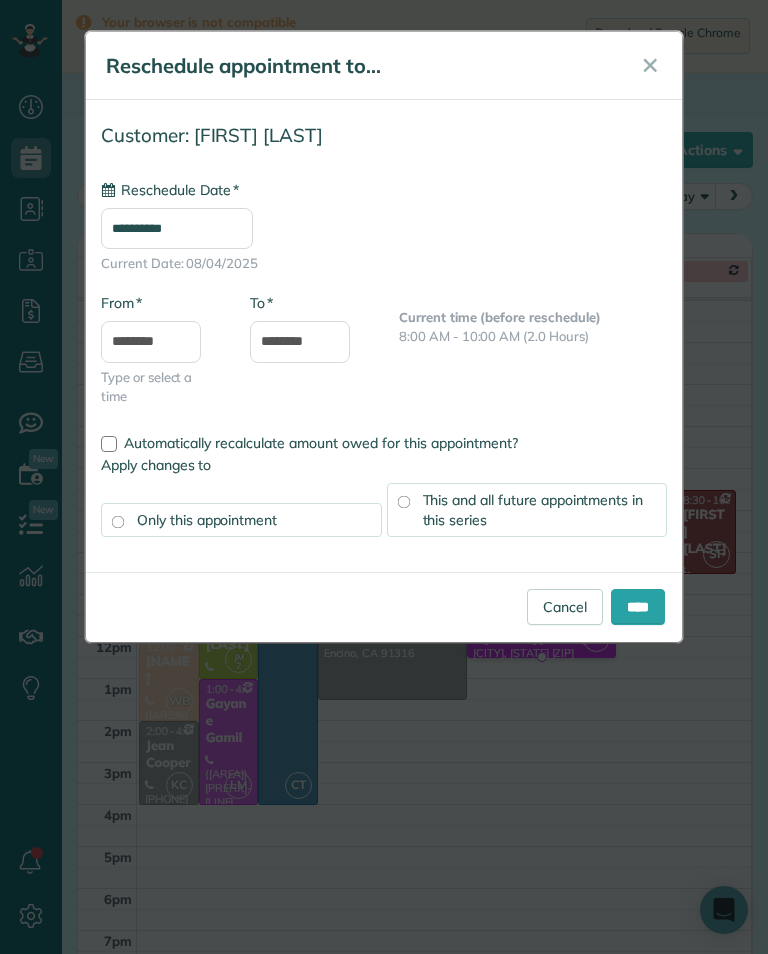 click on "****" at bounding box center [638, 607] 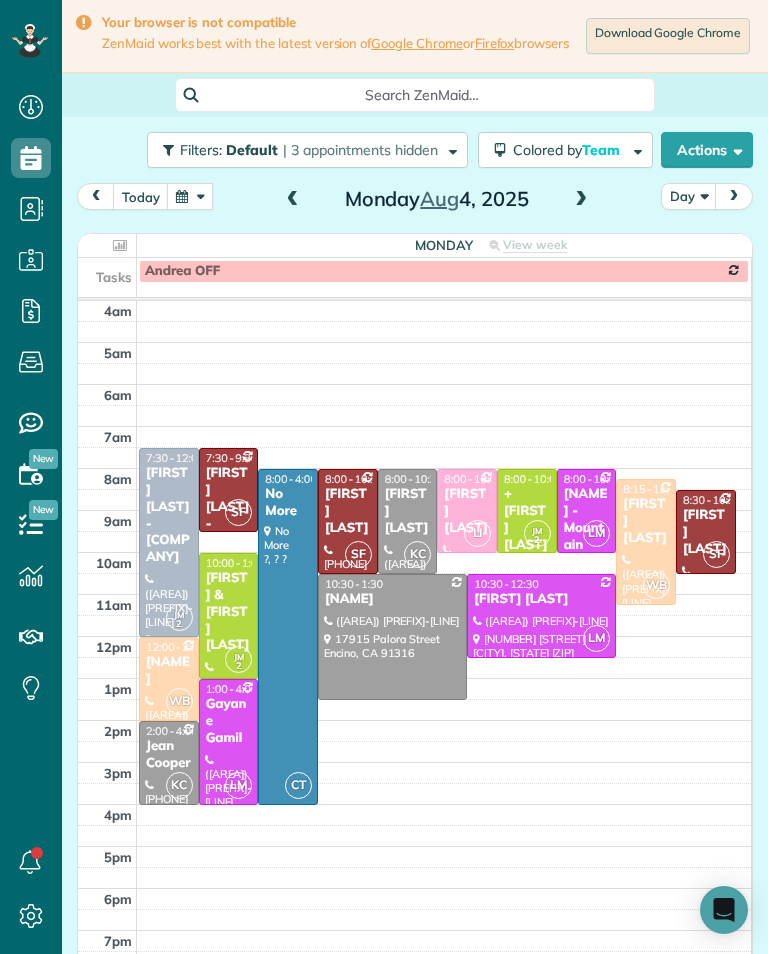 click at bounding box center [581, 200] 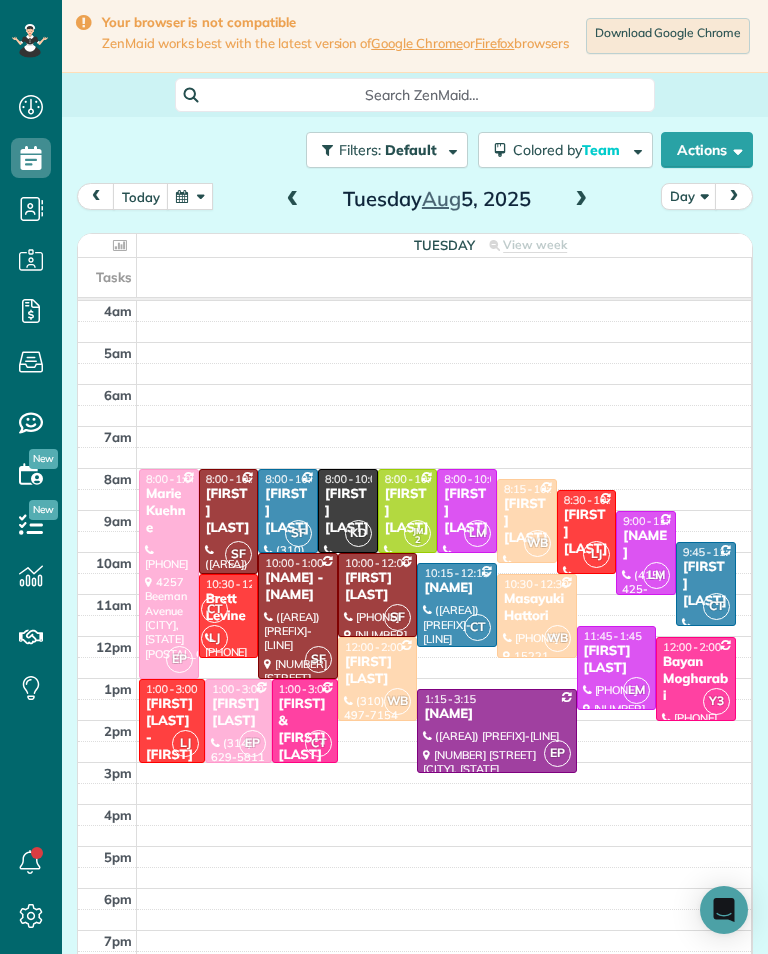 click at bounding box center [293, 200] 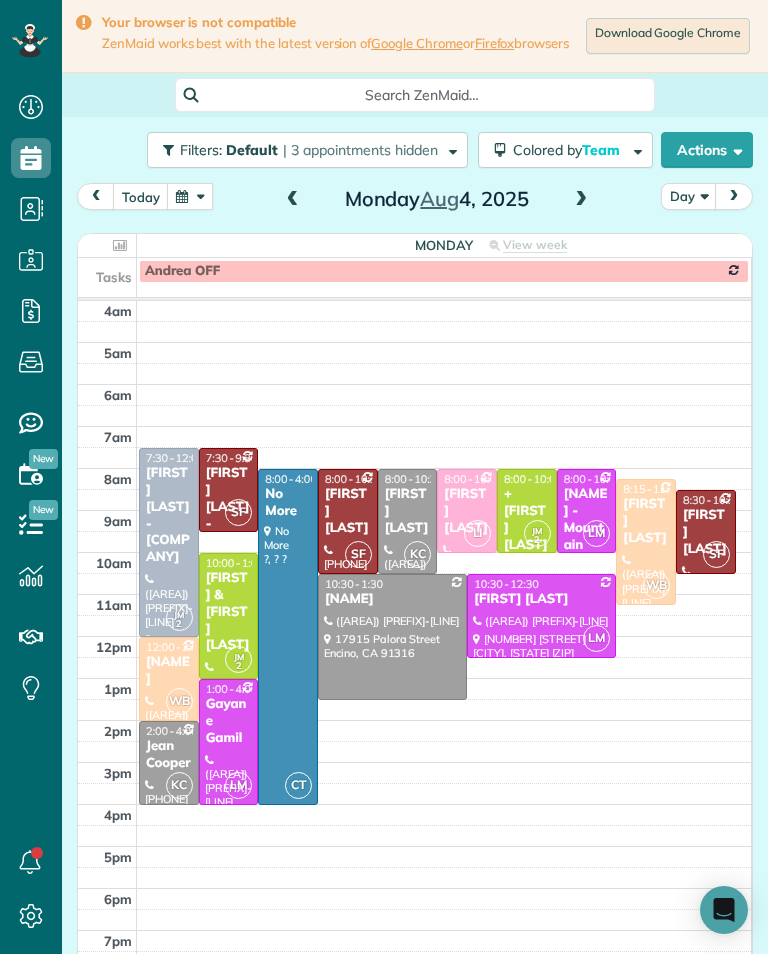 scroll, scrollTop: 985, scrollLeft: 62, axis: both 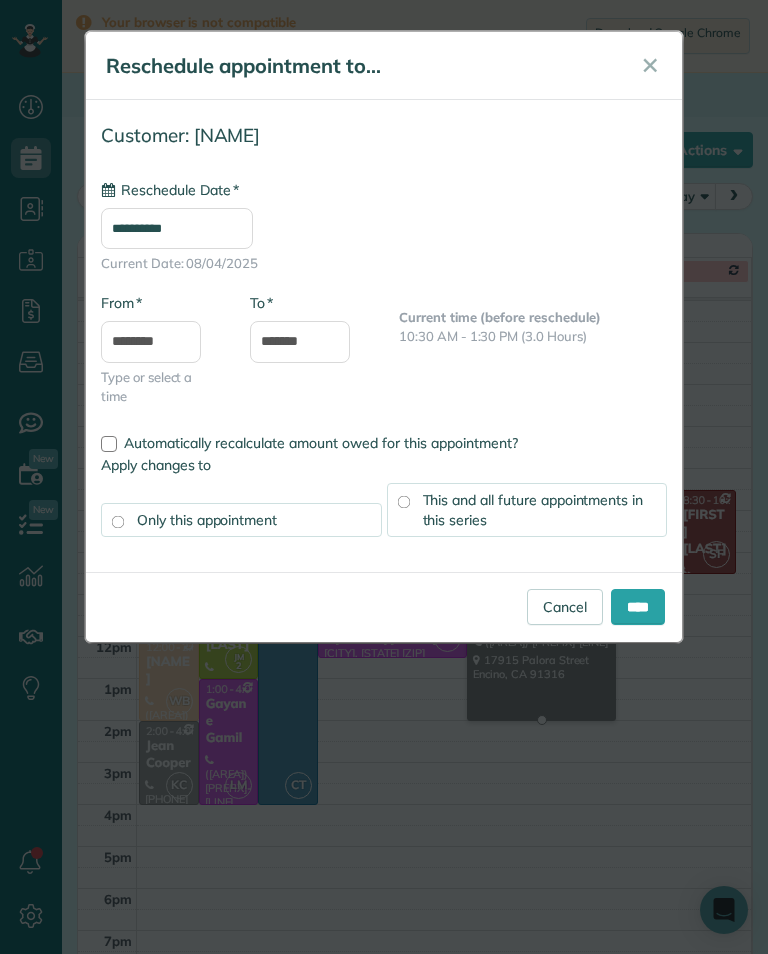 type on "**********" 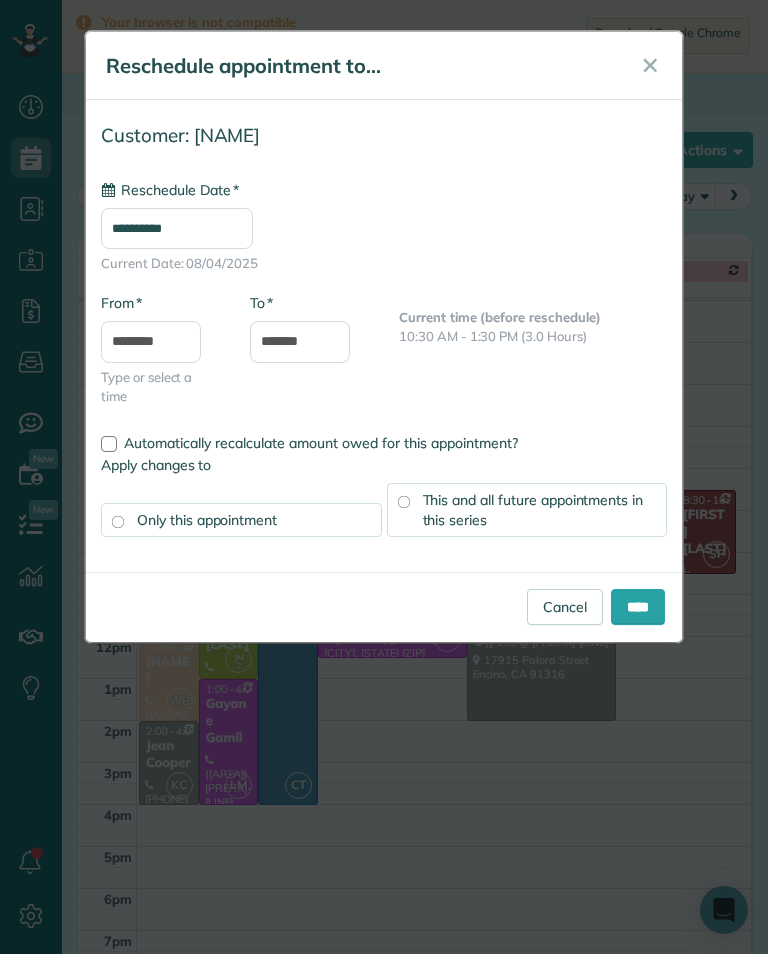 click on "****" at bounding box center (638, 607) 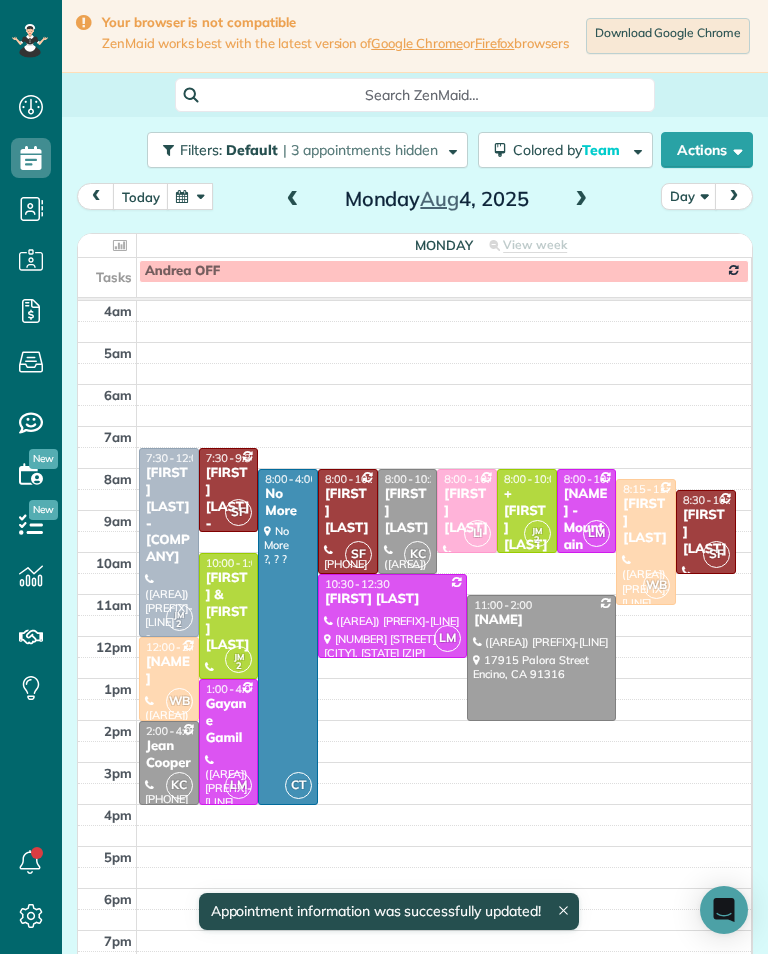 click on "[FIRST] [LAST]" at bounding box center (408, 511) 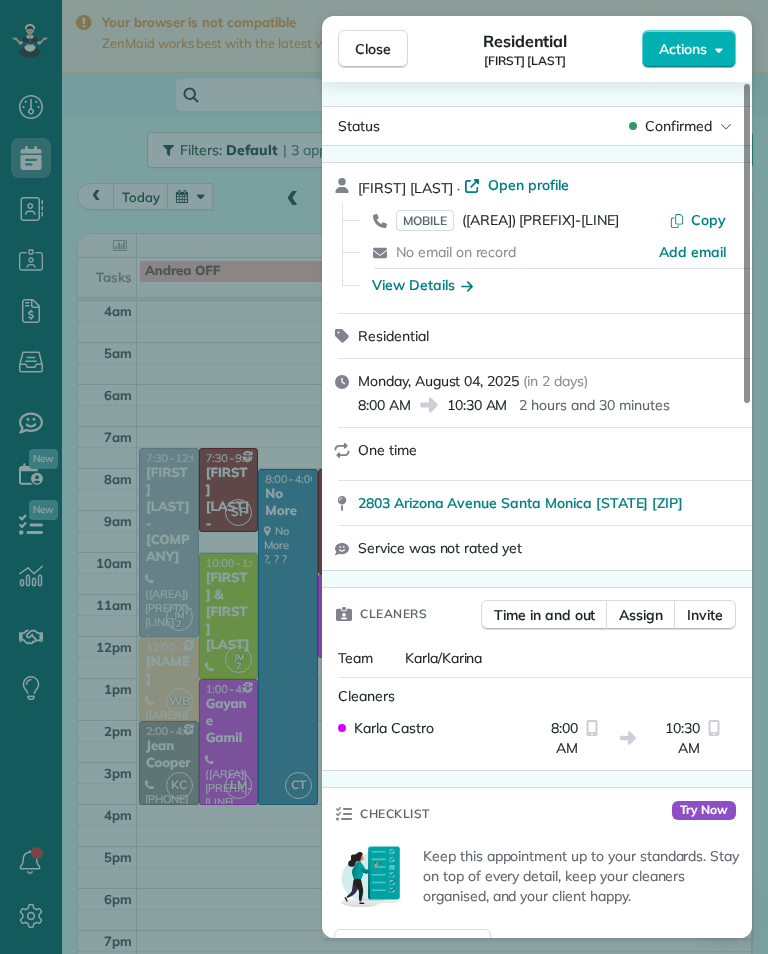 click on "Close Residential Sara Katz Actions Status Confirmed Sara Katz · Open profile MOBILE (310) 740-3713 Copy No email on record Add email View Details Residential Monday, August 04, 2025 ( in 2 days ) 8:00 AM 10:30 AM 2 hours and 30 minutes One time 2803 Arizona Avenue Santa Monica CA 90404 Service was not rated yet Cleaners Time in and out Assign Invite Team Karla/Karina Cleaners Karla   Castro 8:00 AM 10:30 AM Checklist Try Now Keep this appointment up to your standards. Stay on top of every detail, keep your cleaners organised, and your client happy. Assign a checklist Watch a 5 min demo Billing Billing actions Service Add an item Overcharge $0.00 Discount $0.00 Coupon discount - Primary tax - Secondary tax - Total appointment price $0.00 Tips collected $0.00 Mark as paid Total including tip $0.00 Get paid online in no-time! Send an invoice and reward your cleaners with tips Charge customer credit card Appointment custom fields Key # - Work items No work items to display Notes Appointment 0 Customer 0" at bounding box center (384, 477) 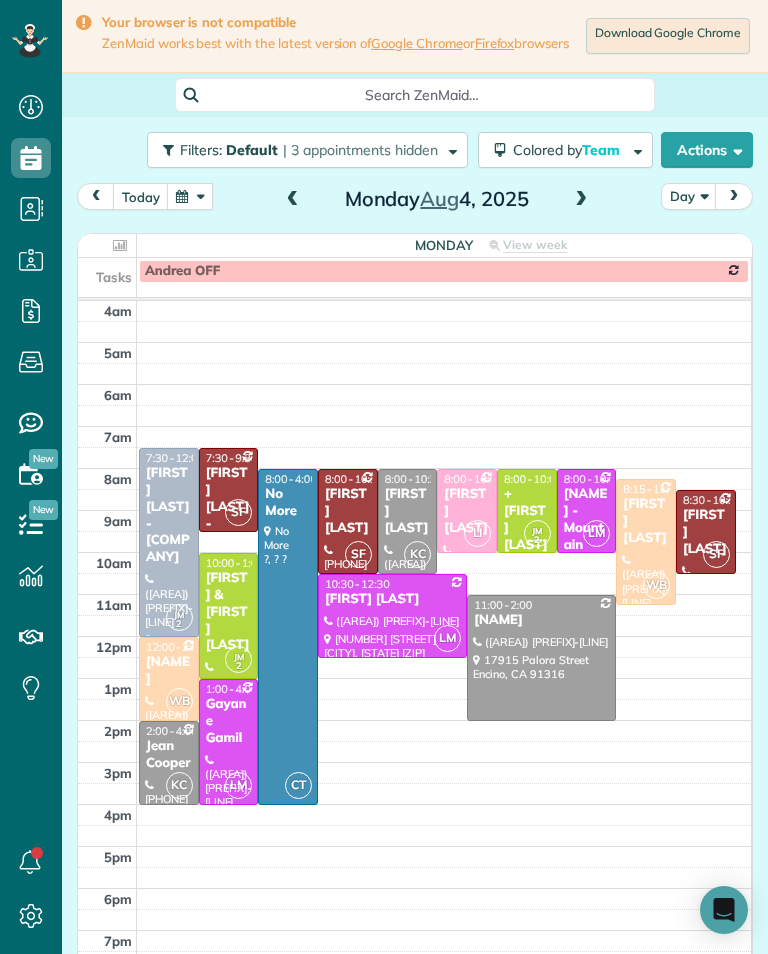 scroll, scrollTop: 985, scrollLeft: 62, axis: both 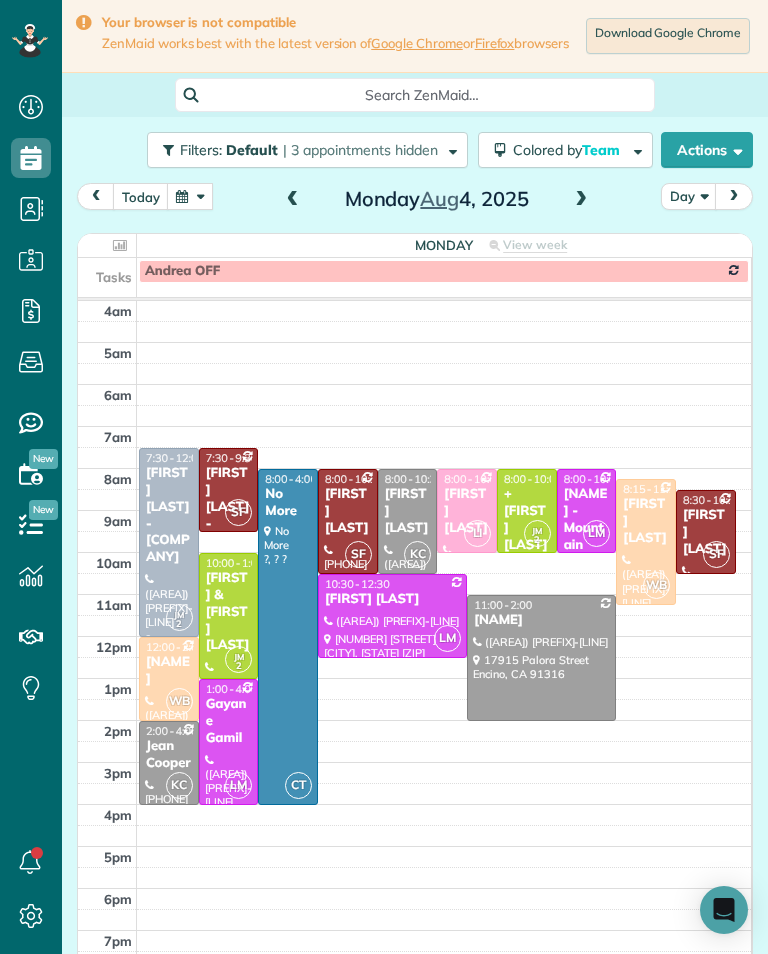 click at bounding box center (581, 200) 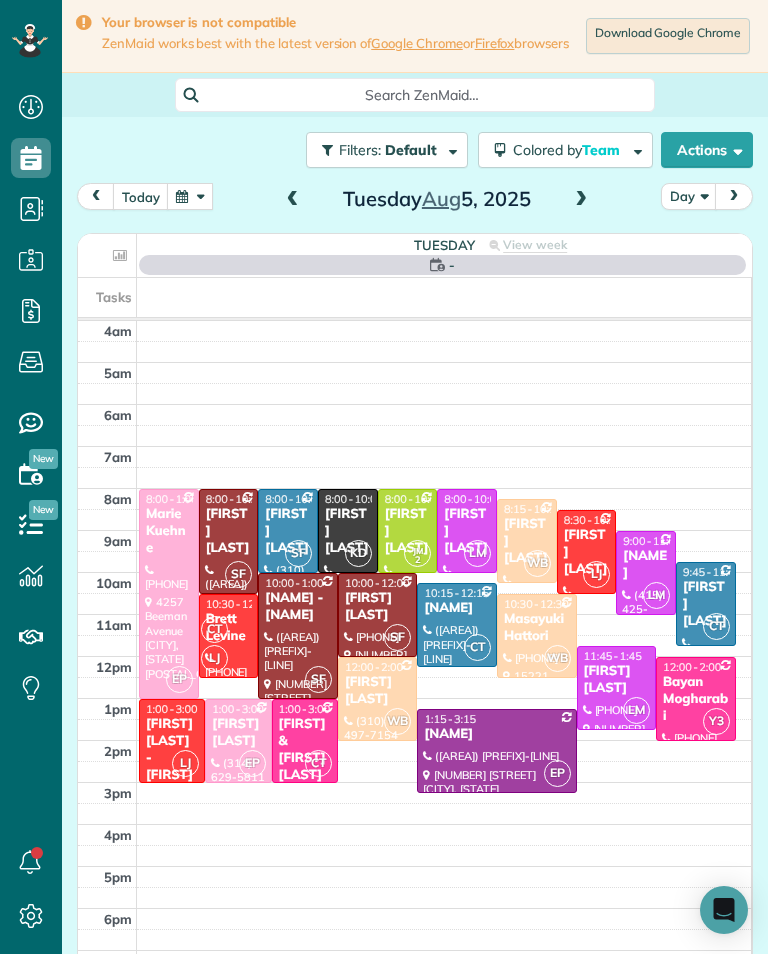 click at bounding box center (581, 200) 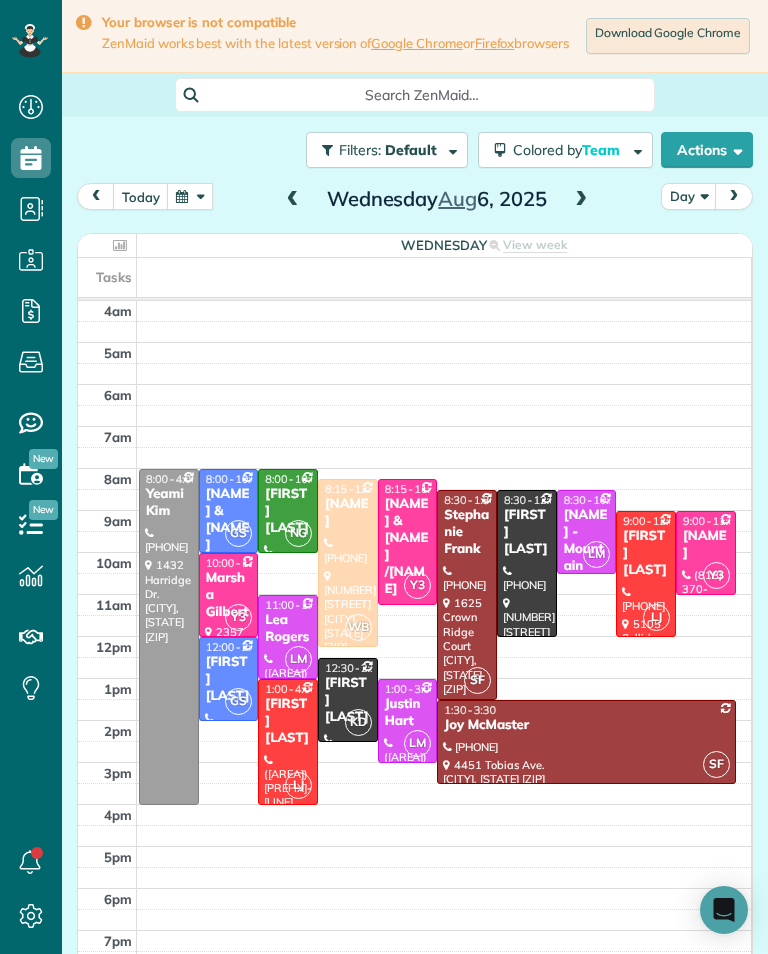 click at bounding box center (581, 200) 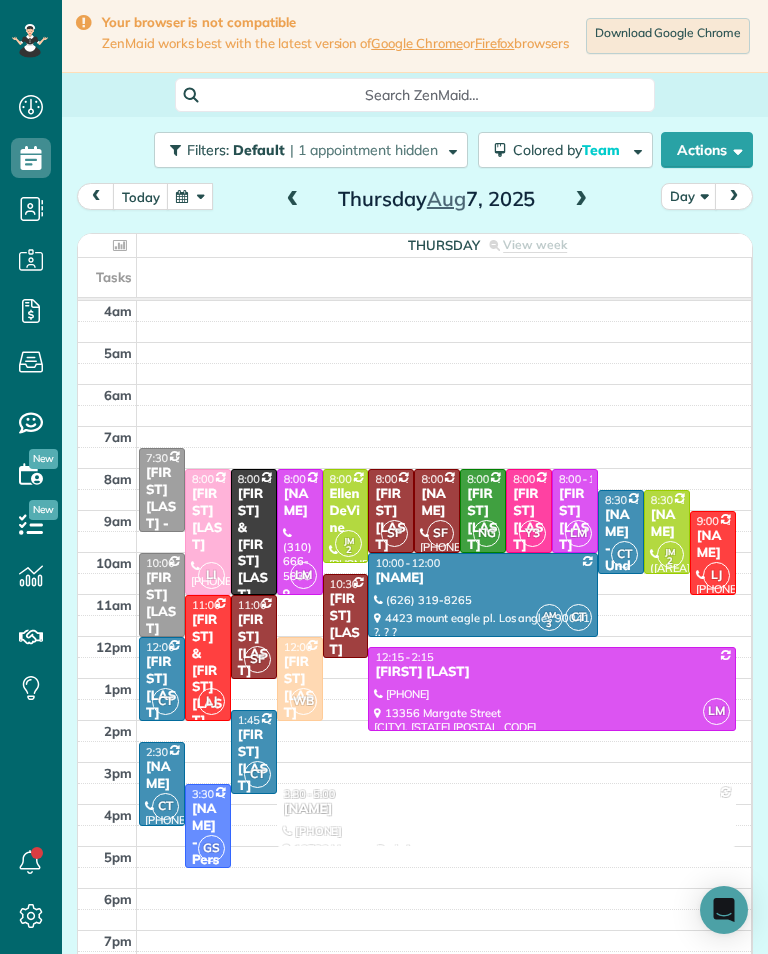 click at bounding box center [581, 200] 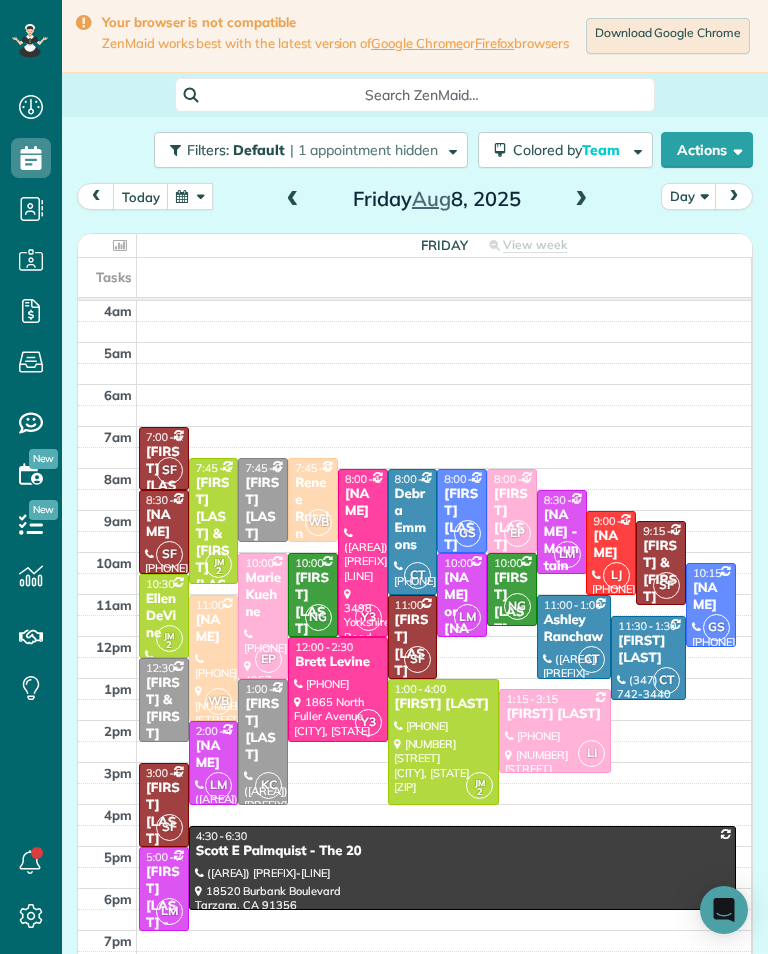 click at bounding box center [190, 196] 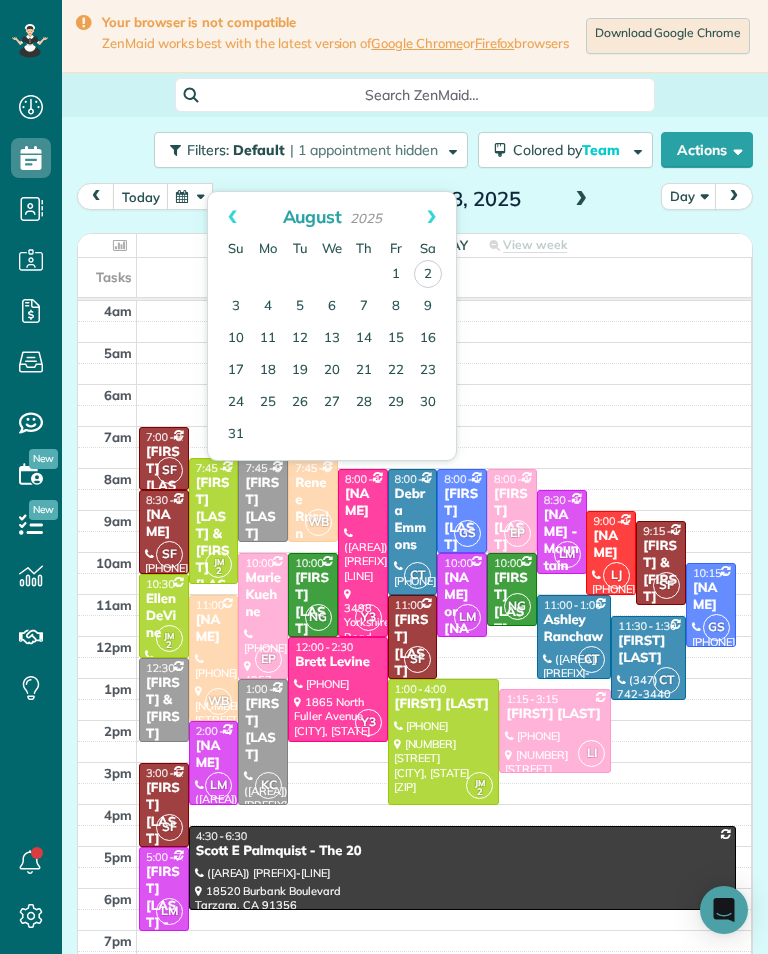 click on "Prev" at bounding box center (232, 217) 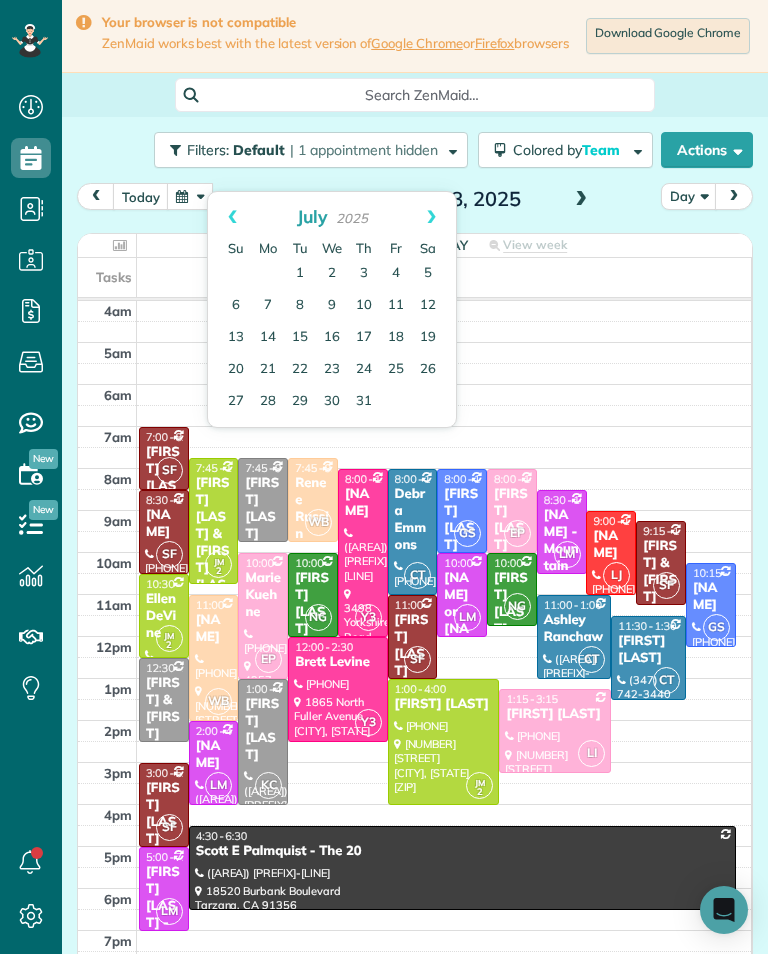 click on "25" at bounding box center (396, 370) 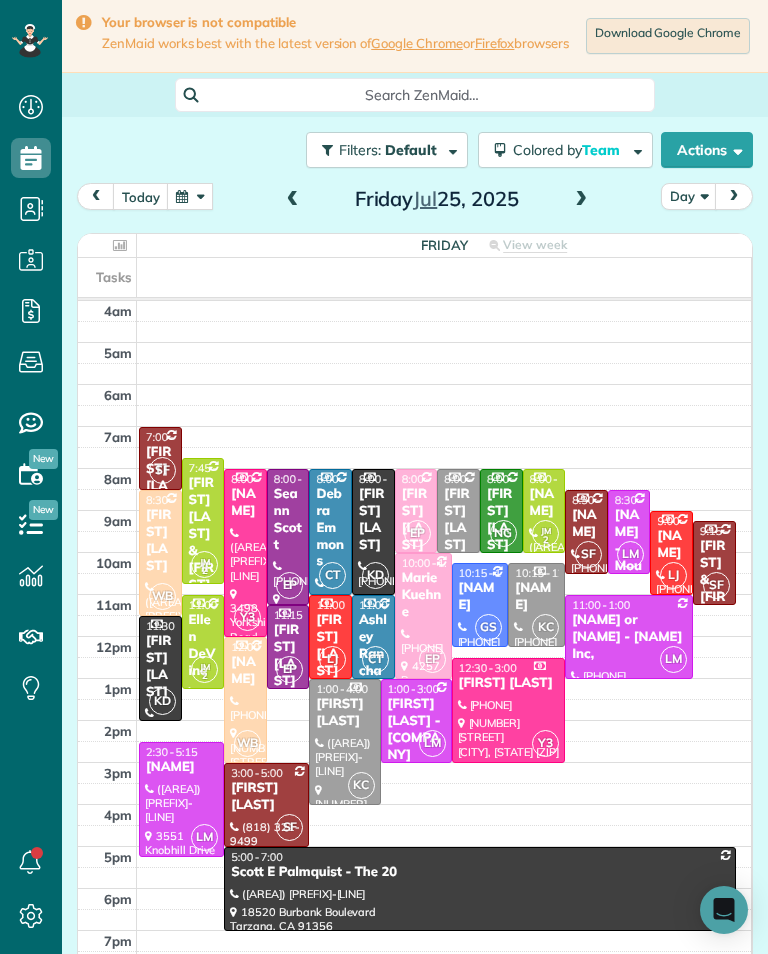 click at bounding box center (293, 200) 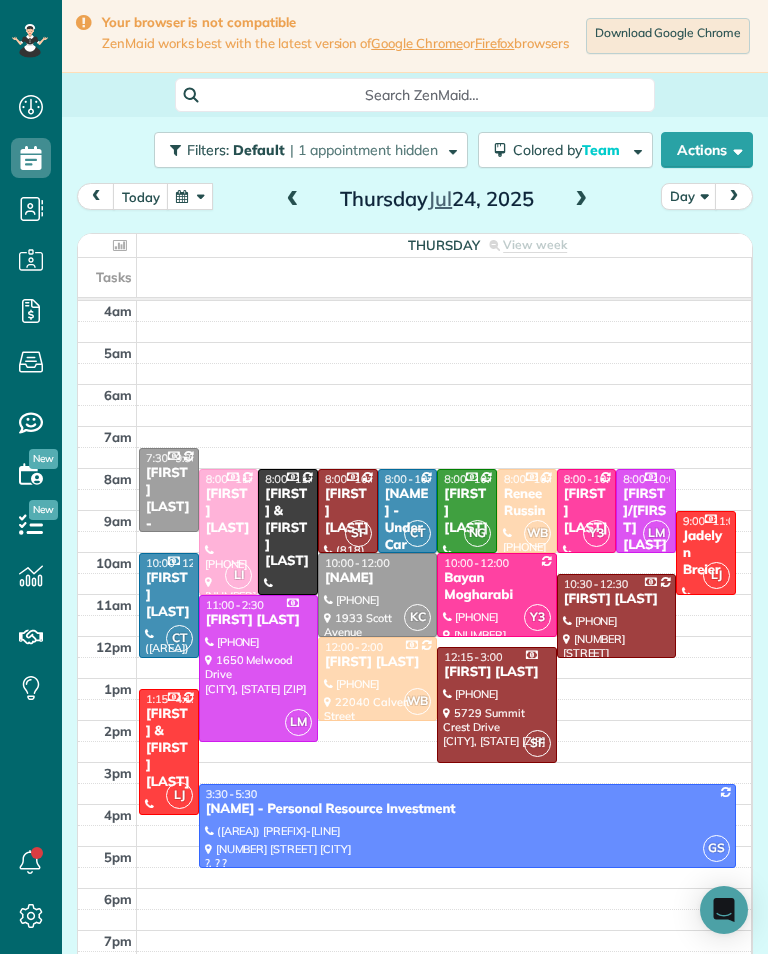 click at bounding box center [293, 200] 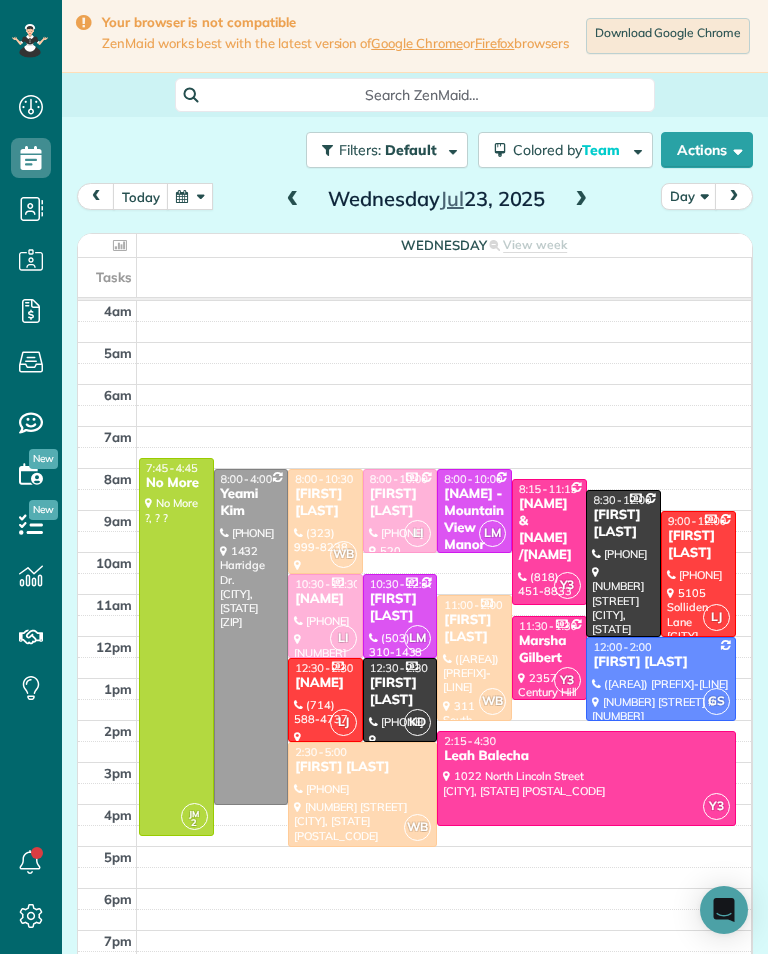 click on "[FIRST] [LAST] - Mountain View Manor" at bounding box center (474, 520) 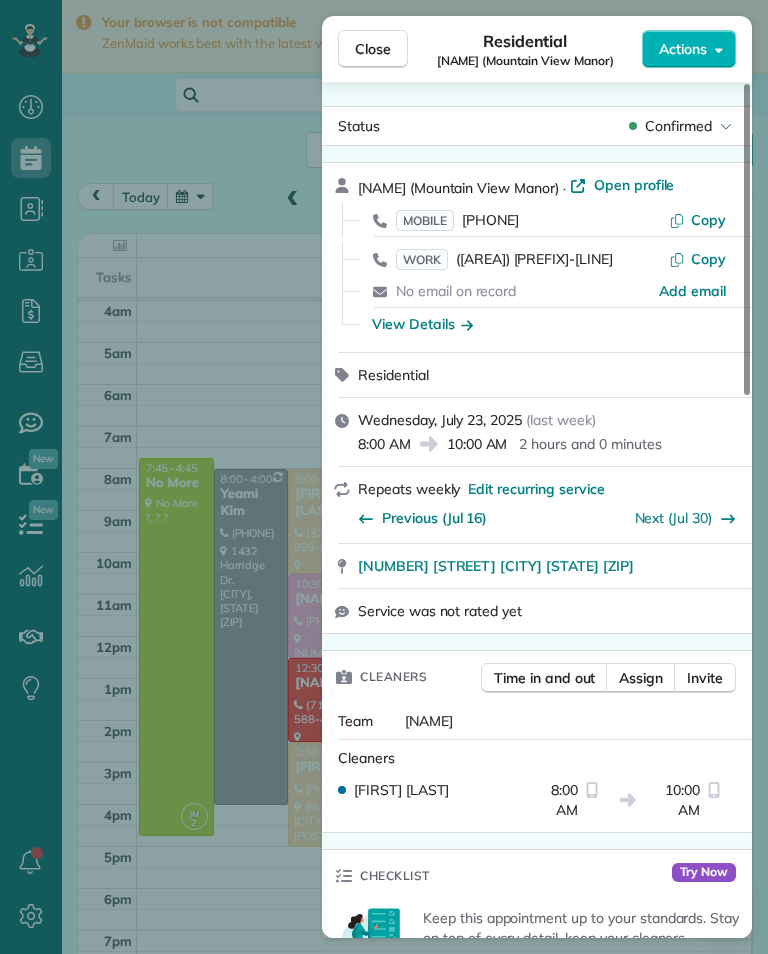 click on "Next (Jul 30)" at bounding box center [674, 518] 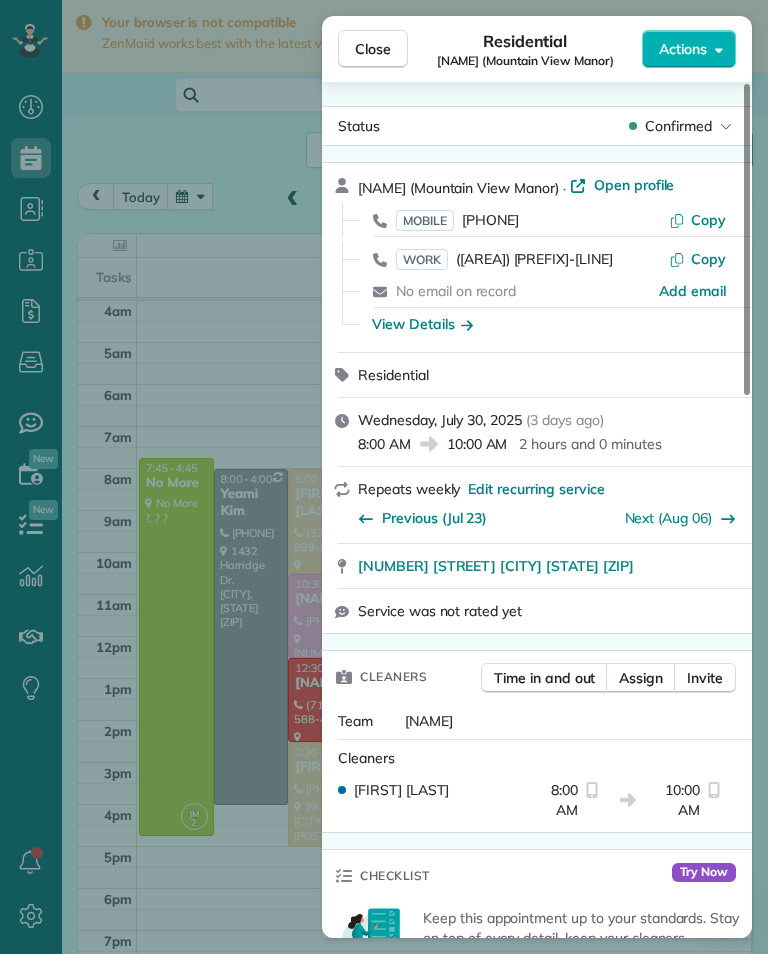 click on "Close Residential Evelyn Dierna (Mountain View Manor) Actions Status Confirmed Evelyn Dierna (Mountain View Manor) · Open profile MOBILE (424) 343-9521 Copy WORK (818) 701-6421 Copy No email on record Add email View Details Residential Wednesday, July 30, 2025 ( 3 days ago ) 8:00 AM 10:00 AM 2 hours and 0 minutes Repeats weekly Edit recurring service Previous (Jul 23) Next (Aug 06) 21700 Septo Street Chatsworth CA 91311 Service was not rated yet Cleaners Time in and out Assign Invite Team Leslie Miranda Cleaners Leslie Mirnada   8:00 AM 10:00 AM Checklist Try Now Keep this appointment up to your standards. Stay on top of every detail, keep your cleaners organised, and your client happy. Assign a checklist Watch a 5 min demo Billing Billing actions Service Add an item Overcharge $0.00 Discount $0.00 Coupon discount - Primary tax - Secondary tax - Total appointment price $0.00 Tips collected $0.00 Mark as paid Total including tip $0.00 Get paid online in no-time! Charge customer credit card Key # - Work items" at bounding box center [384, 477] 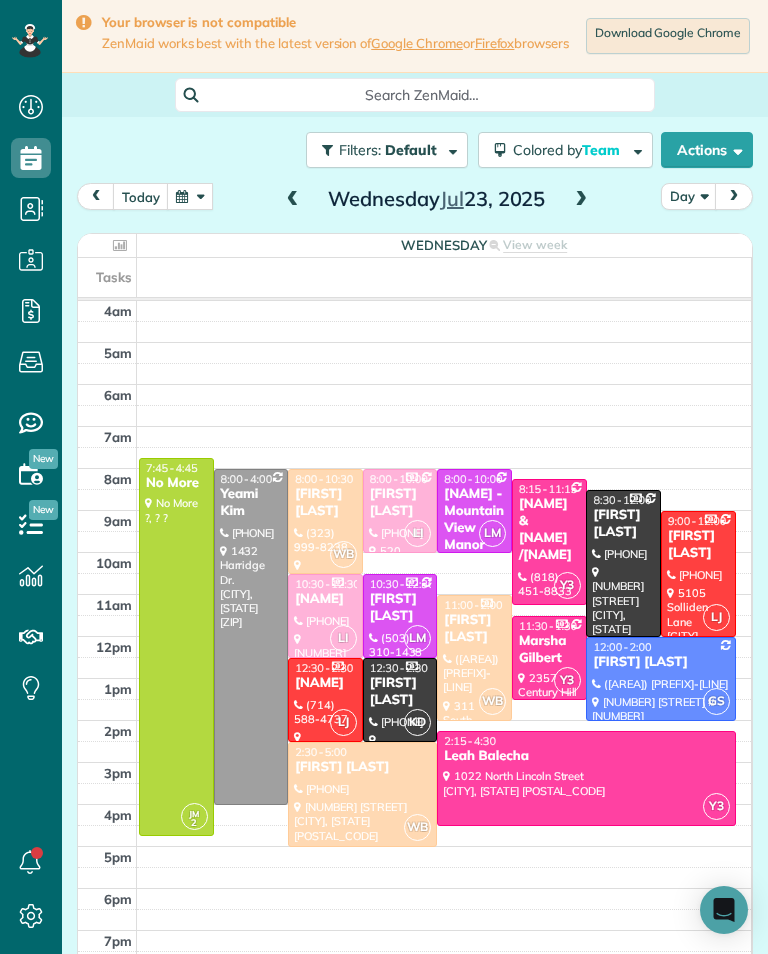 click on "[FIRST] [LAST]" at bounding box center (400, 503) 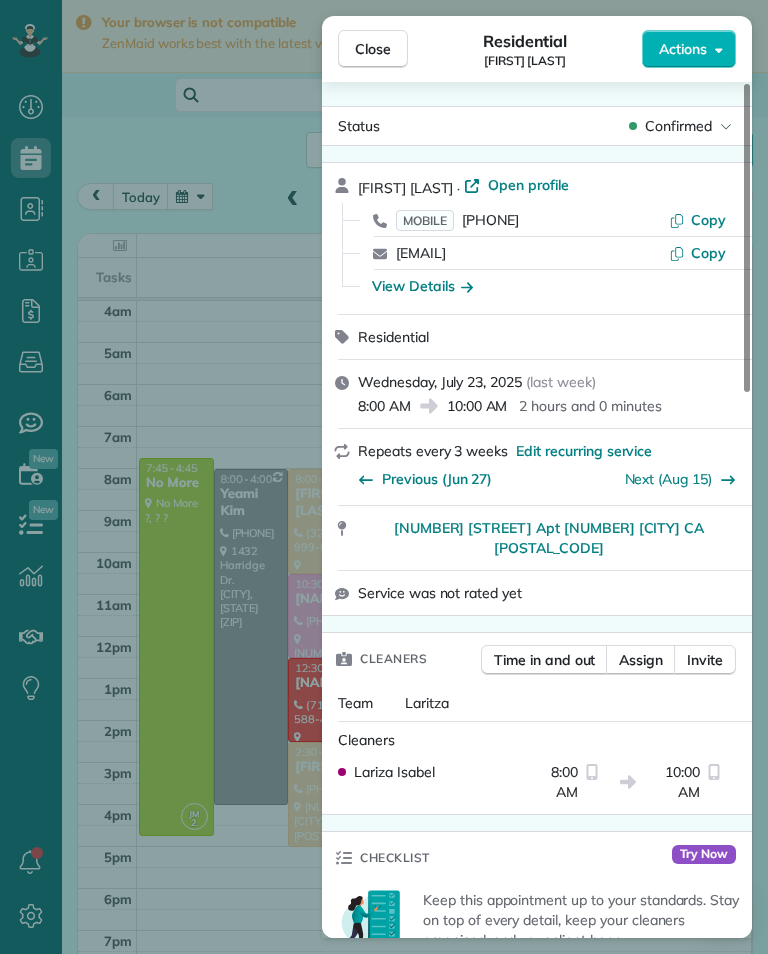 click on "Close Residential Nicolette Gevorkian Actions Status Confirmed Nicolette Gevorkian · Open profile MOBILE (818) 641-8744 Copy nicolettelgevorkian@gmail.com Copy View Details Residential Wednesday, July 23, 2025 ( last week ) 8:00 AM 10:00 AM 2 hours and 0 minutes Repeats every 3 weeks Edit recurring service Previous (Jun 27) Next (Aug 15) 520 North Maryland Avenue Apt 5 Glendale CA 91206 Service was not rated yet Cleaners Time in and out Assign Invite Team Laritza Cleaners Lariza   Isabel 8:00 AM 10:00 AM Checklist Try Now Keep this appointment up to your standards. Stay on top of every detail, keep your cleaners organised, and your client happy. Assign a checklist Watch a 5 min demo Billing Billing actions Service Service Price (1x $155.00) $155.00 Add an item Overcharge $0.00 Discount $0.00 Coupon discount - Primary tax - Secondary tax - Total appointment price $155.00 Tips collected $0.00 Paid by card Total including tip $155.00 INVOICE #754 View invoice $155.00 Paid $155.00 Sent Due on Aug 20 Key # - 0 0" at bounding box center [384, 477] 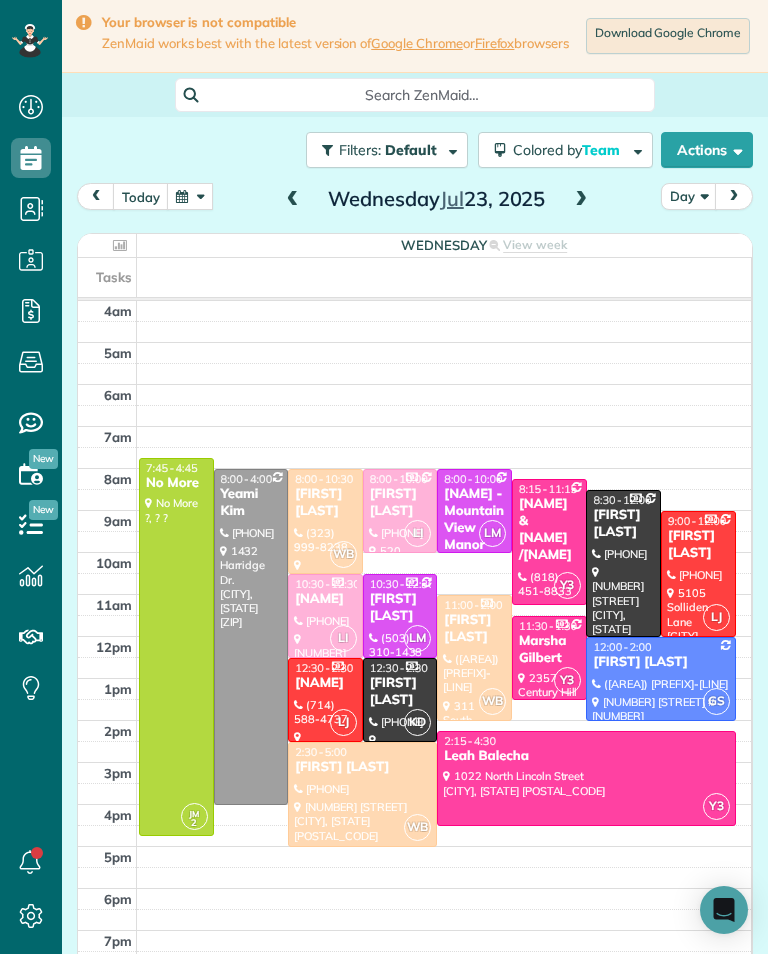 click at bounding box center [444, 277] 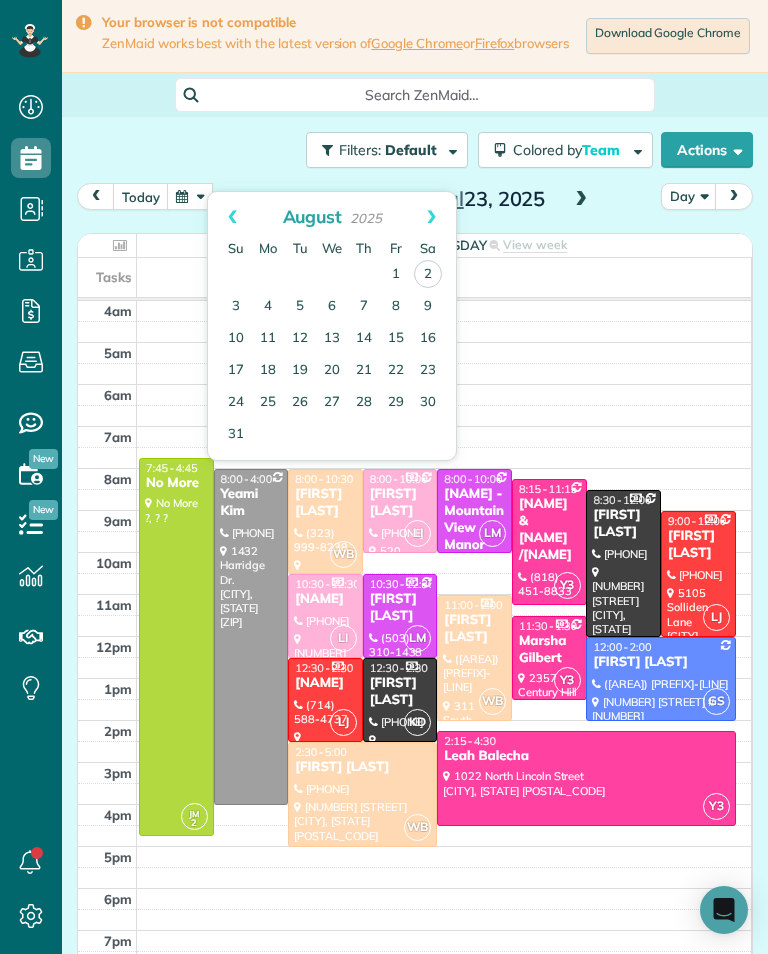 click on "4" at bounding box center [268, 307] 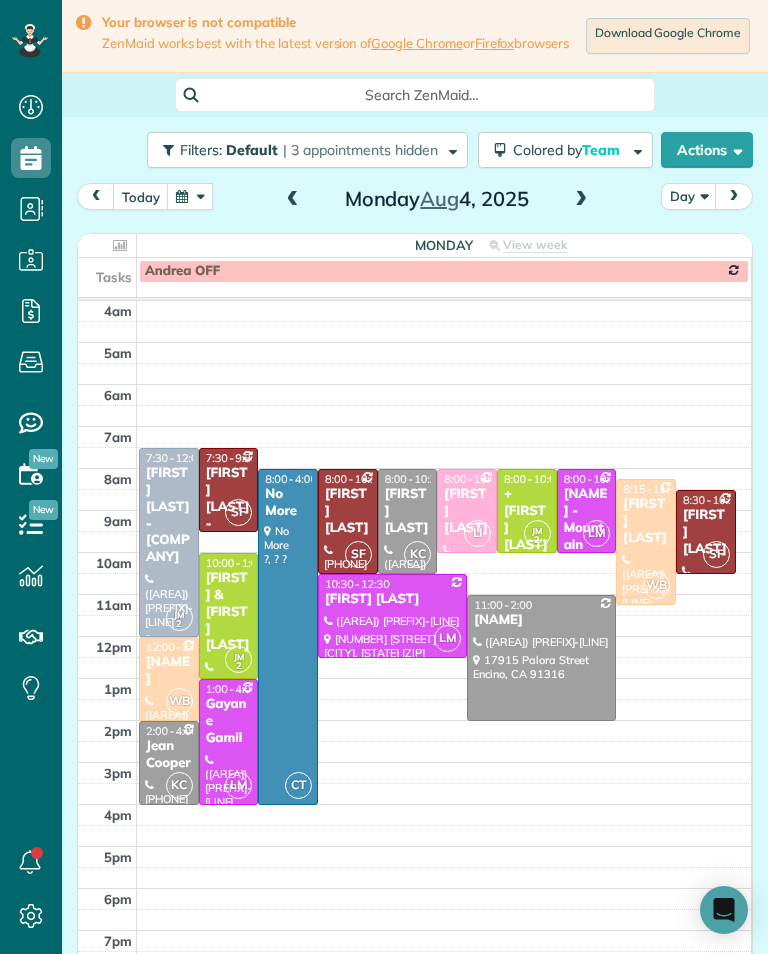 scroll, scrollTop: 985, scrollLeft: 62, axis: both 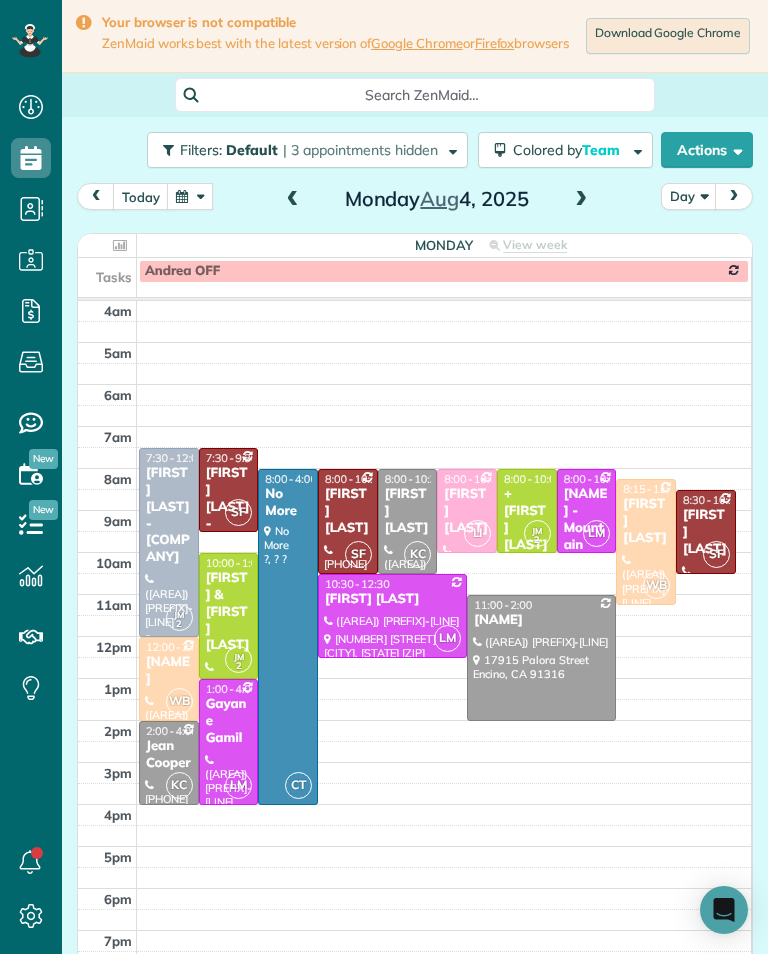 click at bounding box center (190, 196) 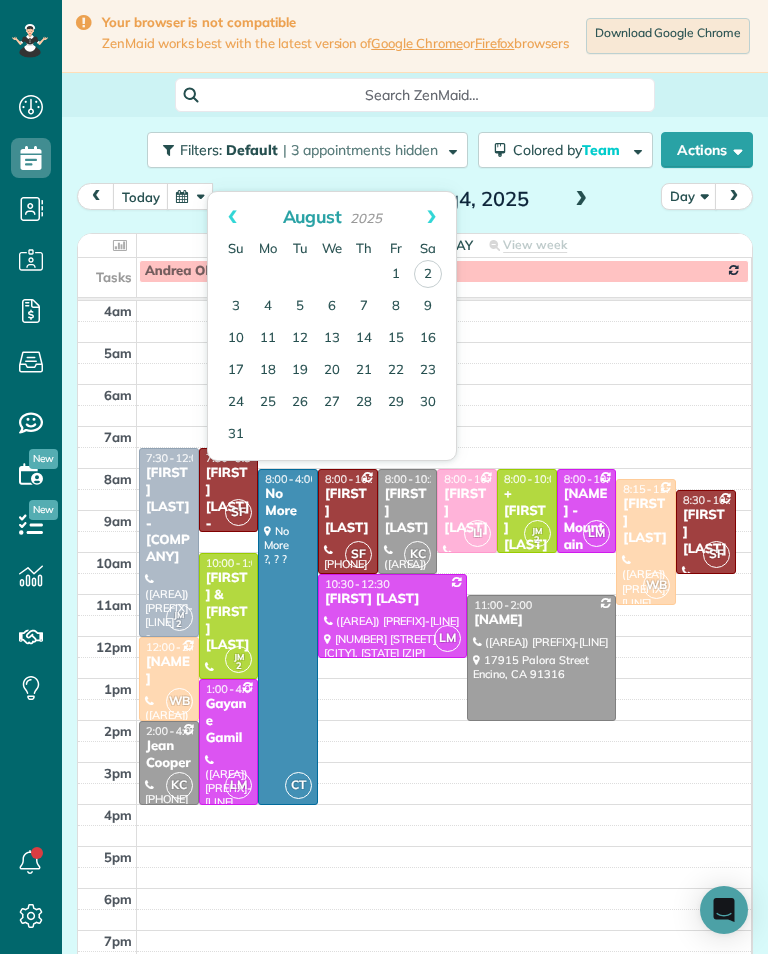 click on "11" at bounding box center (268, 339) 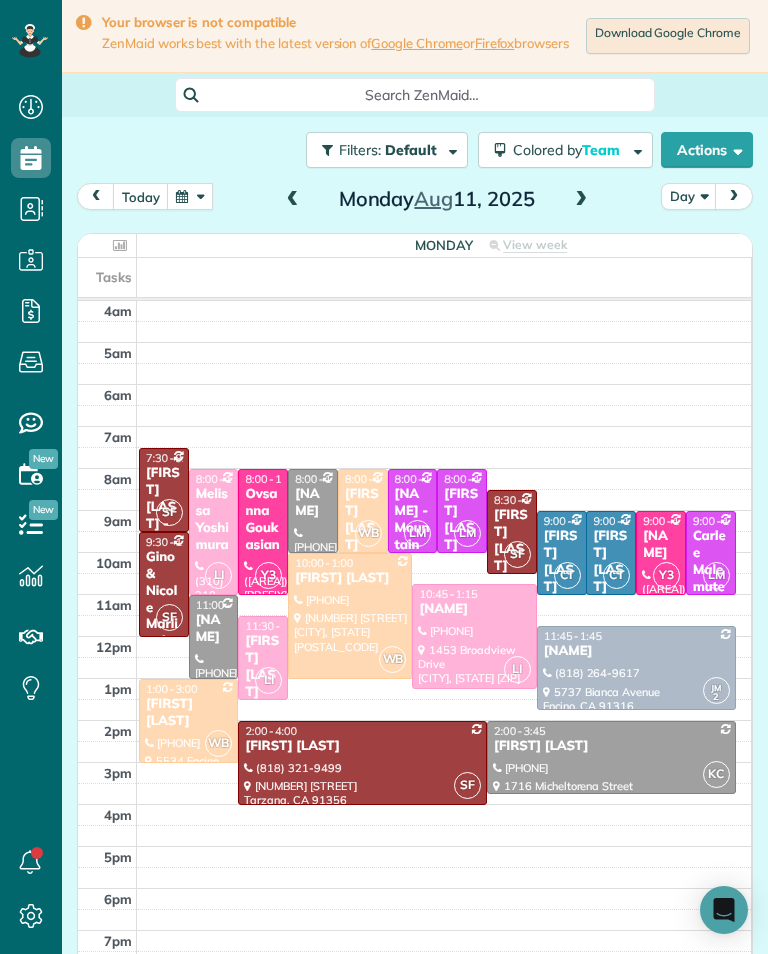 click at bounding box center (444, 479) 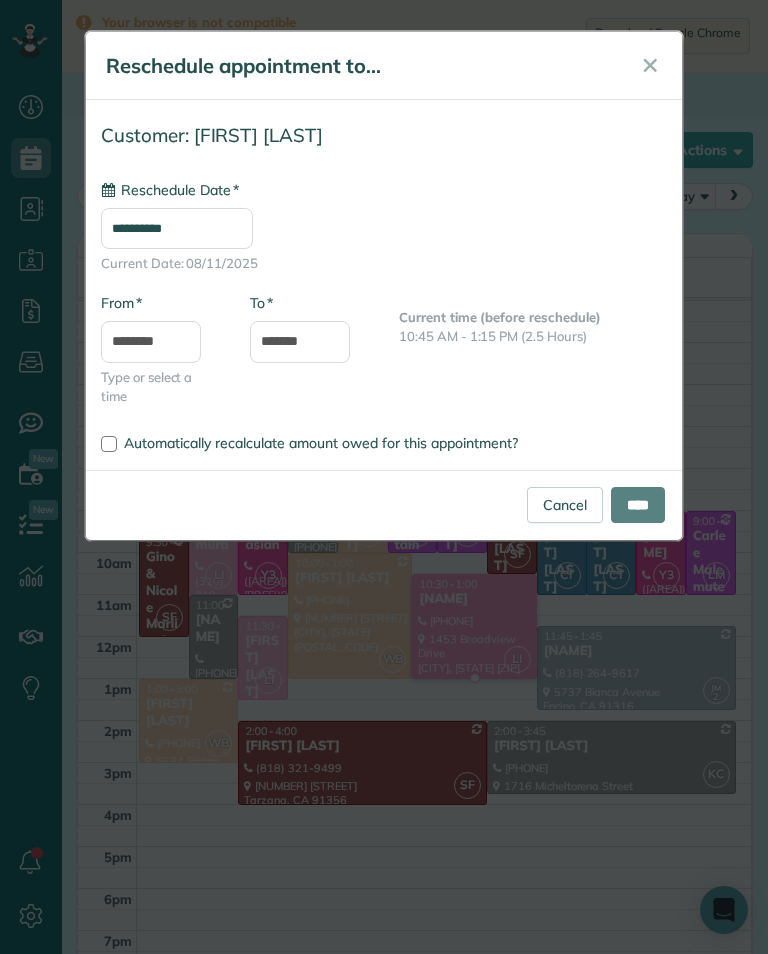 scroll, scrollTop: 10, scrollLeft: 0, axis: vertical 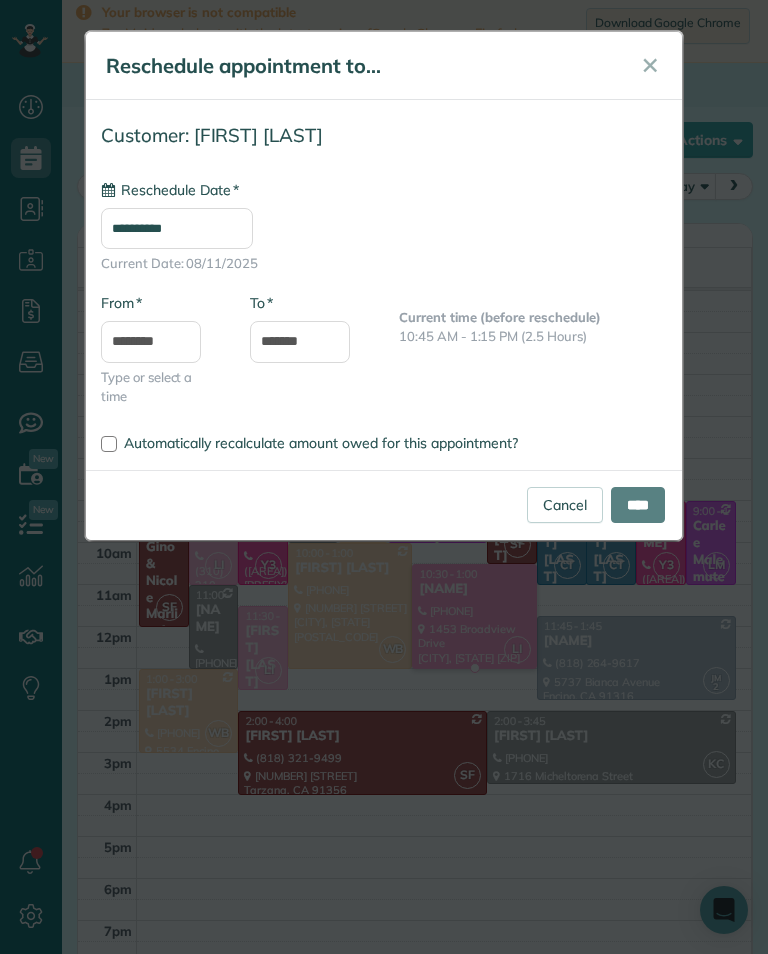 click on "**********" at bounding box center (177, 228) 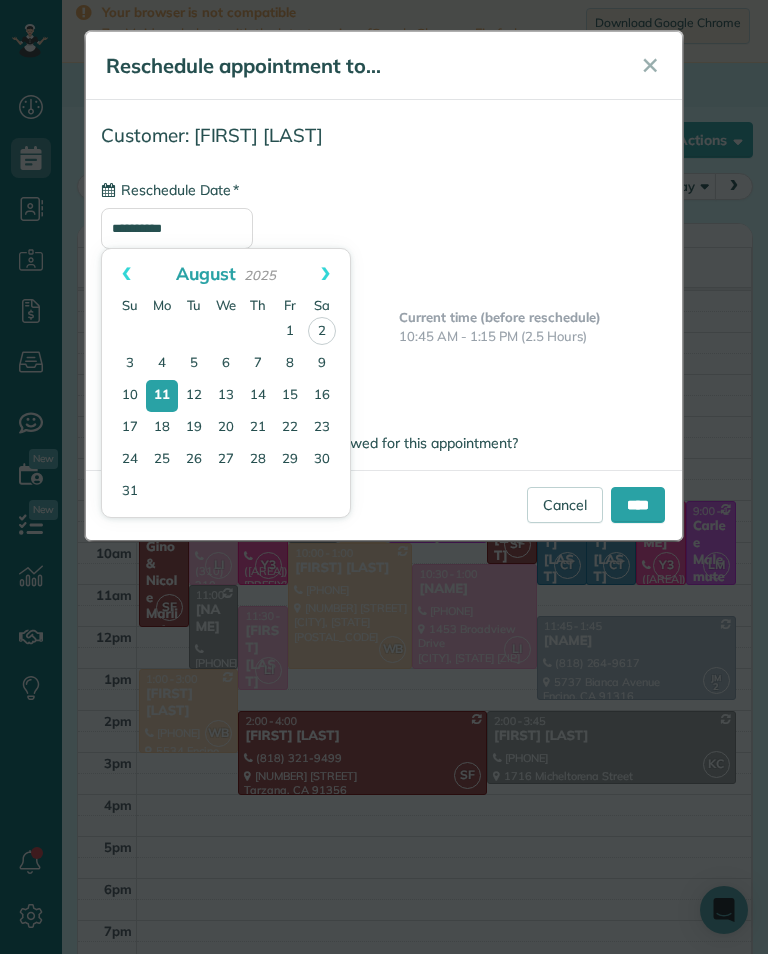 click on "4" at bounding box center [162, 364] 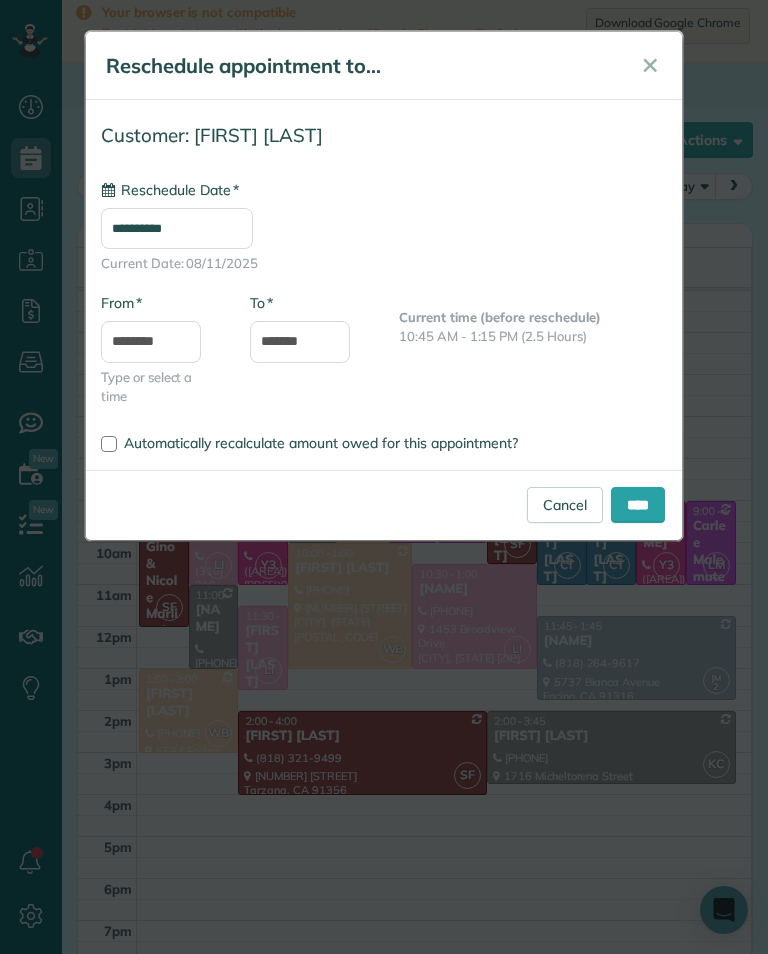 click on "****" at bounding box center [638, 505] 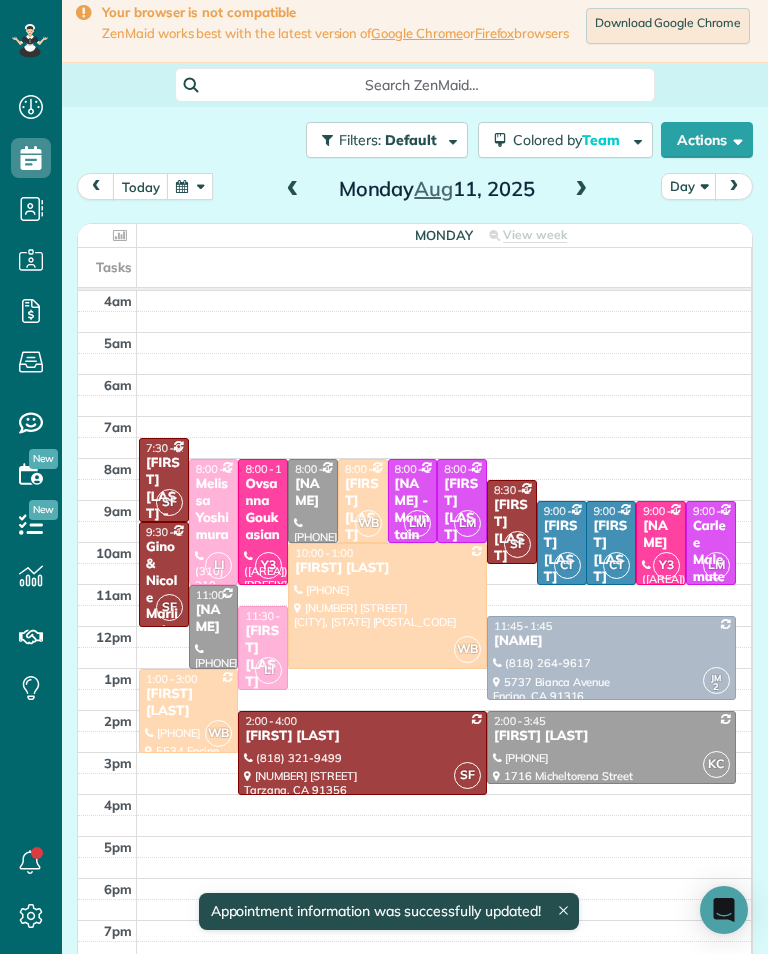 click at bounding box center (190, 186) 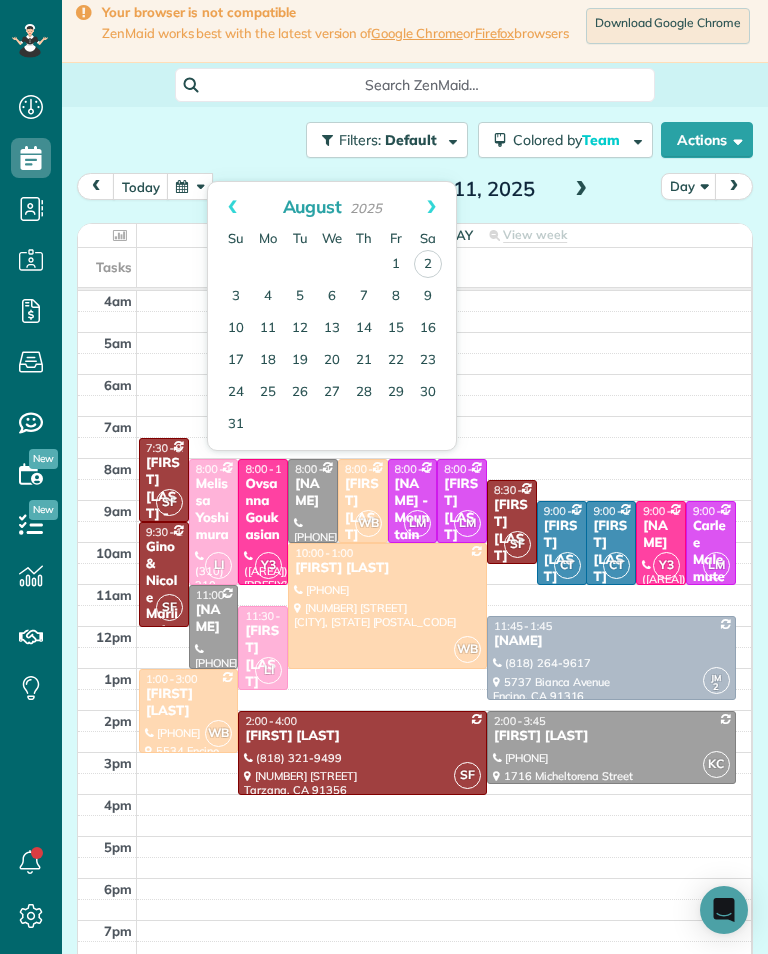 click on "4" at bounding box center (268, 297) 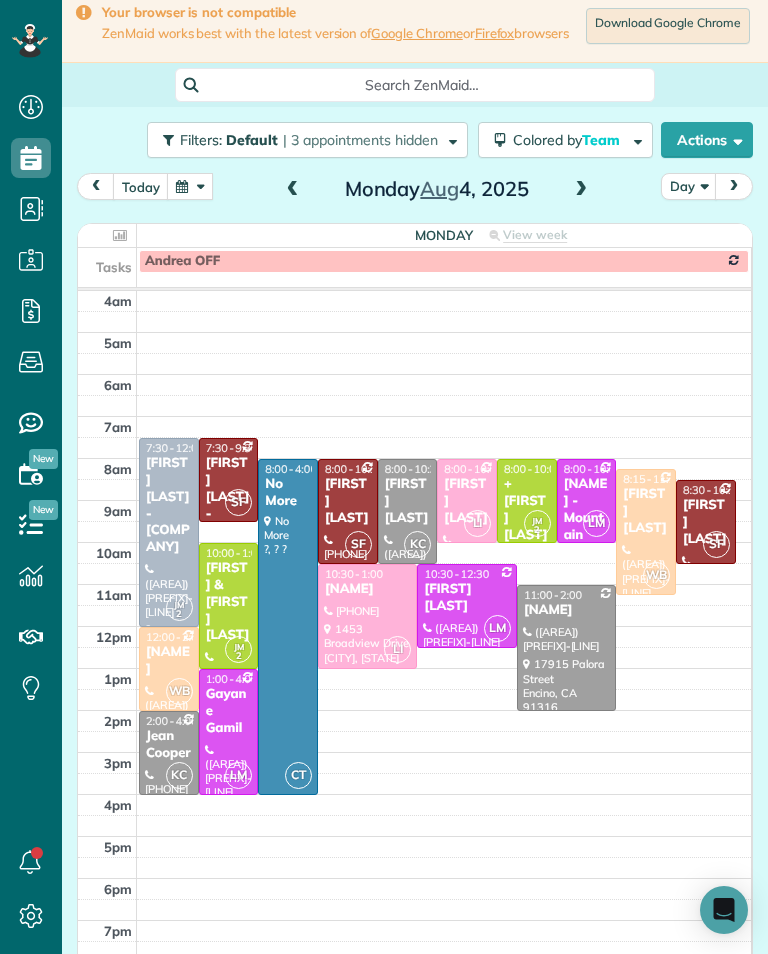 click at bounding box center (367, 616) 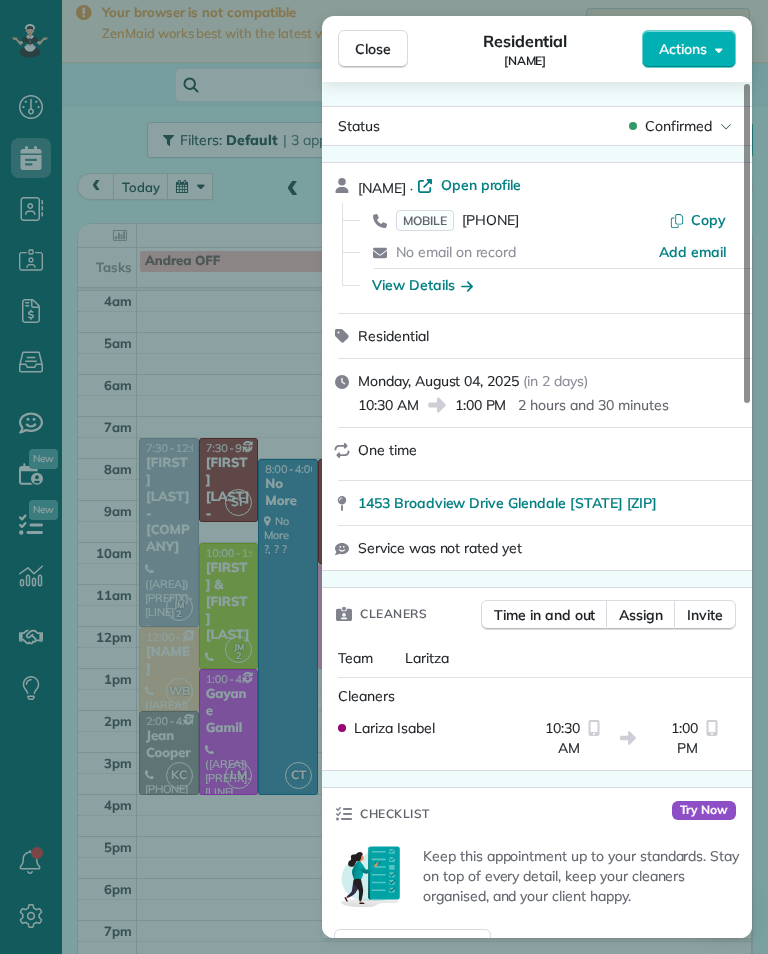 click on "MOBILE (818) 371-8103" at bounding box center [457, 220] 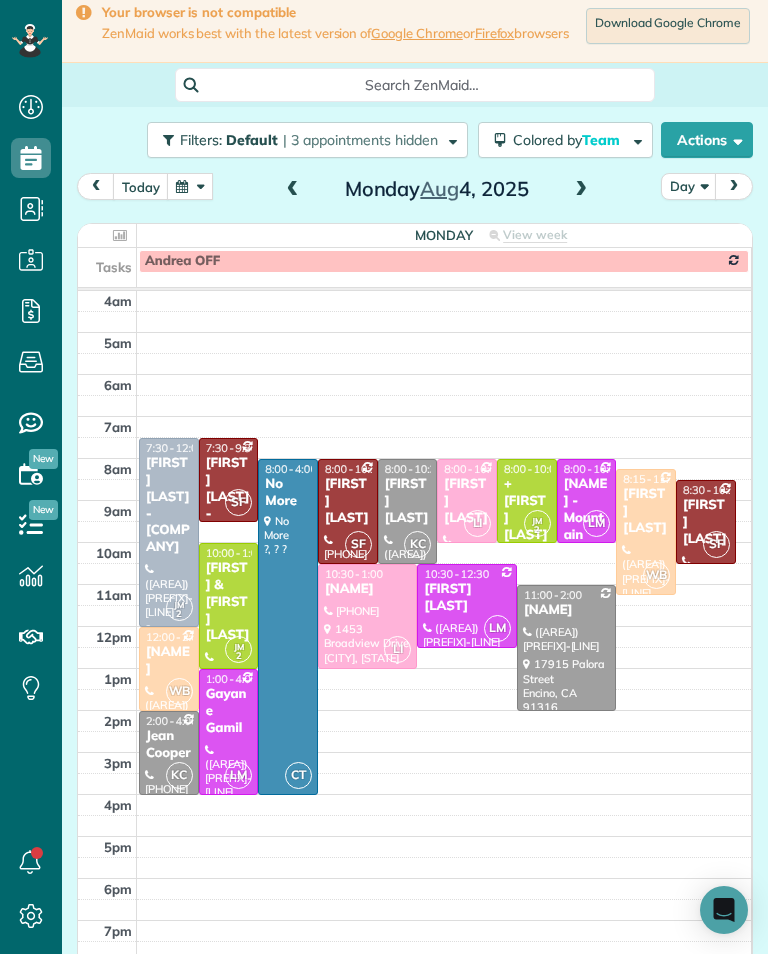click at bounding box center [566, 648] 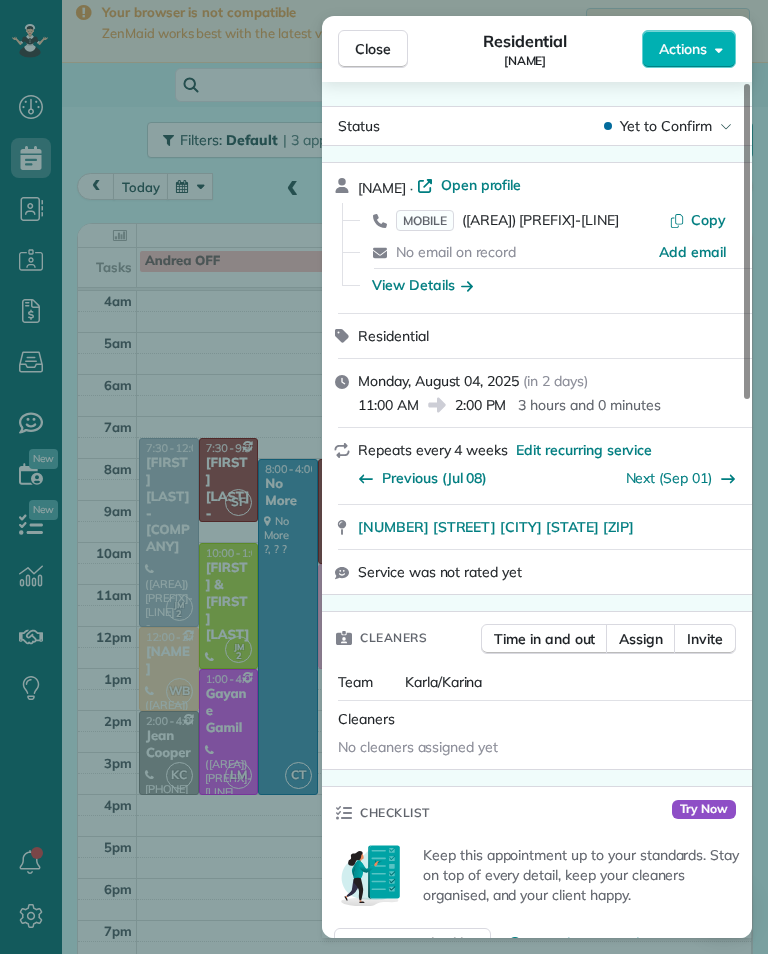 click on "[PHONE]" at bounding box center [540, 220] 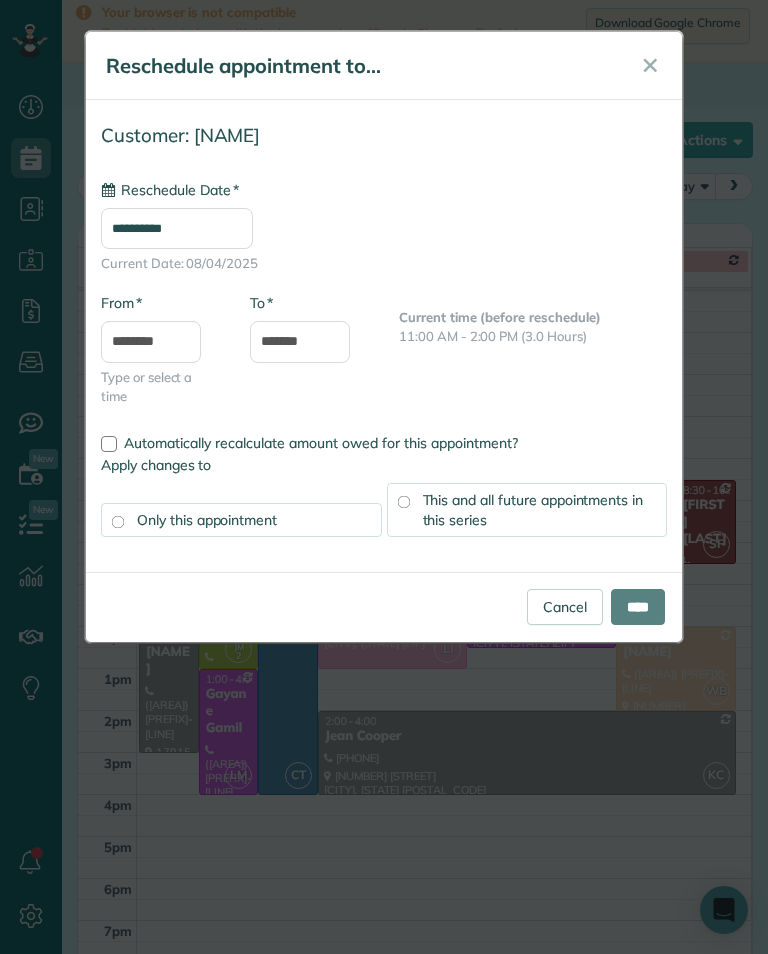 click on "**********" at bounding box center [177, 228] 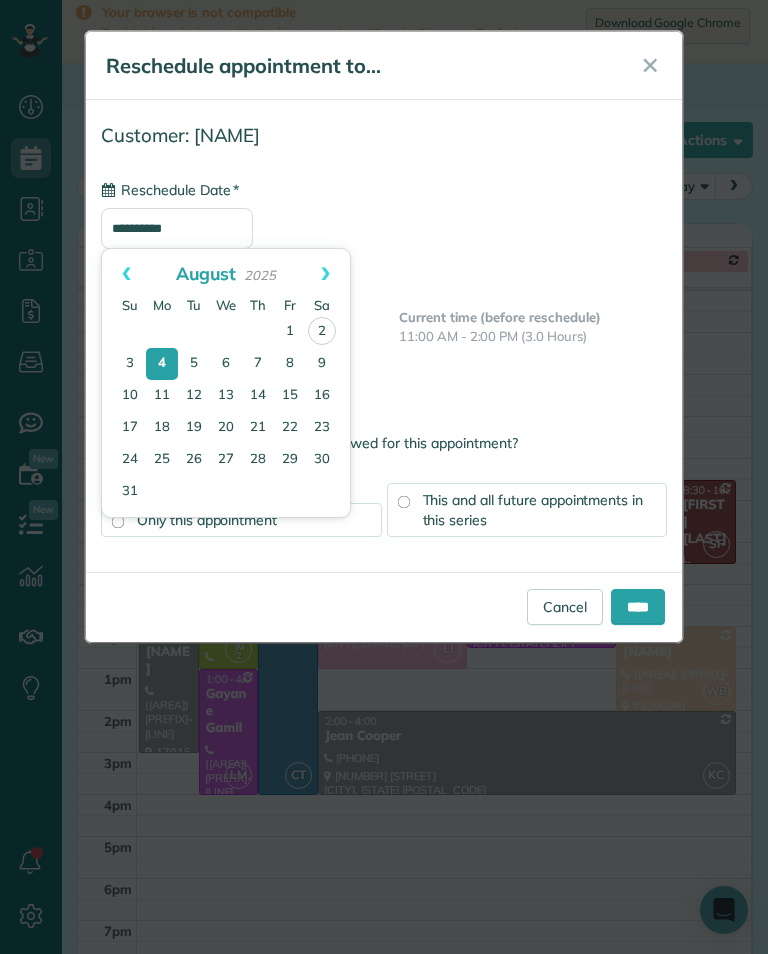 click on "11" at bounding box center (162, 396) 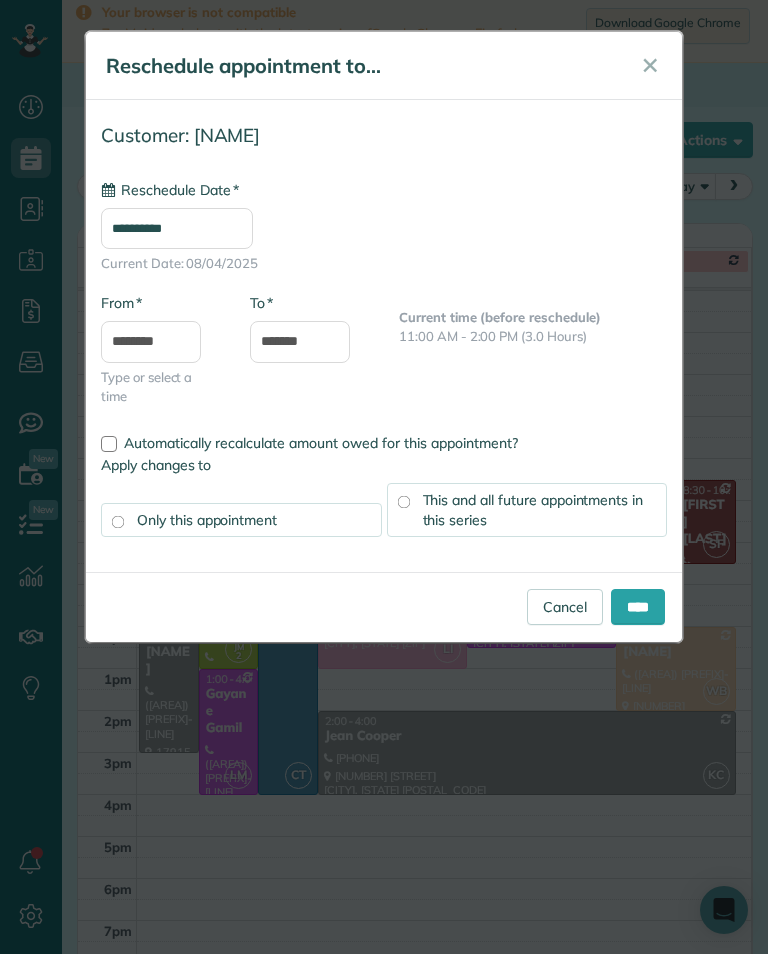 click on "This and all future appointments in this series" at bounding box center (527, 510) 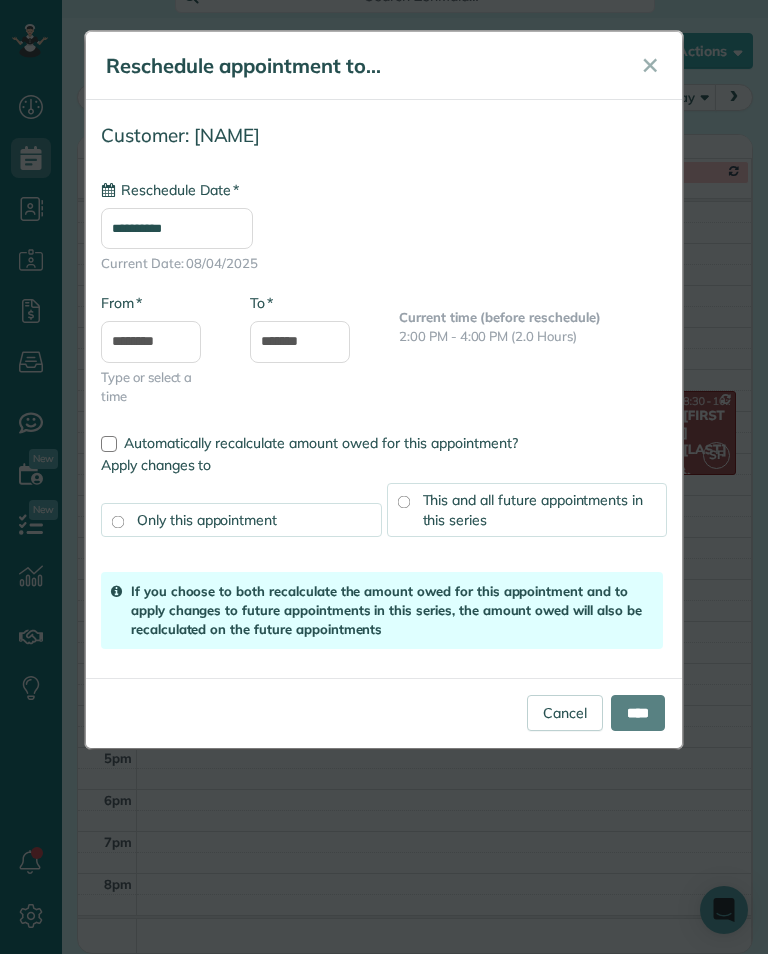 scroll, scrollTop: 107, scrollLeft: 0, axis: vertical 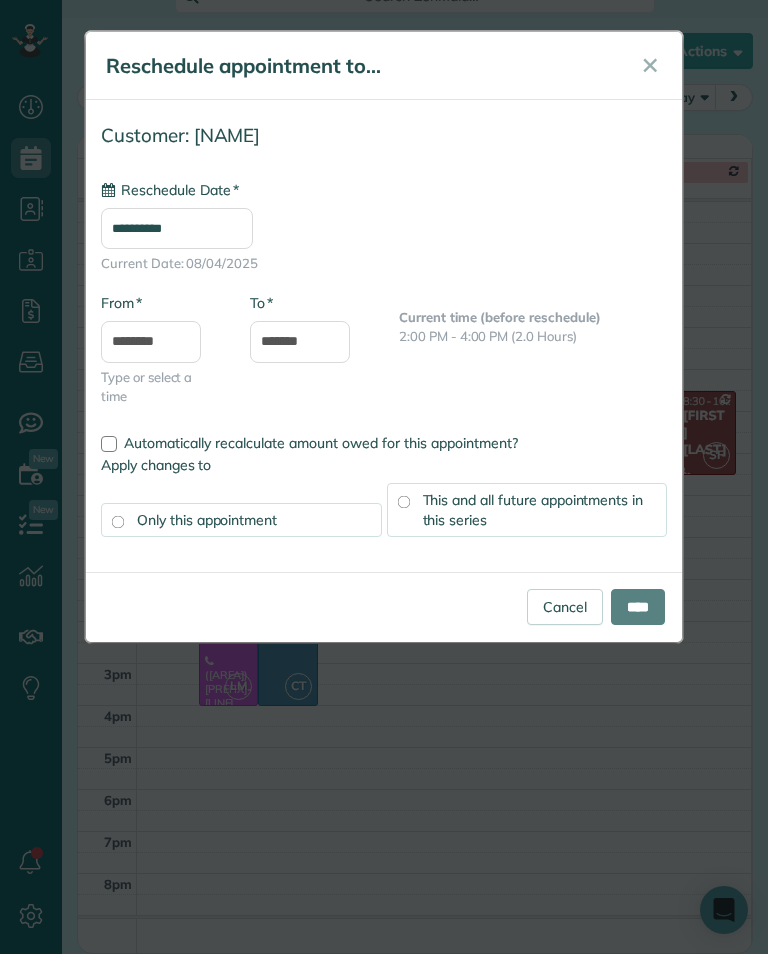 type on "**********" 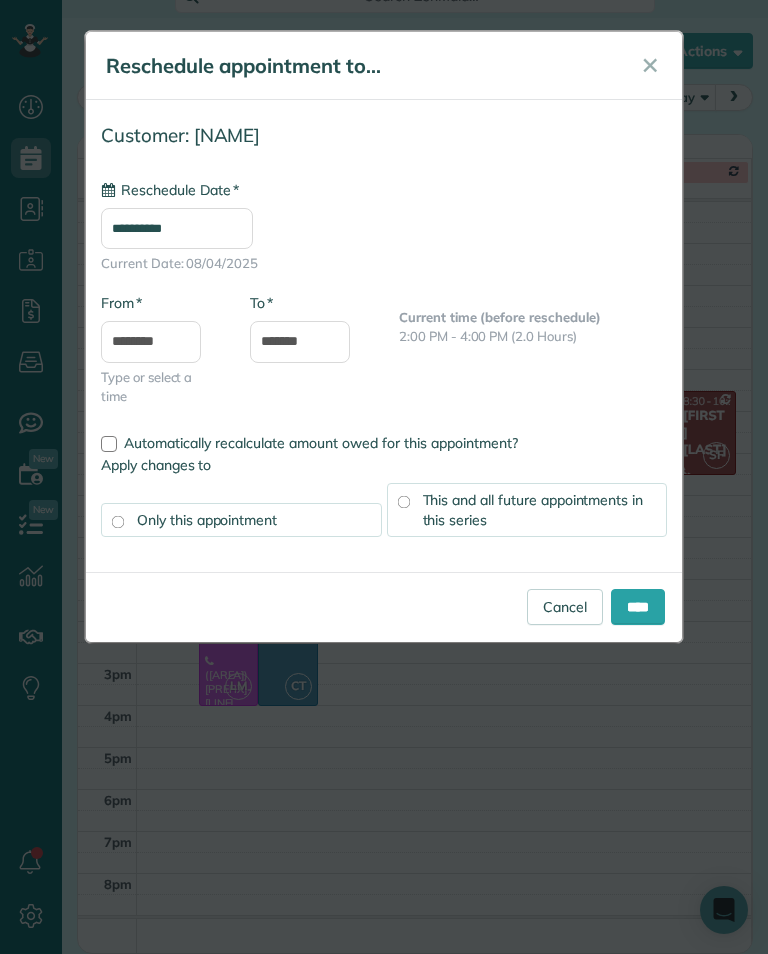 click on "****" at bounding box center [638, 607] 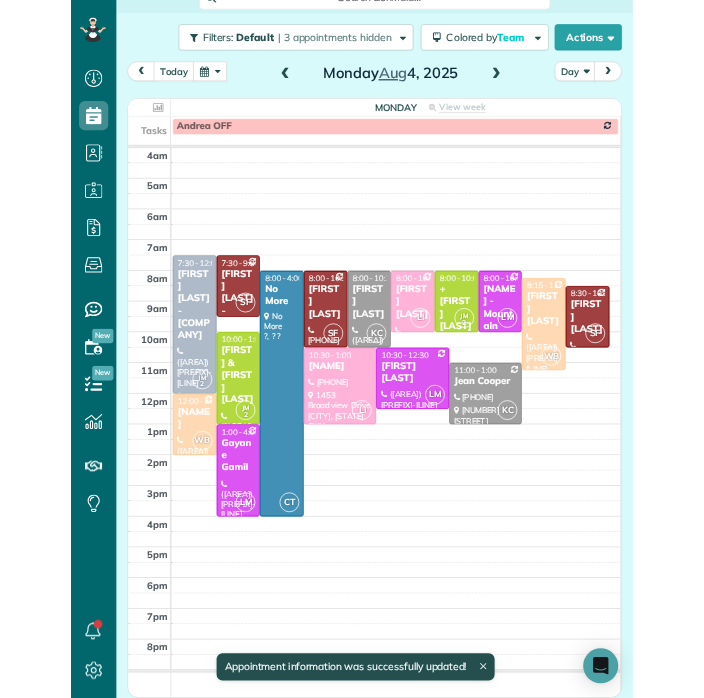 scroll, scrollTop: 105, scrollLeft: 0, axis: vertical 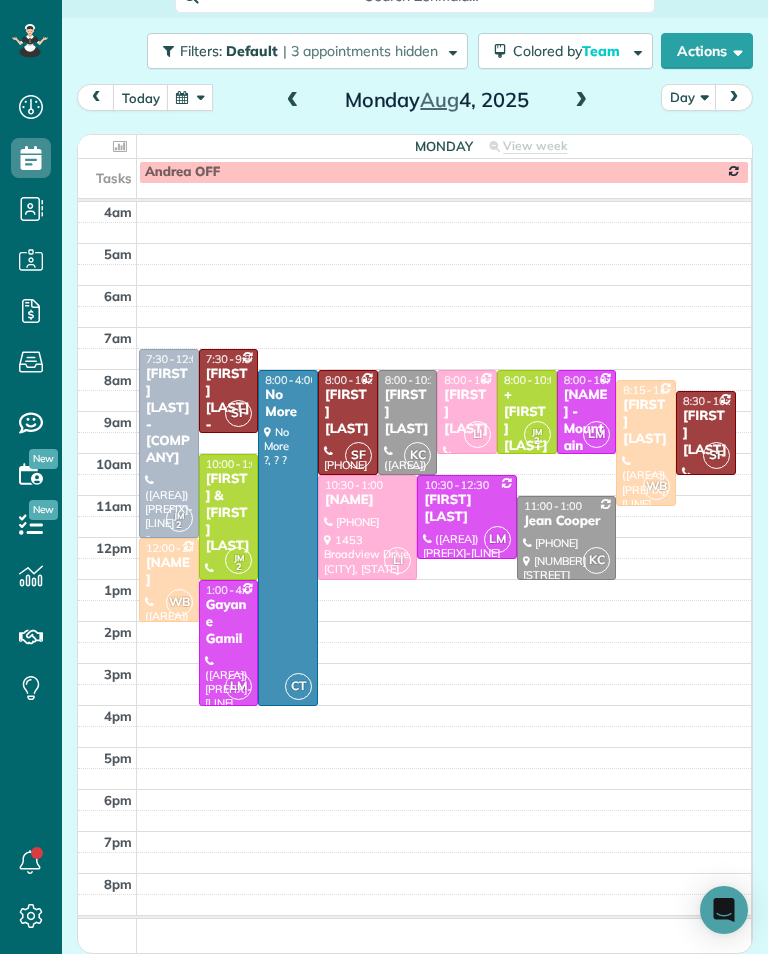 click on "Jules Ibrao - Compass" at bounding box center (169, 416) 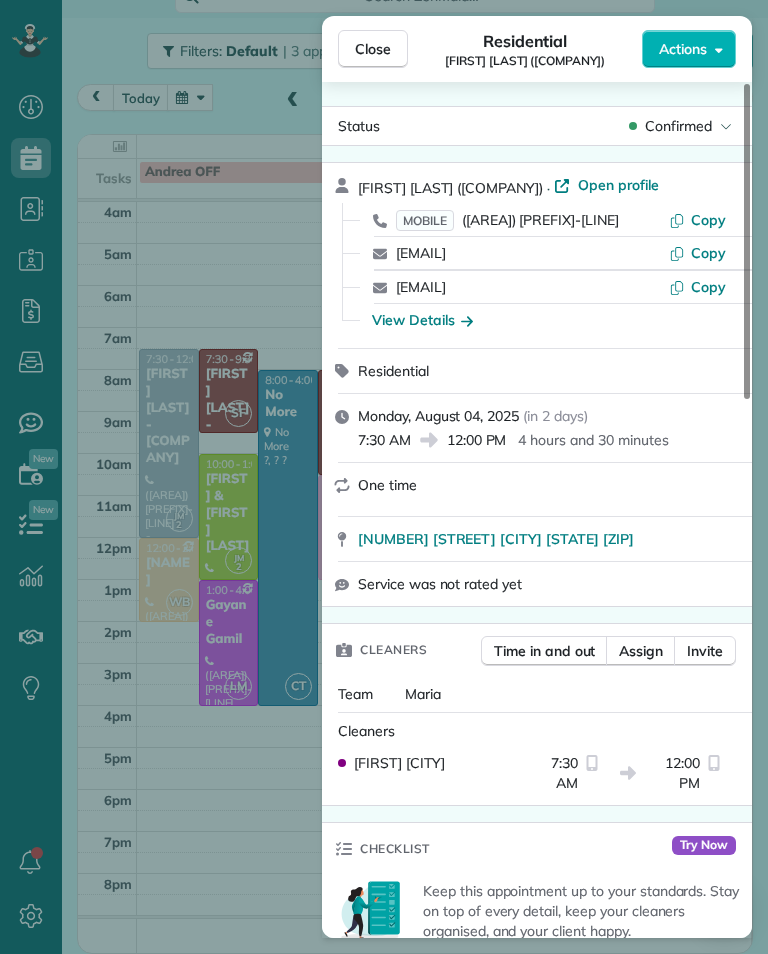 click on "[PHONE]" at bounding box center [540, 220] 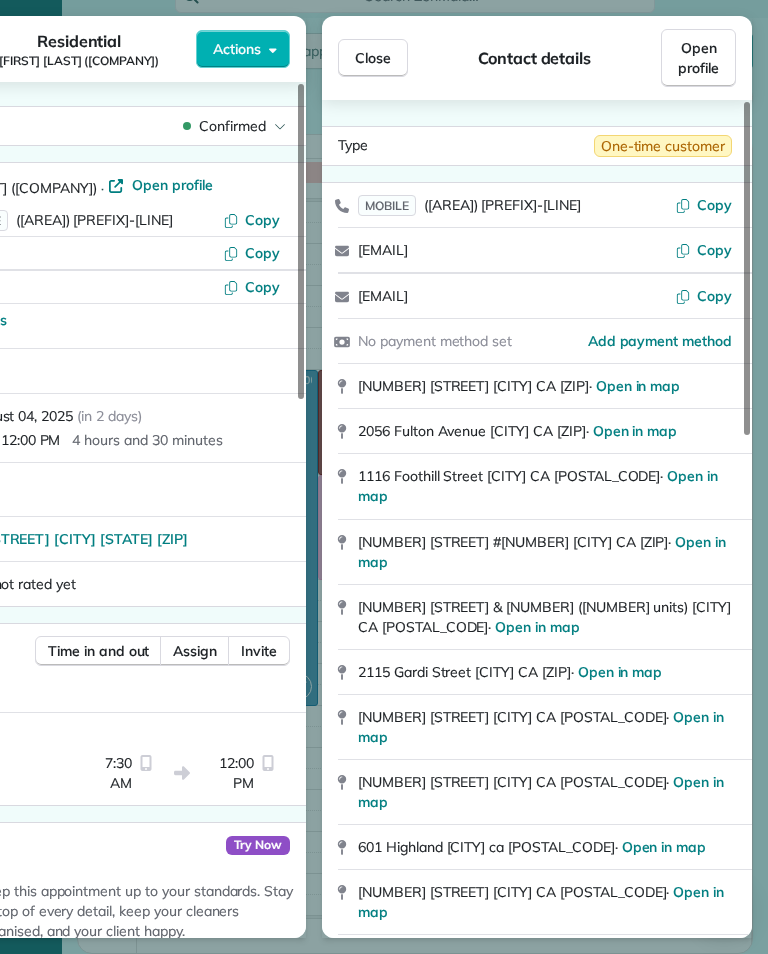 click on "Type One-time customer MOBILE (626) 255-8029 Copy diane.scalzo@compass.com Copy jules.ibrao@compass.com Copy No payment method set Add payment method 346 Stedman Place     Monrovia   CA   91016  ·   Open in map 2056 Fulton Avenue     Monterey Park   CA   91755  ·   Open in map 1116 Foothill Street     South Pasadena   CA   91030  ·   Open in map 441 Maple Way #6     Pasadena   CA   91101  ·   Open in map 1420 North Holliston Avenue   & 1422 (2 units)   Pasadena   CA   91104  ·   Open in map 2115 Gardi Street     Bradbury   CA   91008  ·   Open in map 1850 North Holliston Avenue     Pasadena   CA   91104  ·   Open in map 5008 Vincent Avenue     Los Angeles   CA   90041  ·   Open in map 601 Highland     Pasadena   ca   91104  ·   Open in map 601 Highland Street     Pasadena   CA   91104  ·   Open in map 3200 W. Riverside Dr   #F   Burbank   CA   91505  ·   Open in map 300 California Terrace     Pasadena   CA   91105  ·   Open in map 3200 West Riverside Drive   Apt F   Burbank   CA   91505  ·" at bounding box center (537, 519) 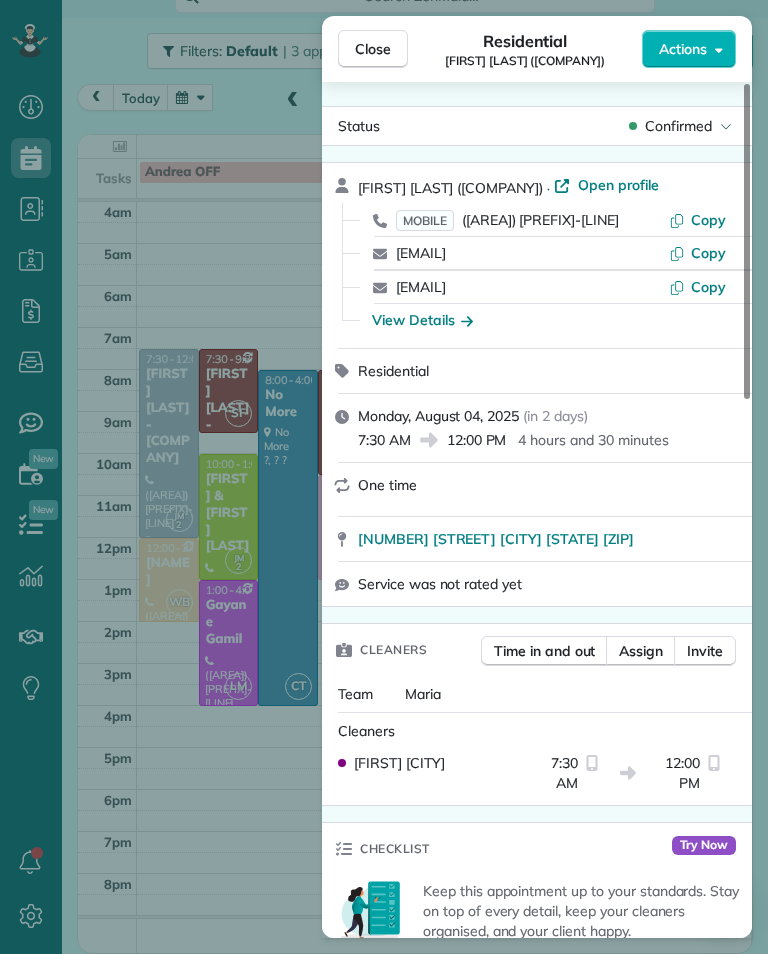 click on "Close" at bounding box center (373, 49) 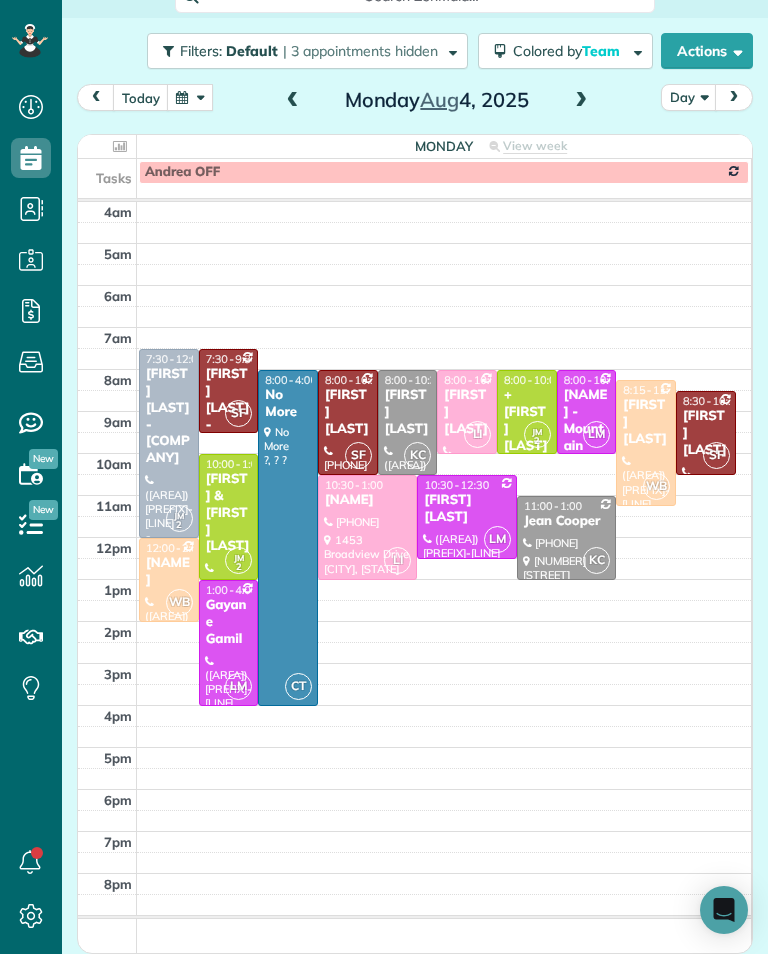 scroll, scrollTop: 985, scrollLeft: 62, axis: both 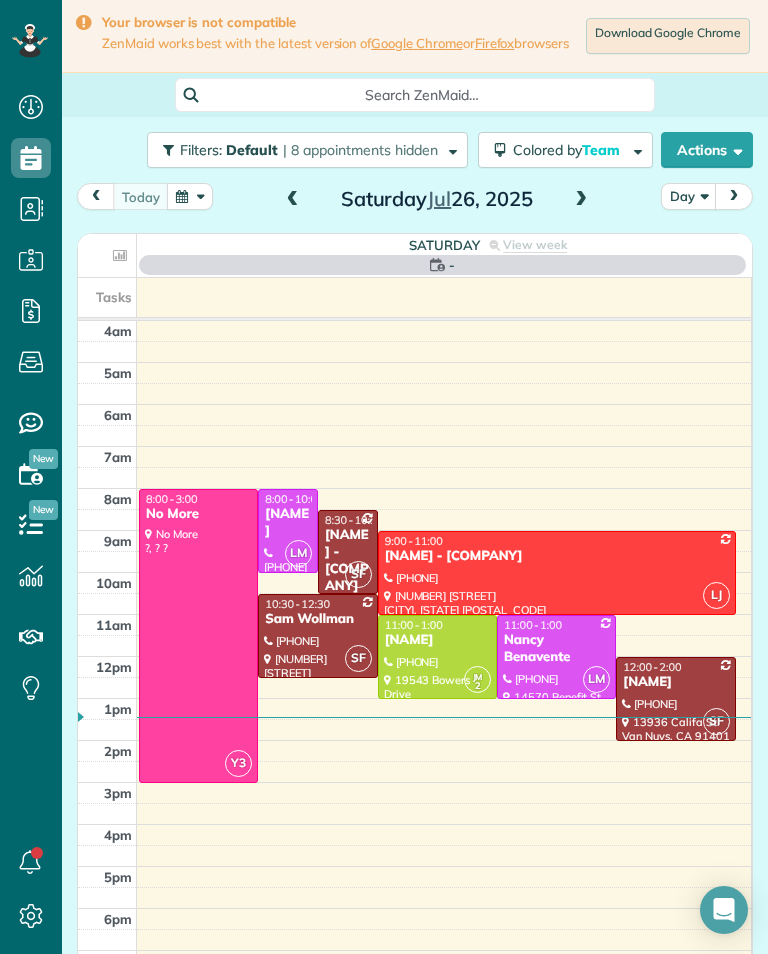 click at bounding box center [581, 200] 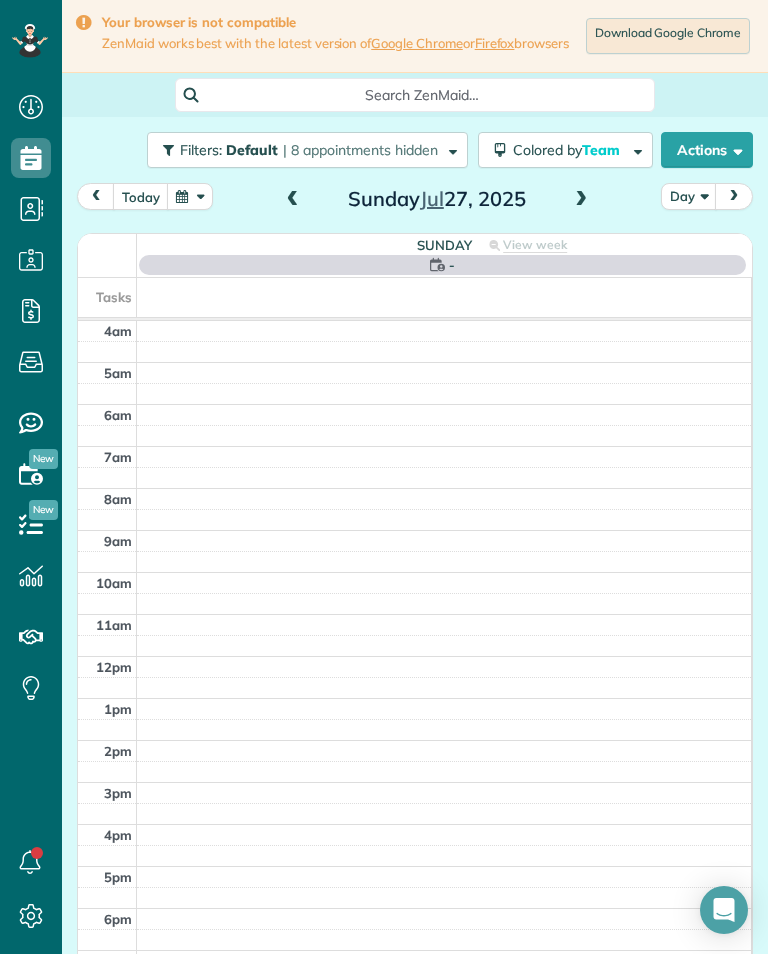 click at bounding box center (581, 200) 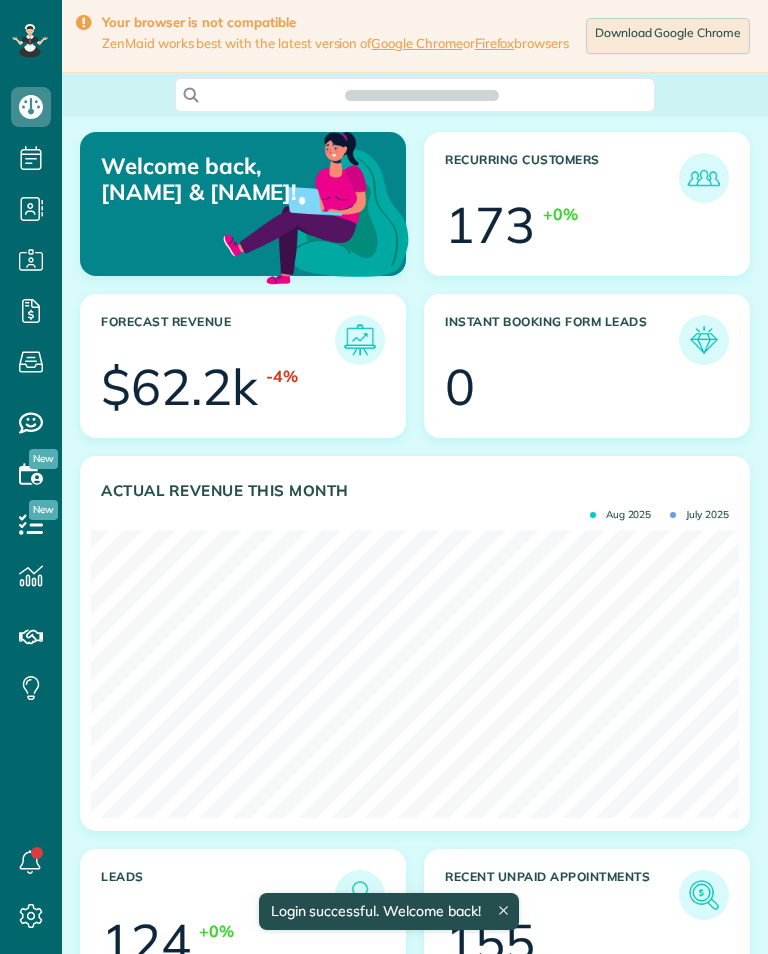 scroll, scrollTop: 0, scrollLeft: 0, axis: both 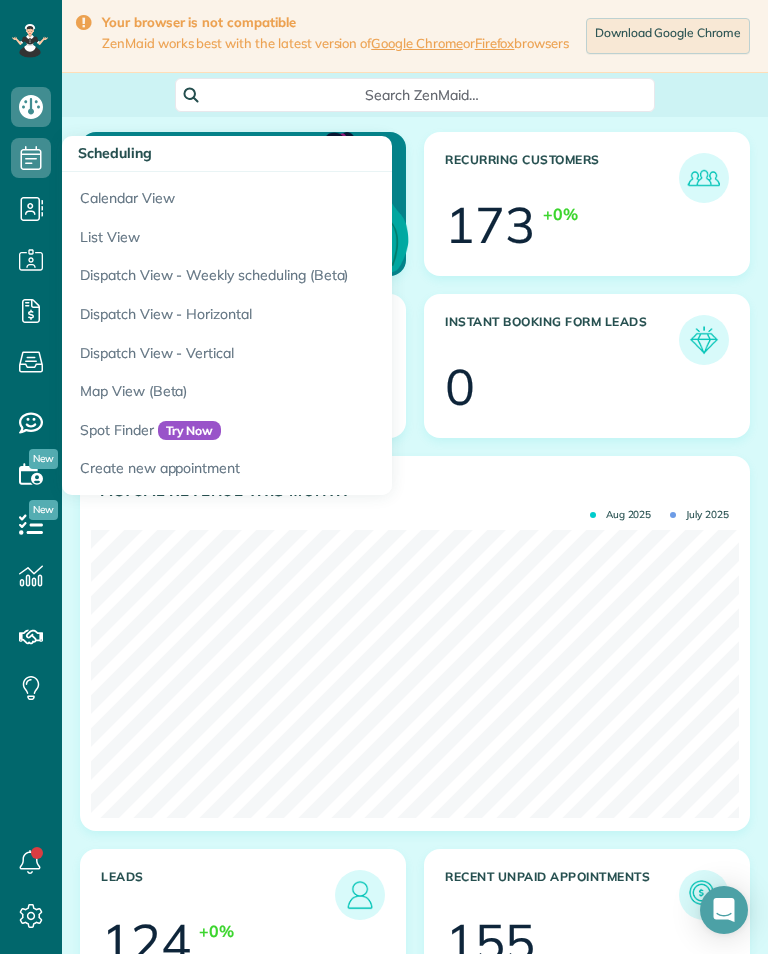 click on "Calendar View" at bounding box center (312, 195) 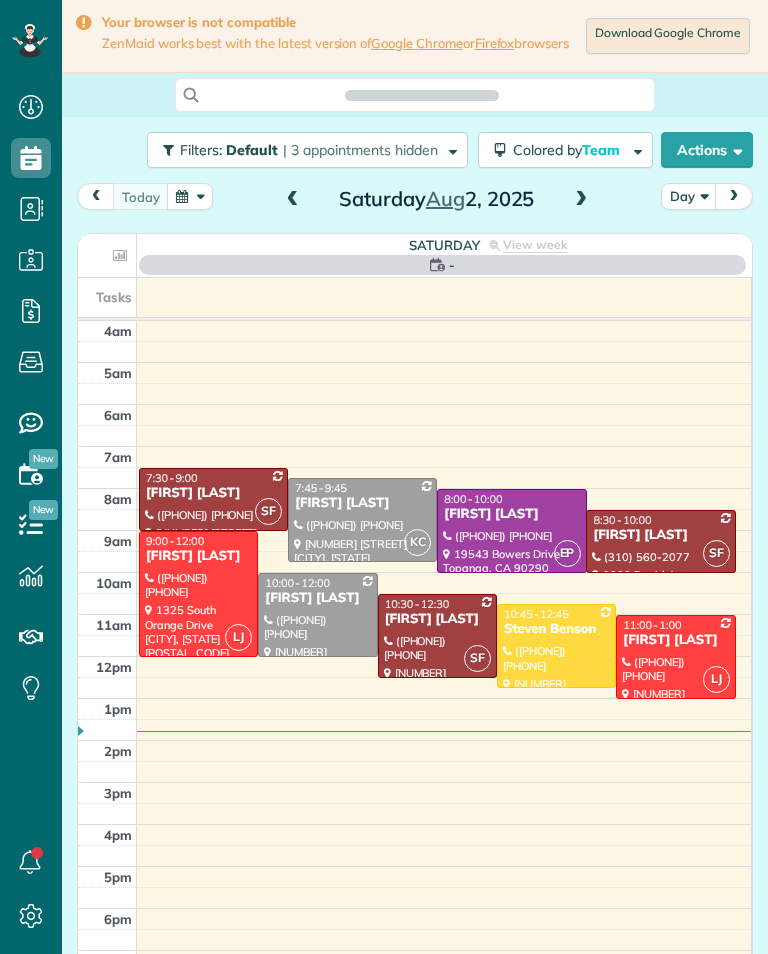 scroll, scrollTop: 0, scrollLeft: 0, axis: both 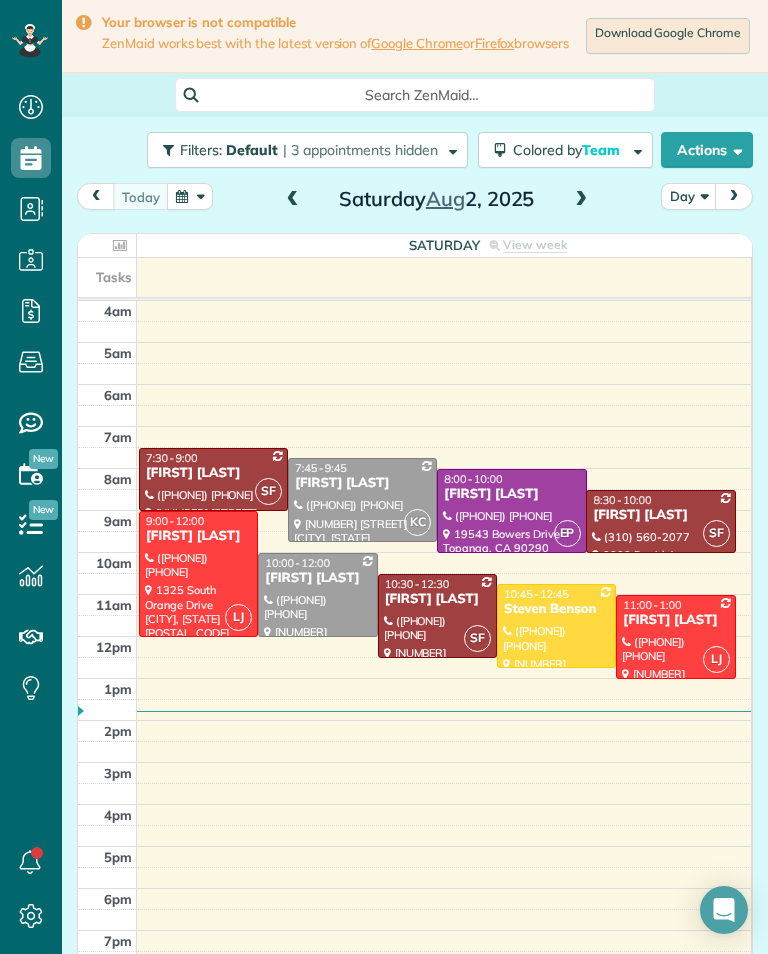 click at bounding box center [581, 200] 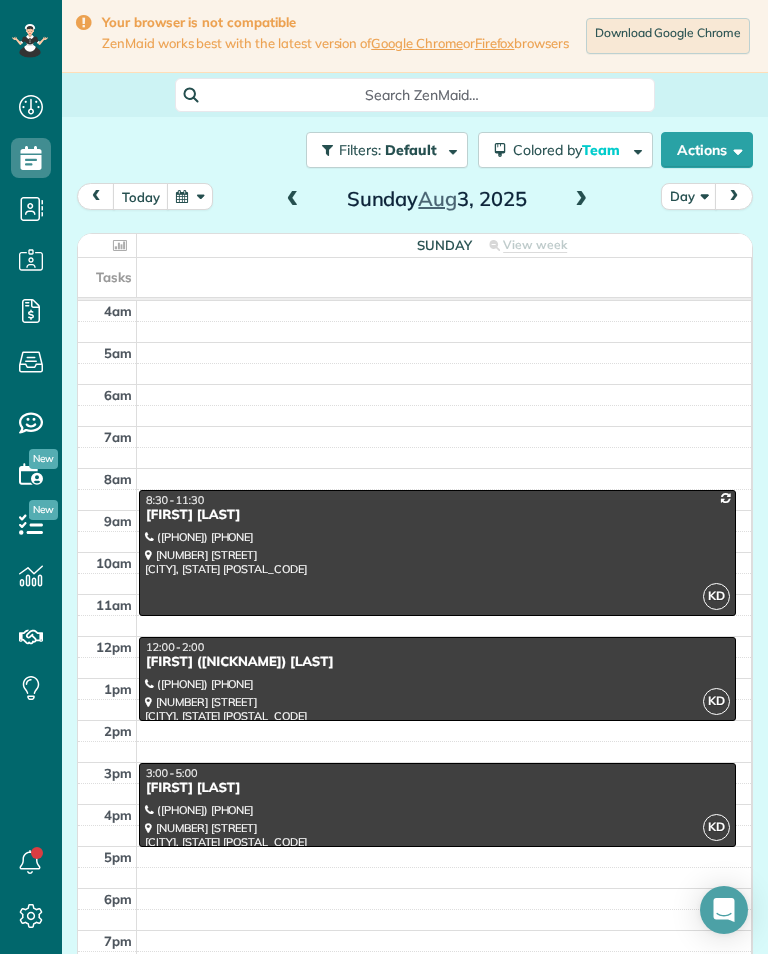 click at bounding box center (581, 200) 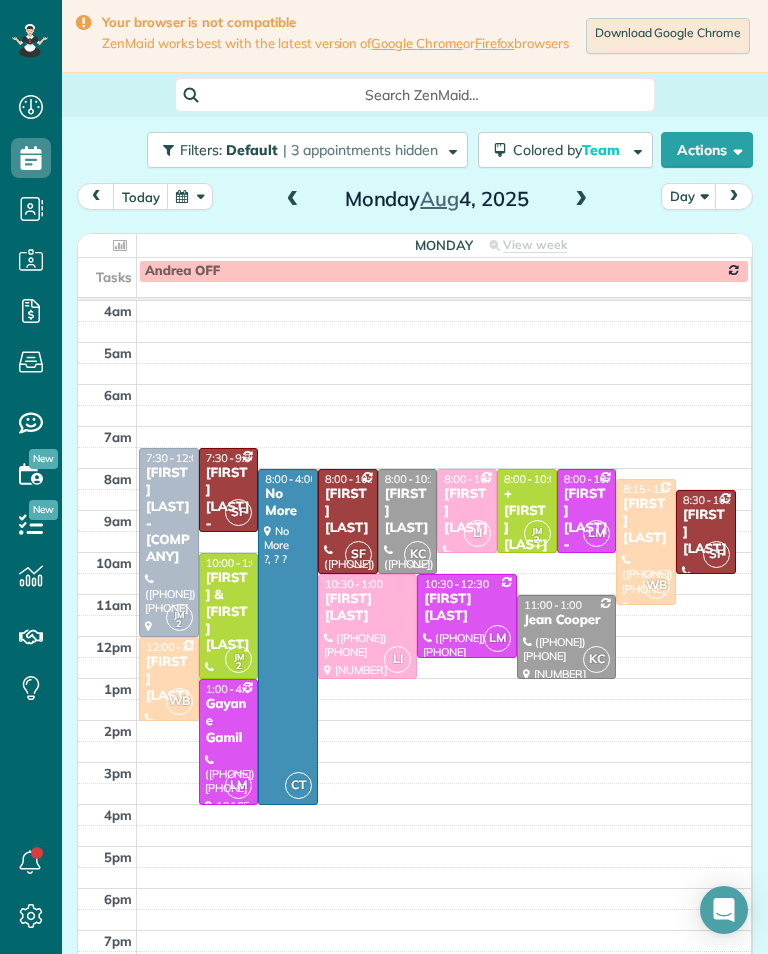 click on "[FIRST] [LAST] - [COMPANY]" at bounding box center [169, 515] 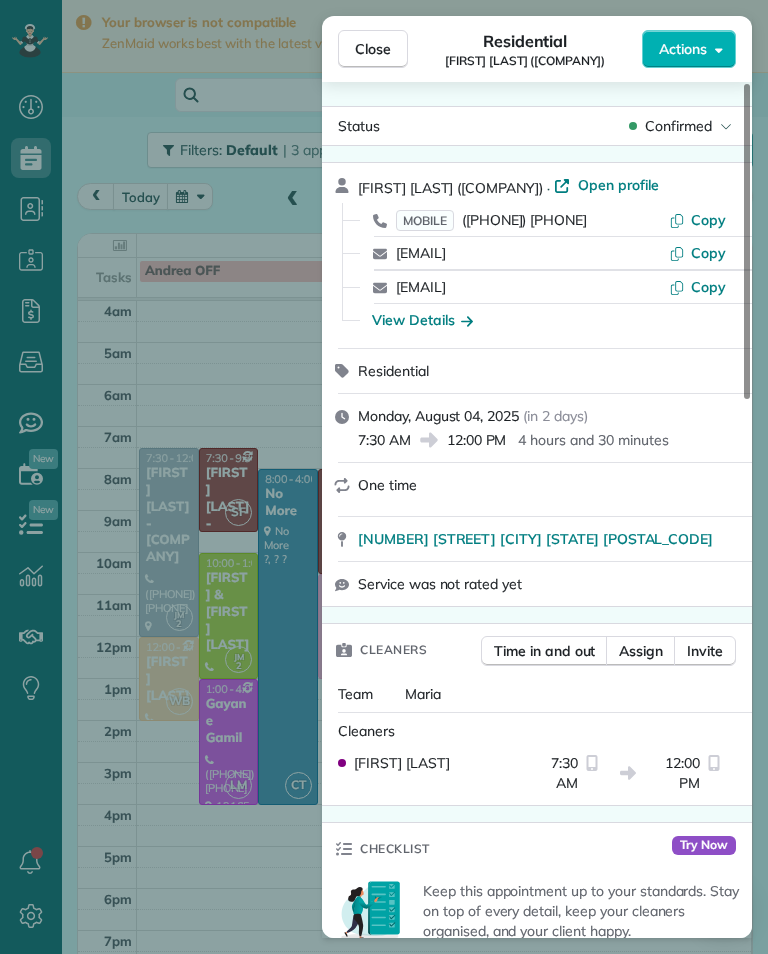 click on "Close Residential Jules Ibrao (Compass) Actions Status Confirmed Jules Ibrao (Compass) · Open profile MOBILE (626) 255-8029 Copy diane.scalzo@compass.com Copy jules.ibrao@compass.com Copy View Details Residential Monday, August 04, 2025 ( in 2 days ) 7:30 AM 12:00 PM 4 hours and 30 minutes One time 346 Stedman Place Monrovia CA 91016 Service was not rated yet Cleaners Time in and out Assign Invite Team Maria  Cleaners Johanna   Martinez 7:30 AM 12:00 PM Checklist Try Now Keep this appointment up to your standards. Stay on top of every detail, keep your cleaners organised, and your client happy. Assign a checklist Watch a 5 min demo Billing Billing actions Service Add an item Overcharge $0.00 Discount $0.00 Coupon discount - Primary tax - Secondary tax - Total appointment price $0.00 Tips collected $0.00 Mark as paid Total including tip $0.00 Get paid online in no-time! Send an invoice and reward your cleaners with tips Charge customer credit card Appointment custom fields Key # - Work items Notes Appointment" at bounding box center (384, 477) 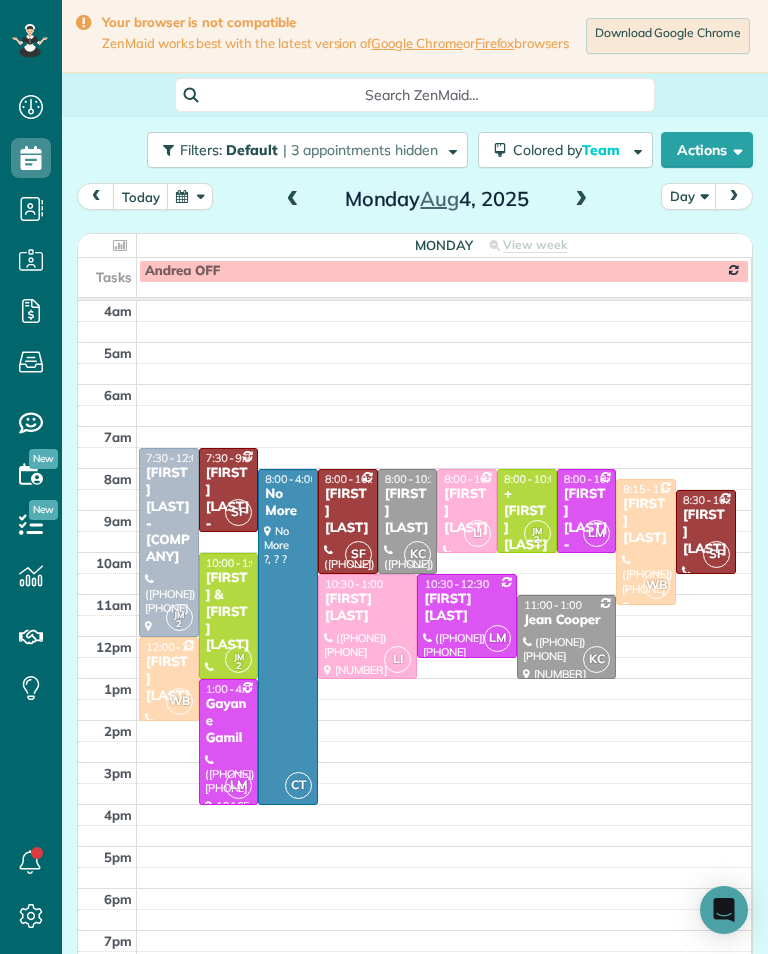scroll, scrollTop: 985, scrollLeft: 62, axis: both 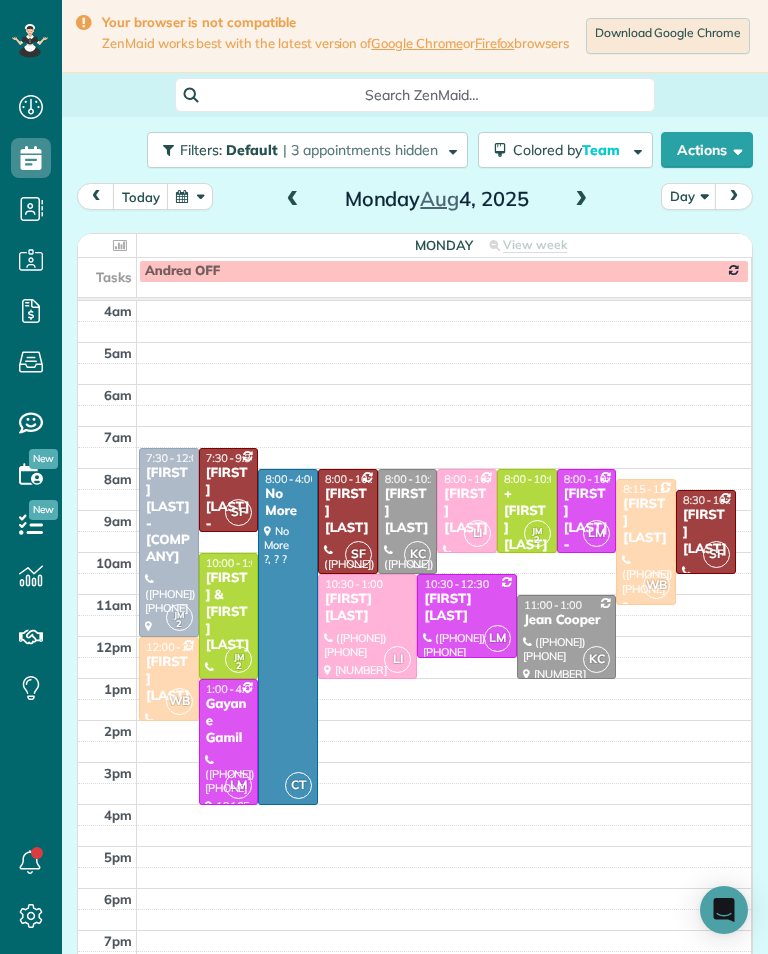 click on "10:30 - 1:00" at bounding box center (354, 584) 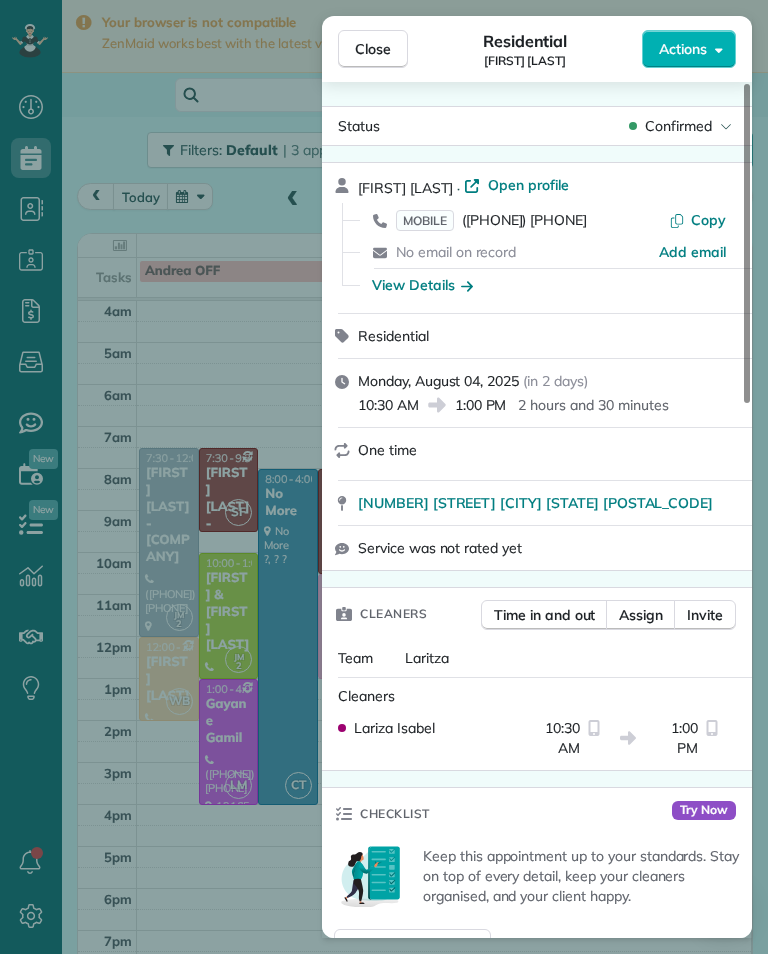 click on "Assign" at bounding box center [641, 615] 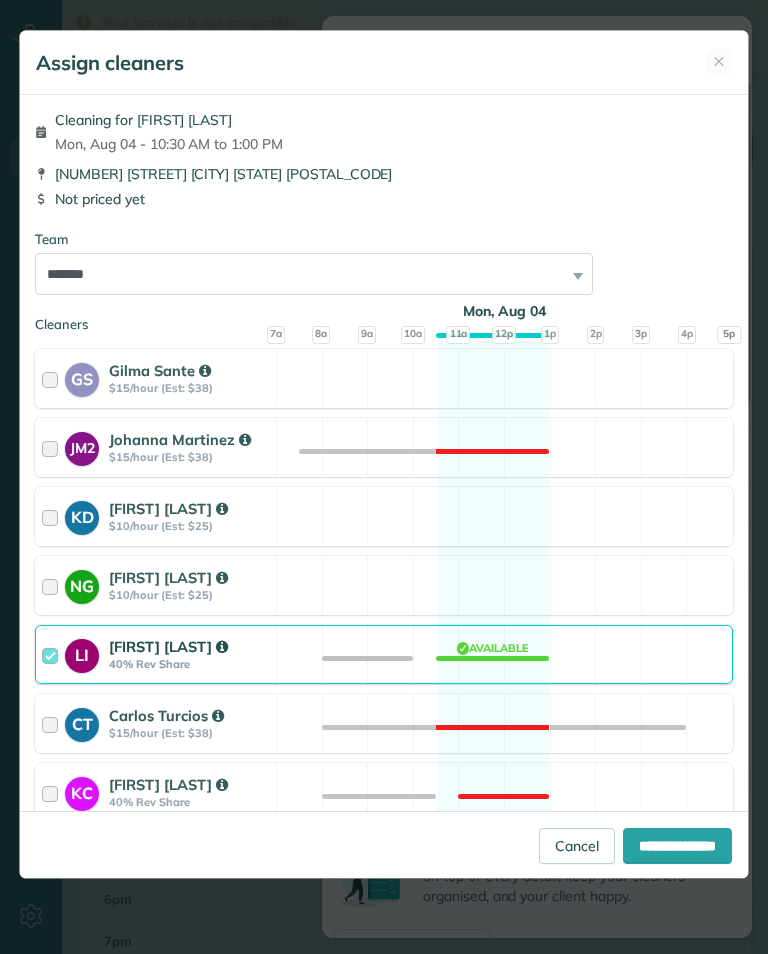 click on "Assign cleaners
✕" at bounding box center [384, 63] 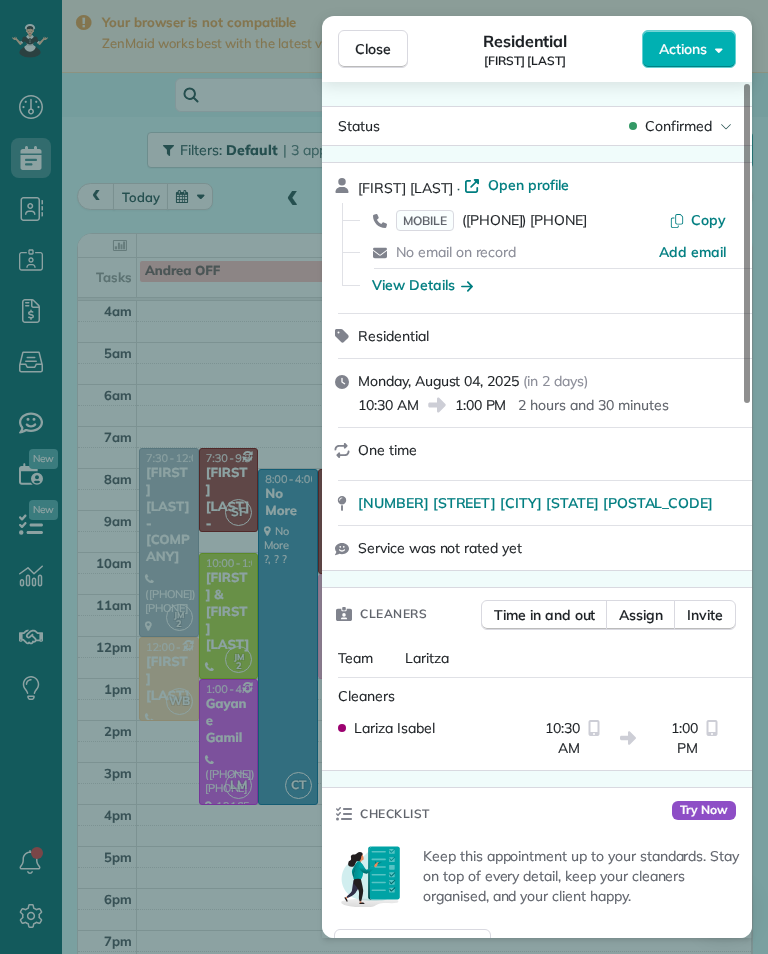 click on "View Details" at bounding box center (422, 285) 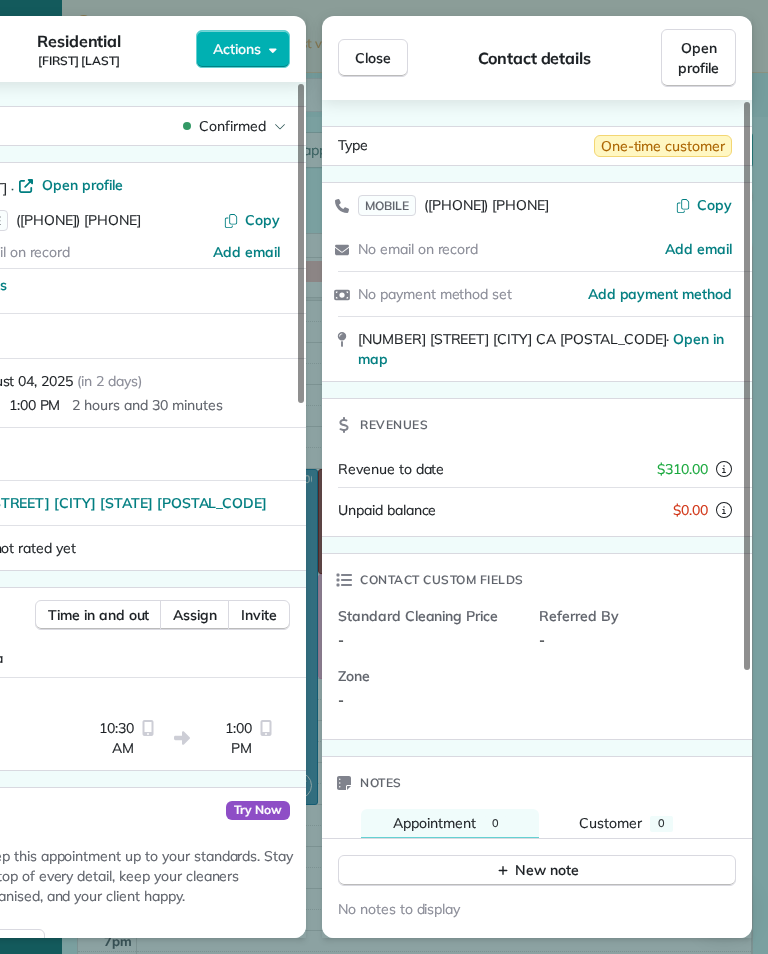 click on "Close" at bounding box center [373, 58] 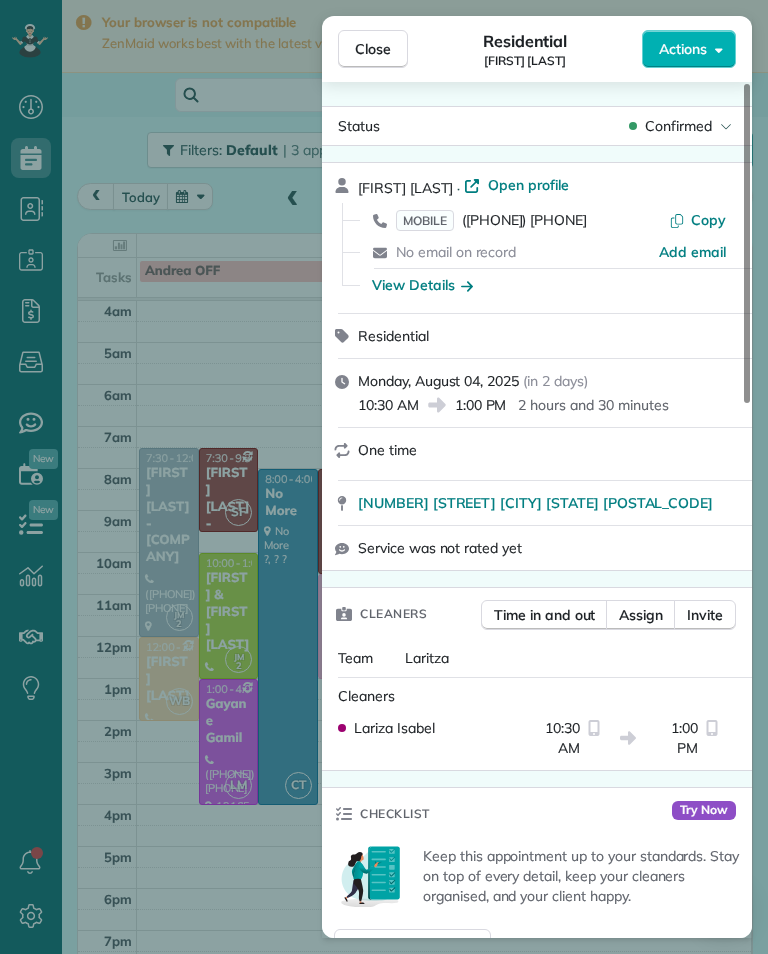 click on "[PHONE]" at bounding box center (524, 220) 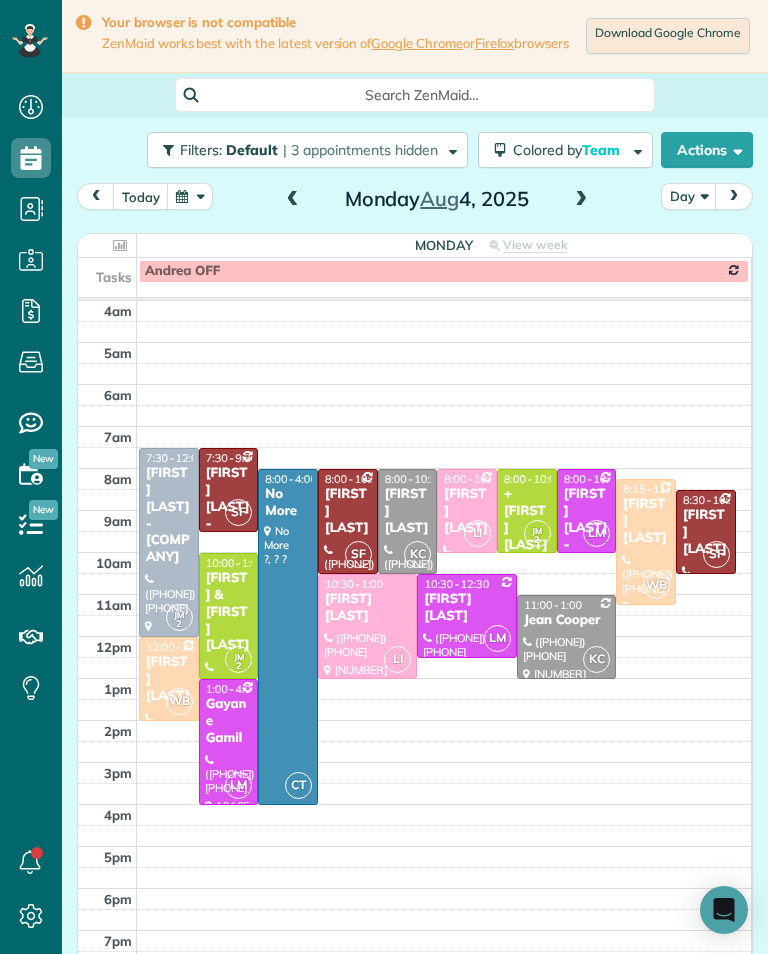 scroll, scrollTop: 985, scrollLeft: 62, axis: both 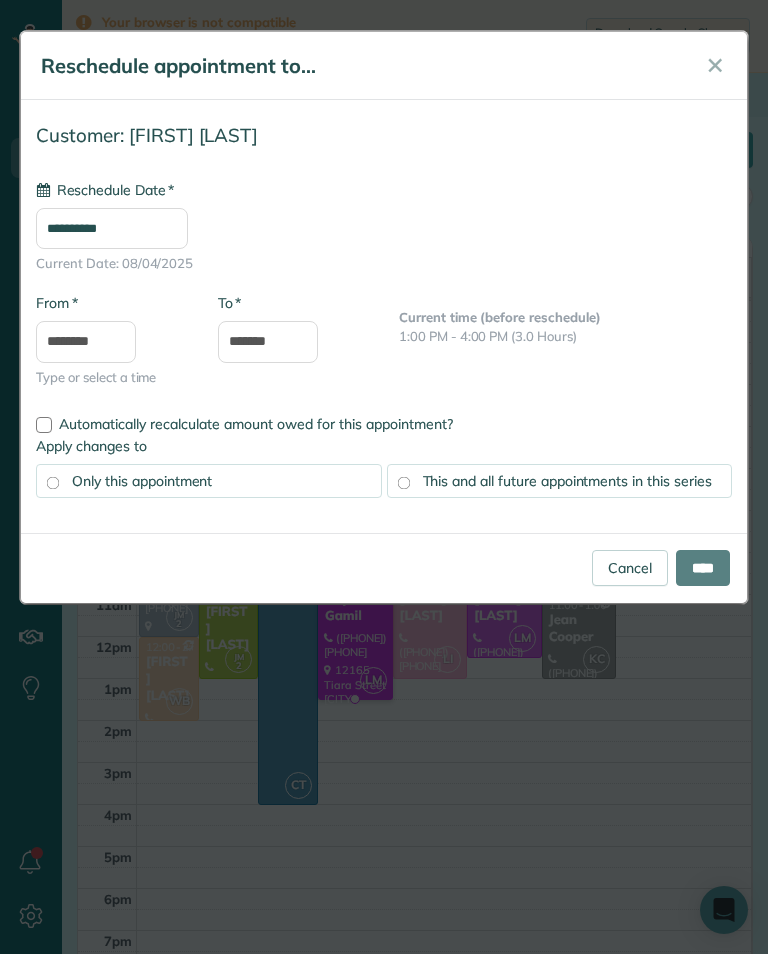 type on "**********" 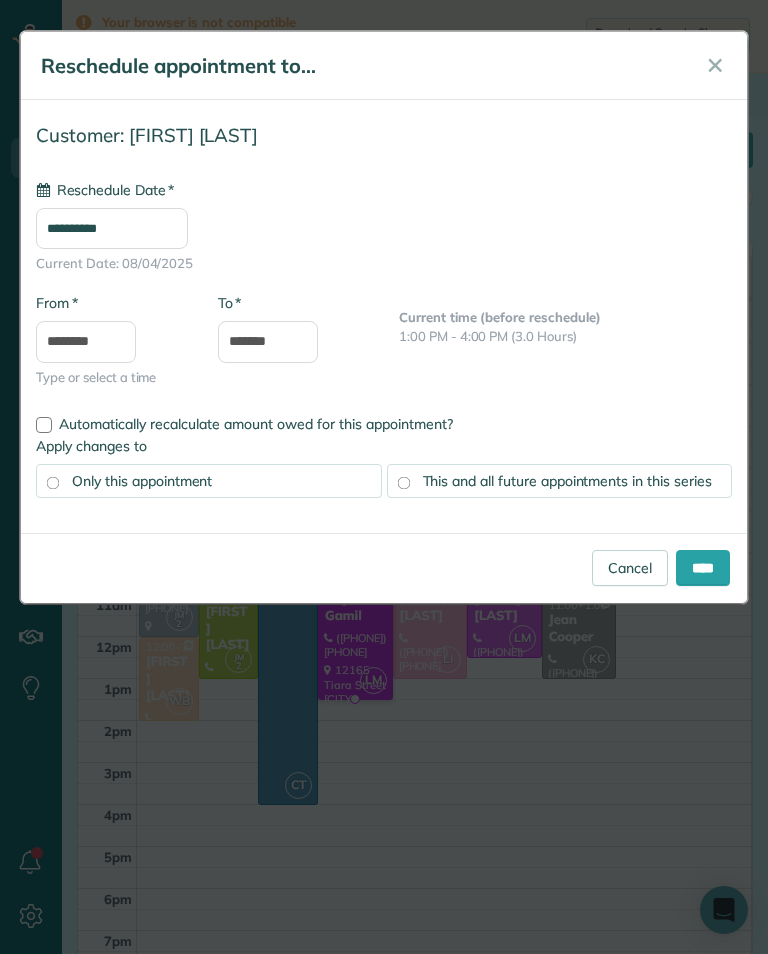 click on "****" at bounding box center (703, 568) 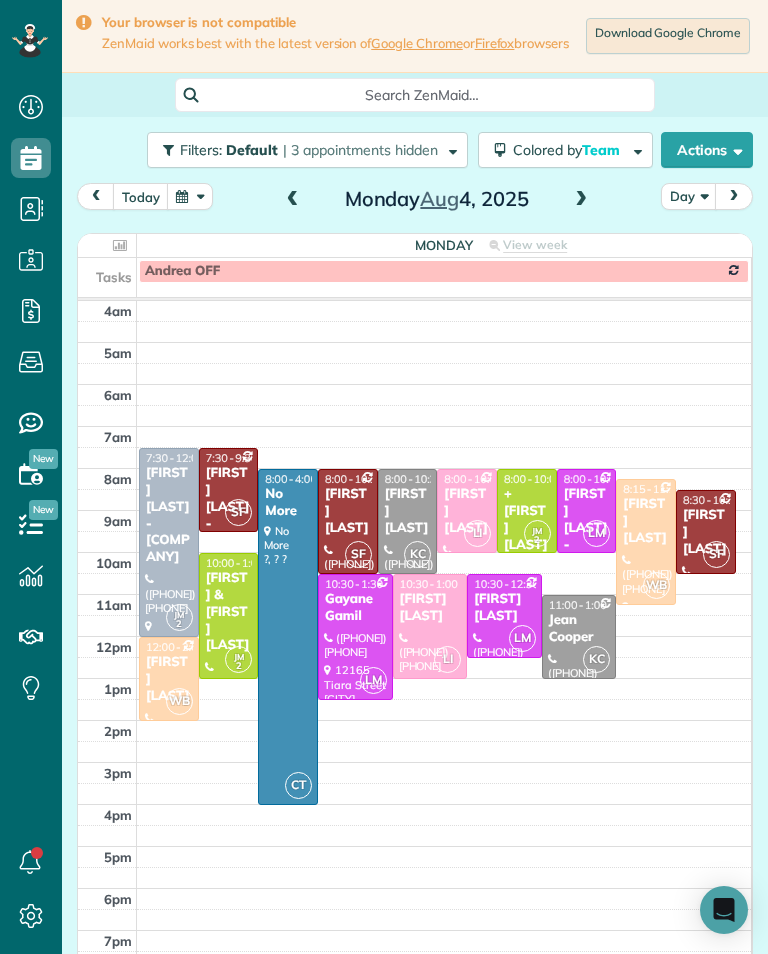 scroll, scrollTop: 985, scrollLeft: 62, axis: both 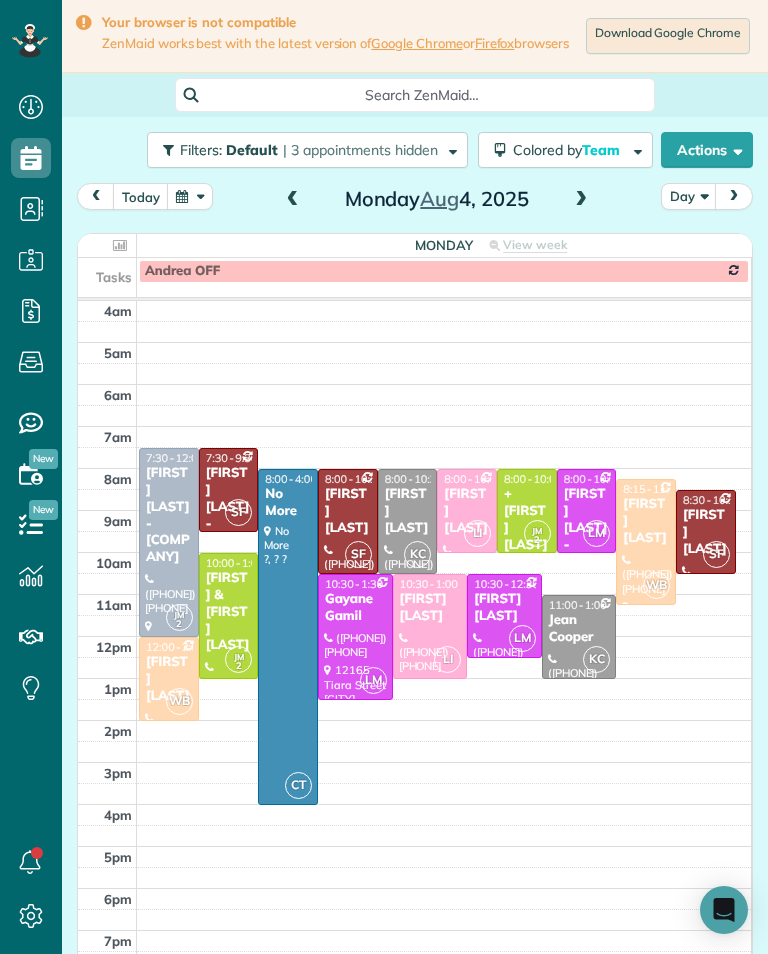 click at bounding box center (190, 196) 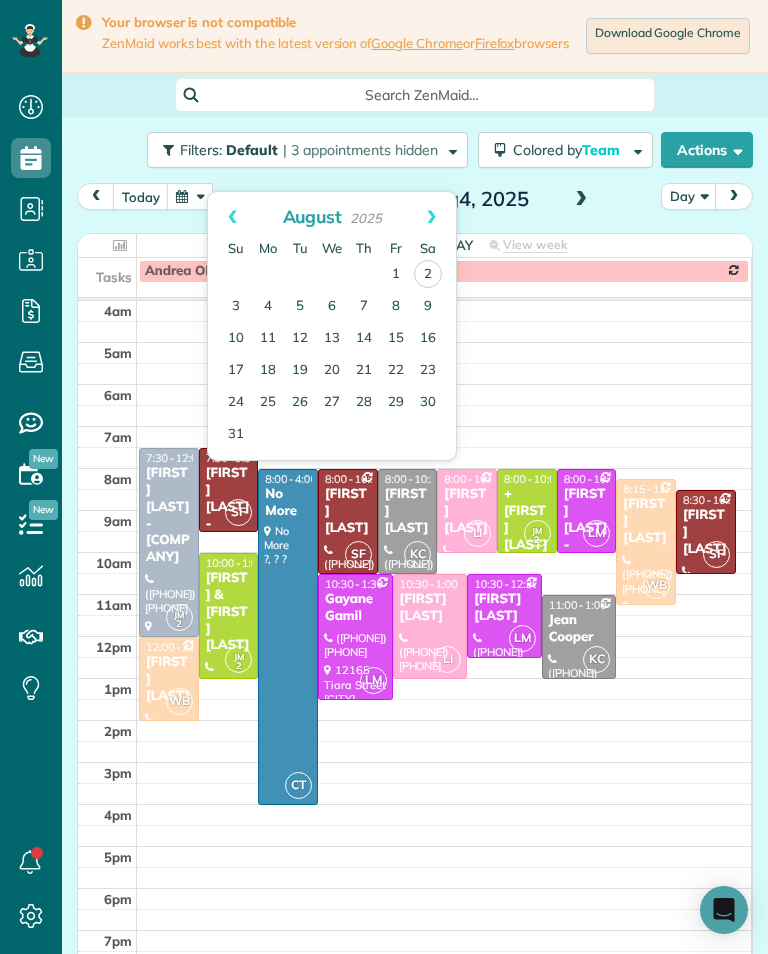 click on "2" at bounding box center [428, 274] 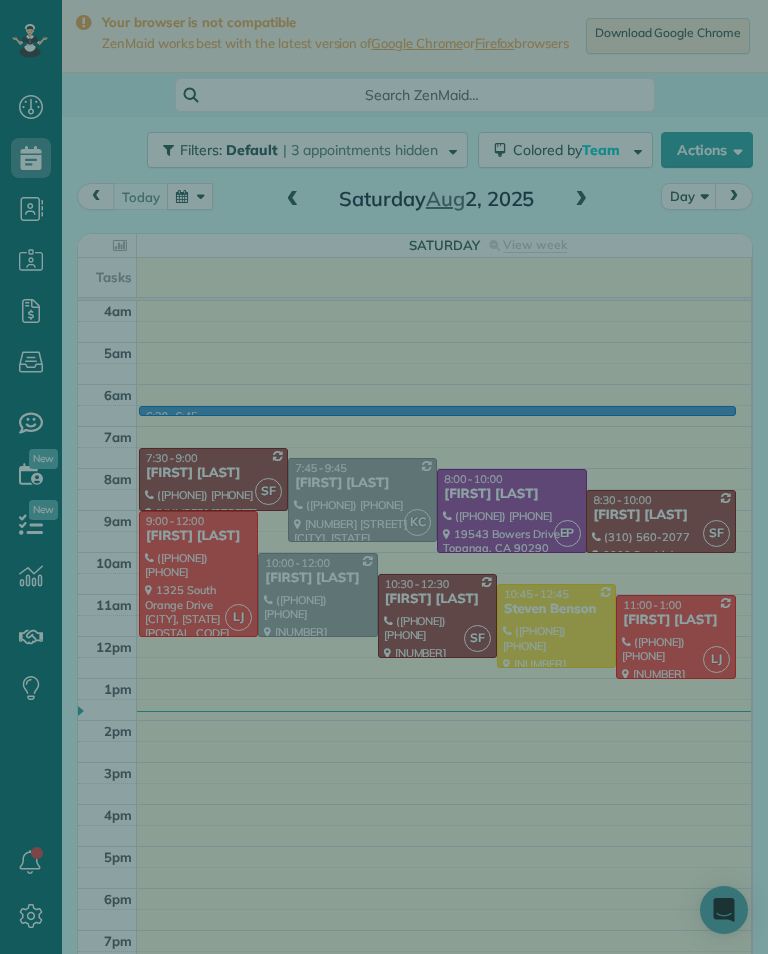 click on "Select a contact Add new" at bounding box center (537, 509) 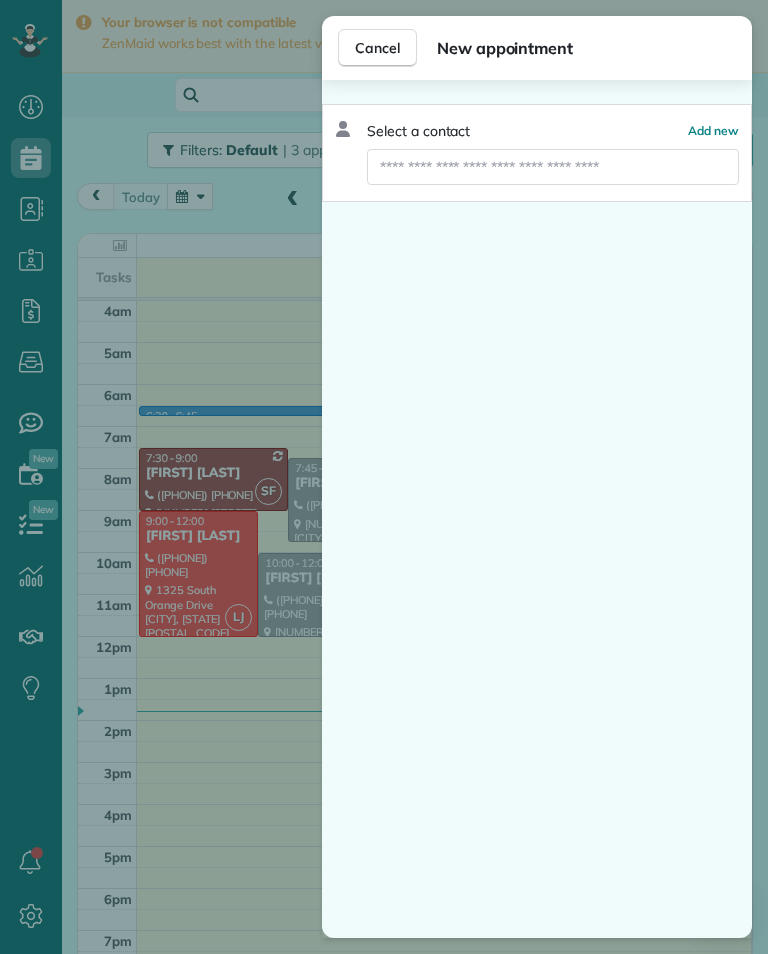 click at bounding box center [553, 167] 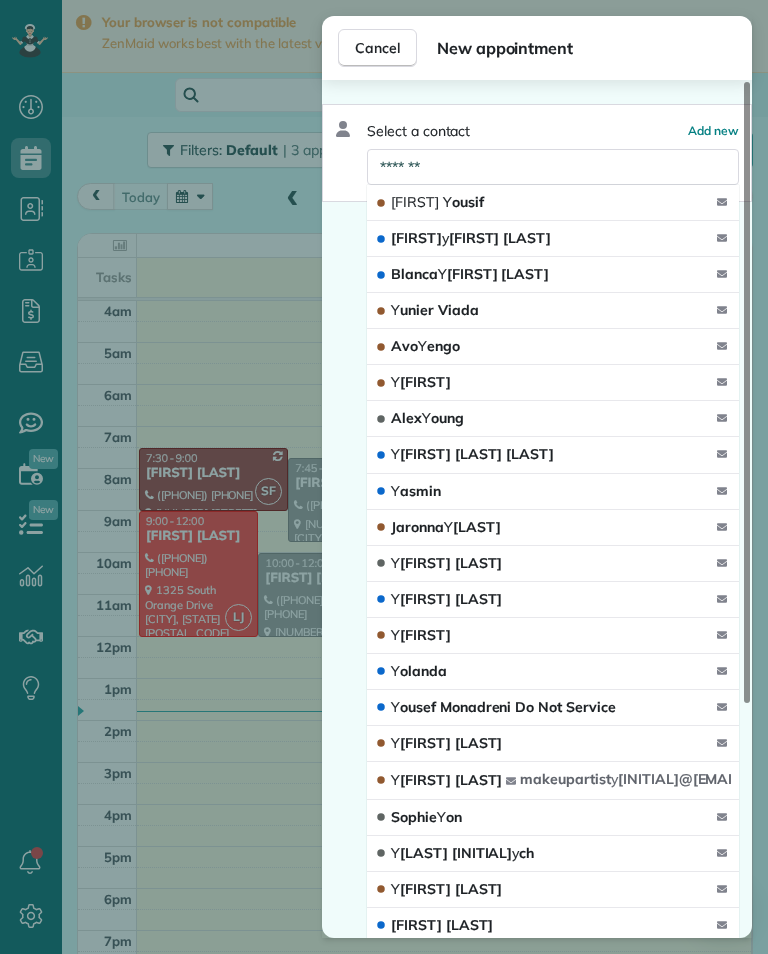 type on "*******" 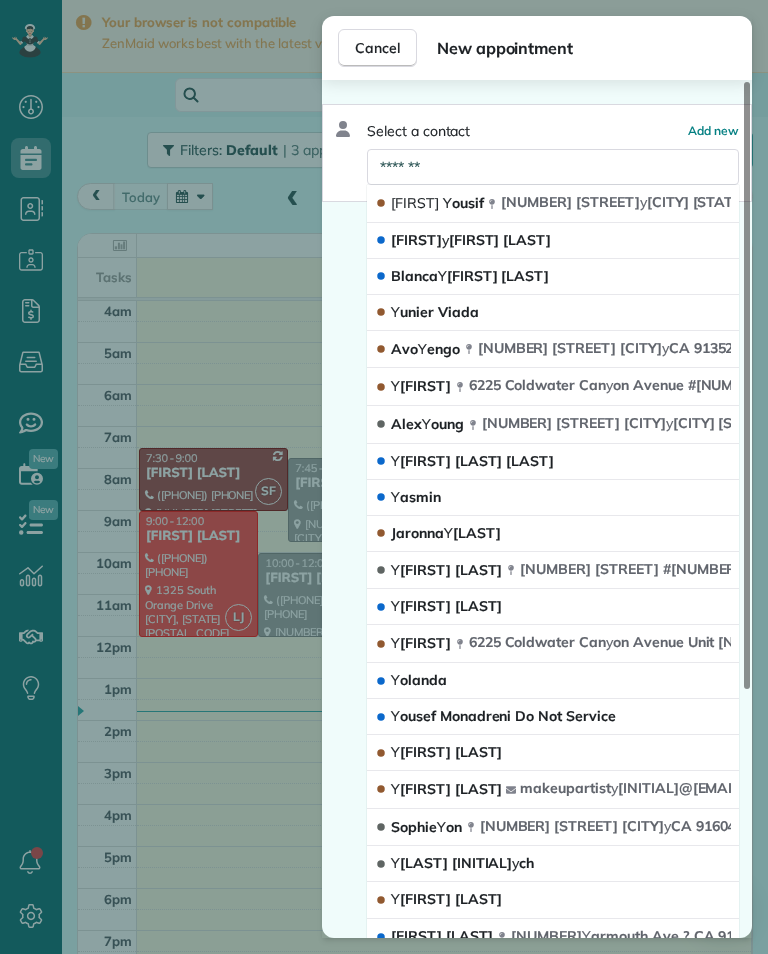 click on "Asher   Y ousif" at bounding box center (437, 203) 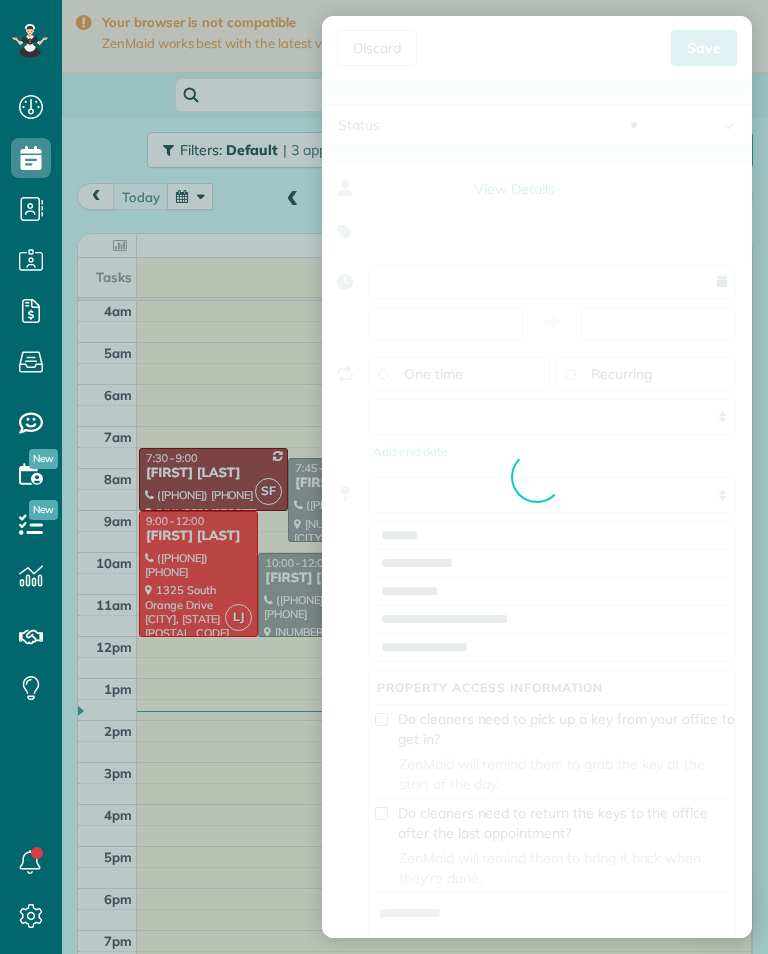 type on "**********" 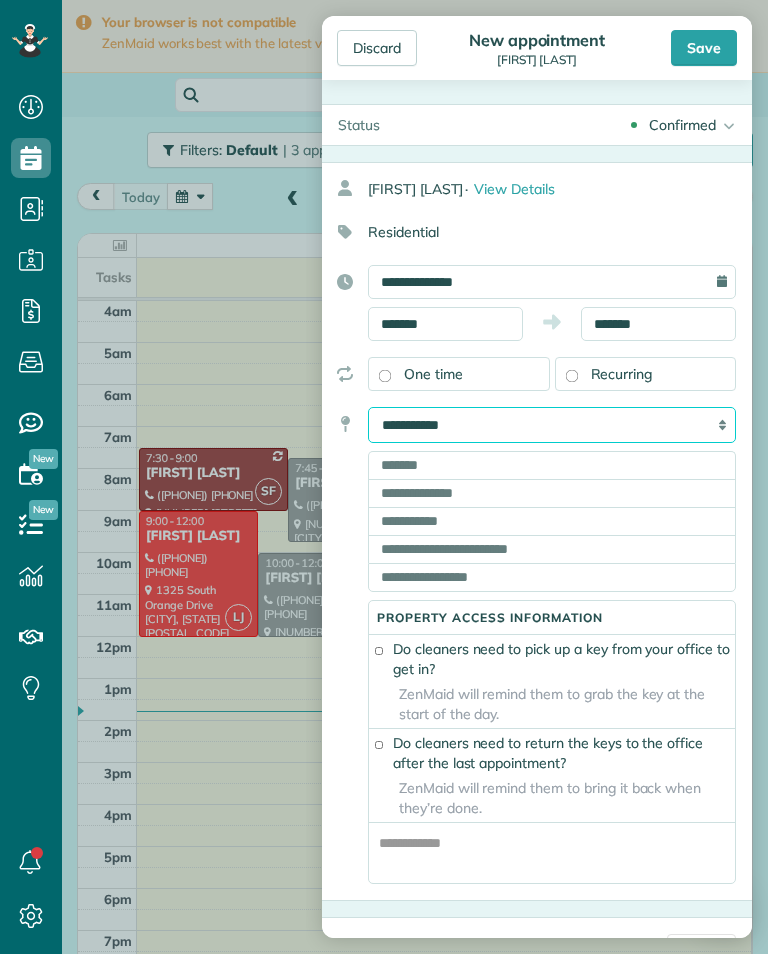 click on "**********" at bounding box center (552, 425) 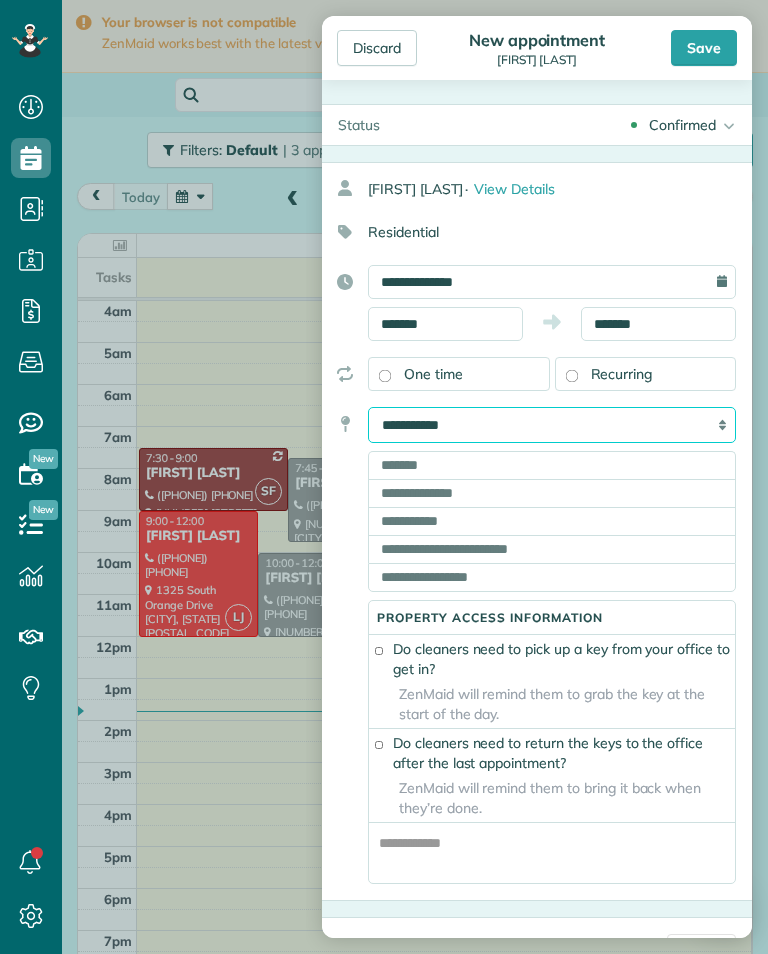 select on "*******" 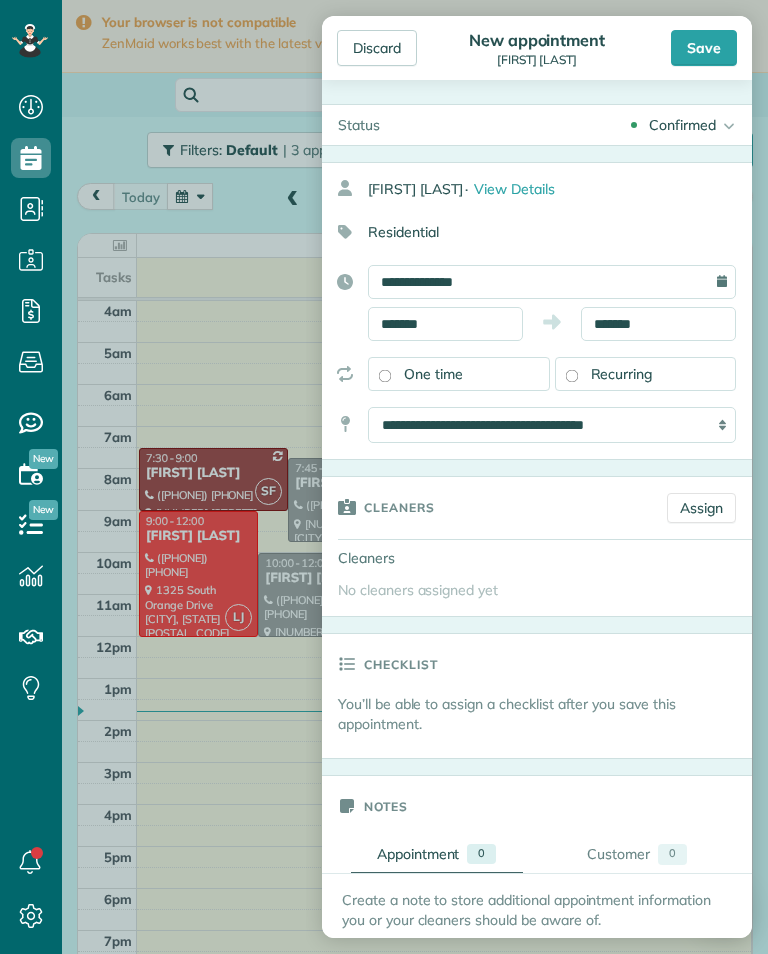 click on "Assign" at bounding box center (701, 508) 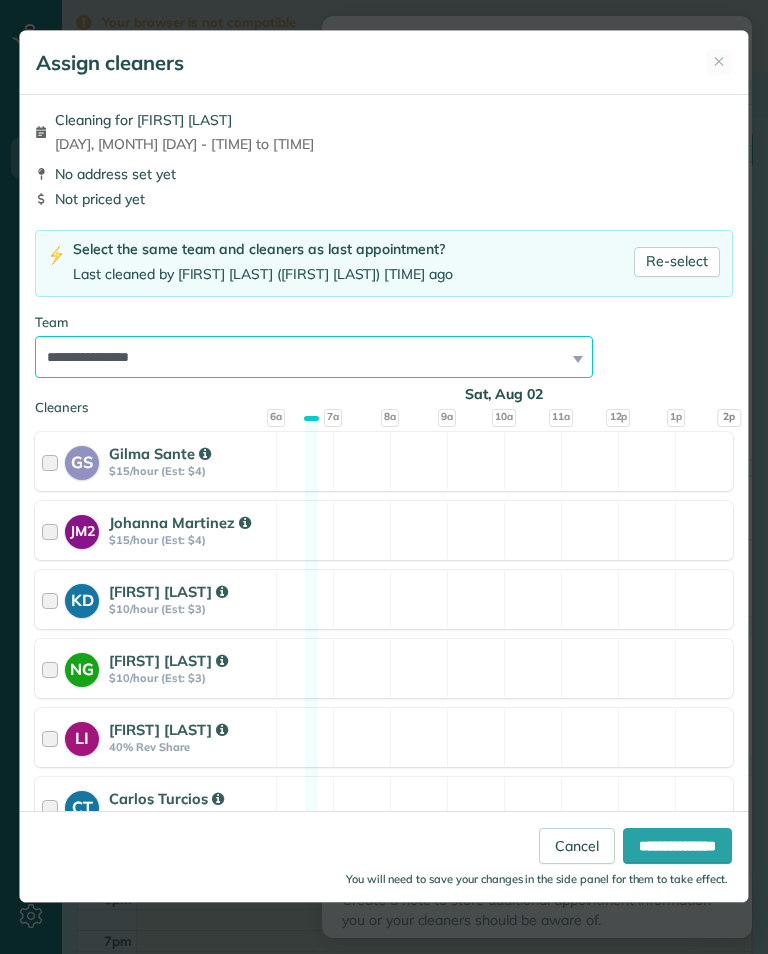 click on "**********" at bounding box center (314, 357) 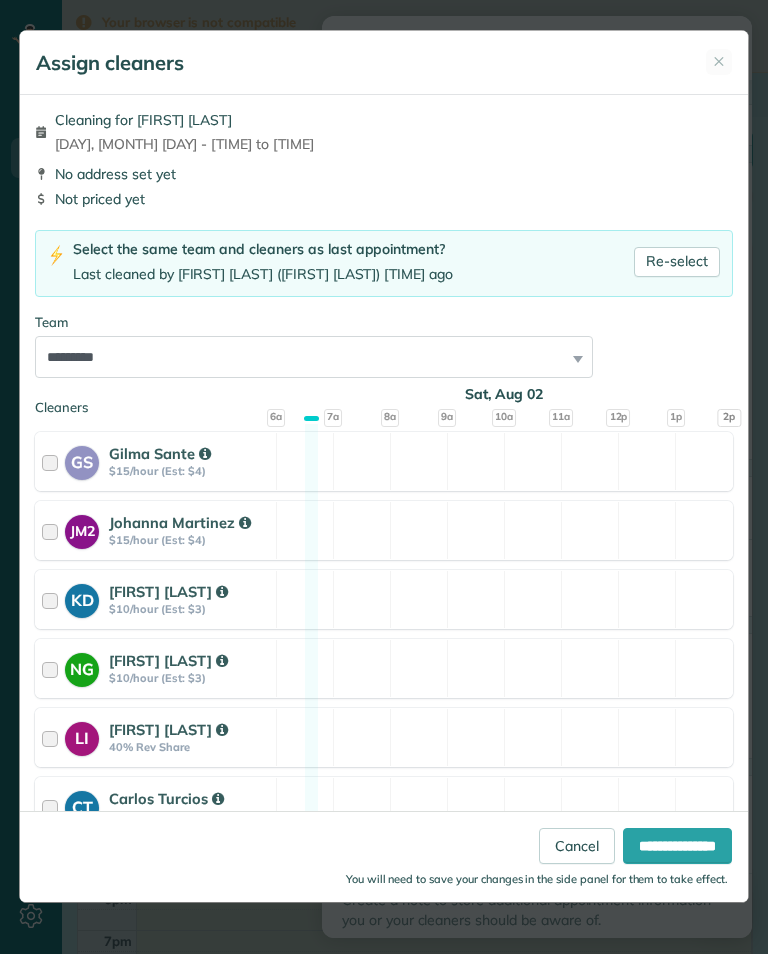 click on "**********" at bounding box center [677, 846] 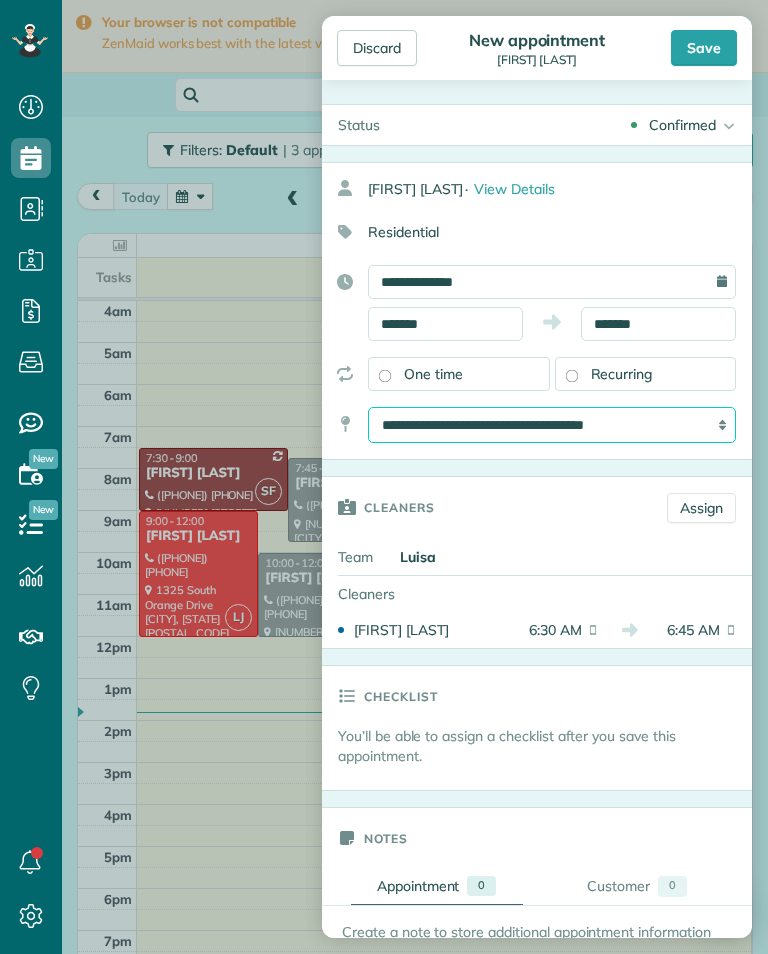 click on "**********" at bounding box center [552, 425] 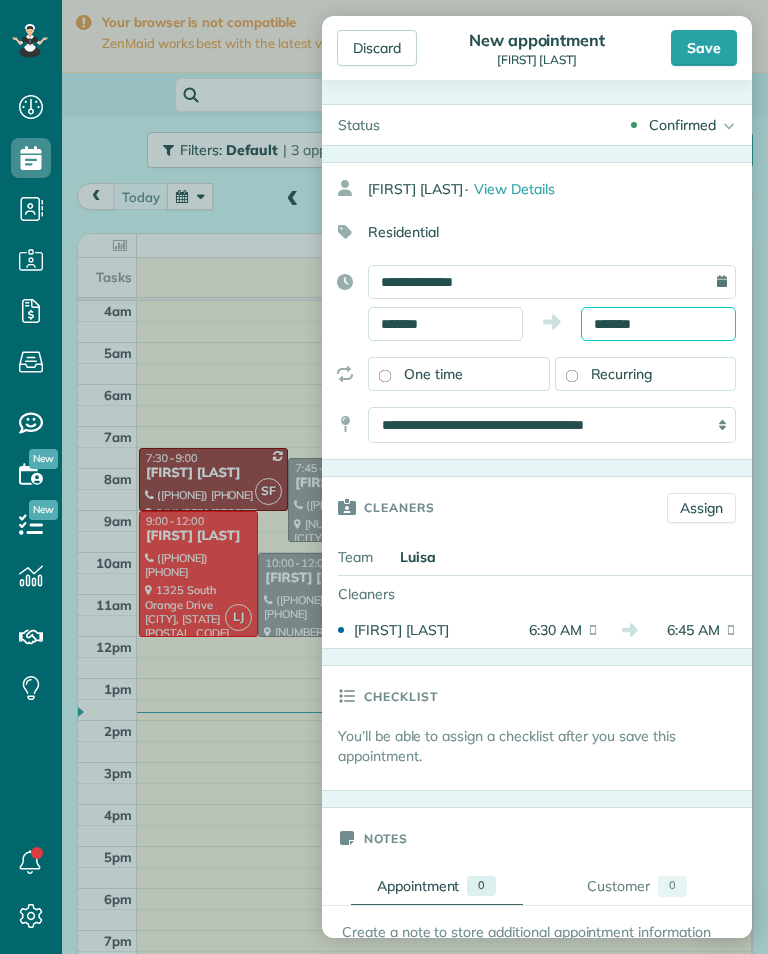 click on "*******" at bounding box center (658, 324) 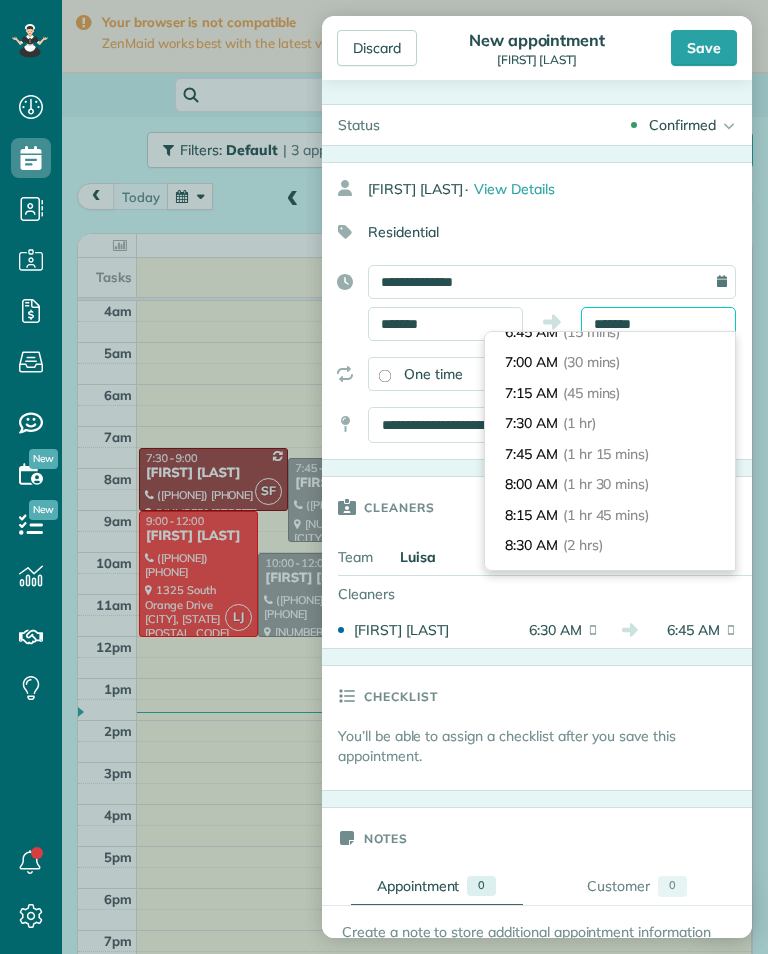 scroll, scrollTop: 55, scrollLeft: 0, axis: vertical 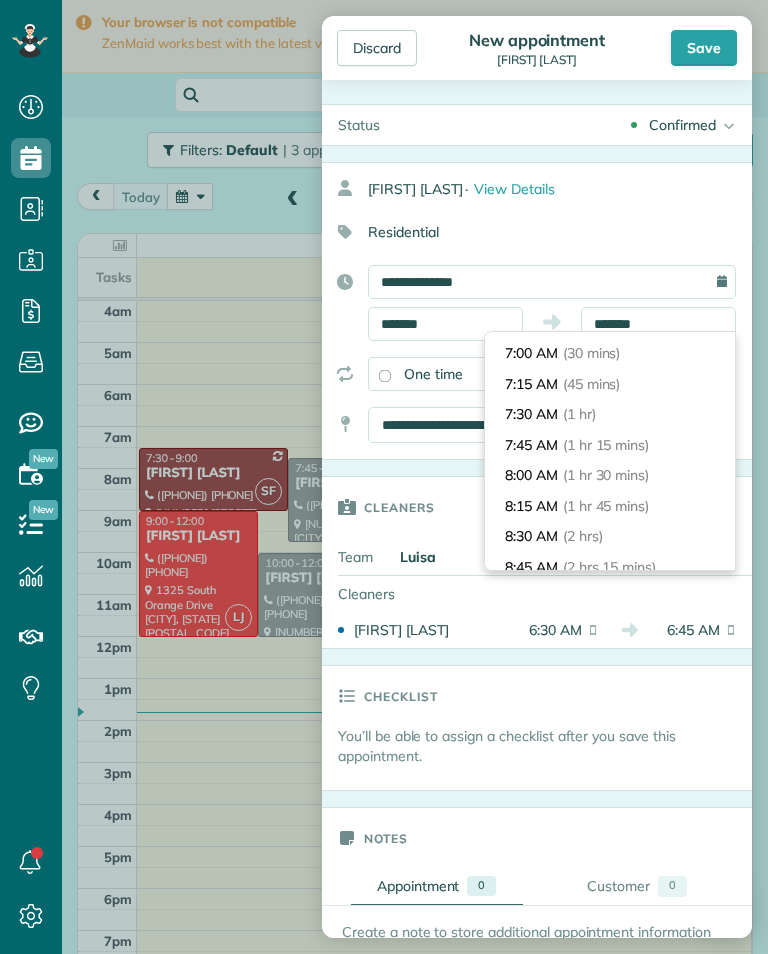 click on "8:30 AM  (2 hrs)" at bounding box center [610, 536] 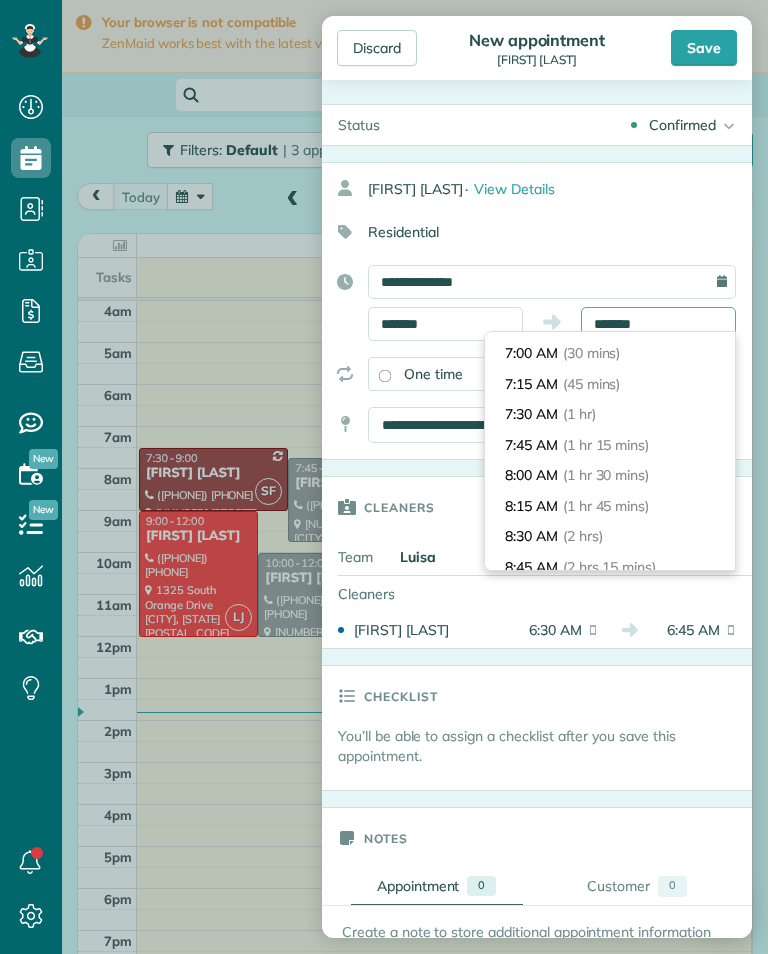 type on "*******" 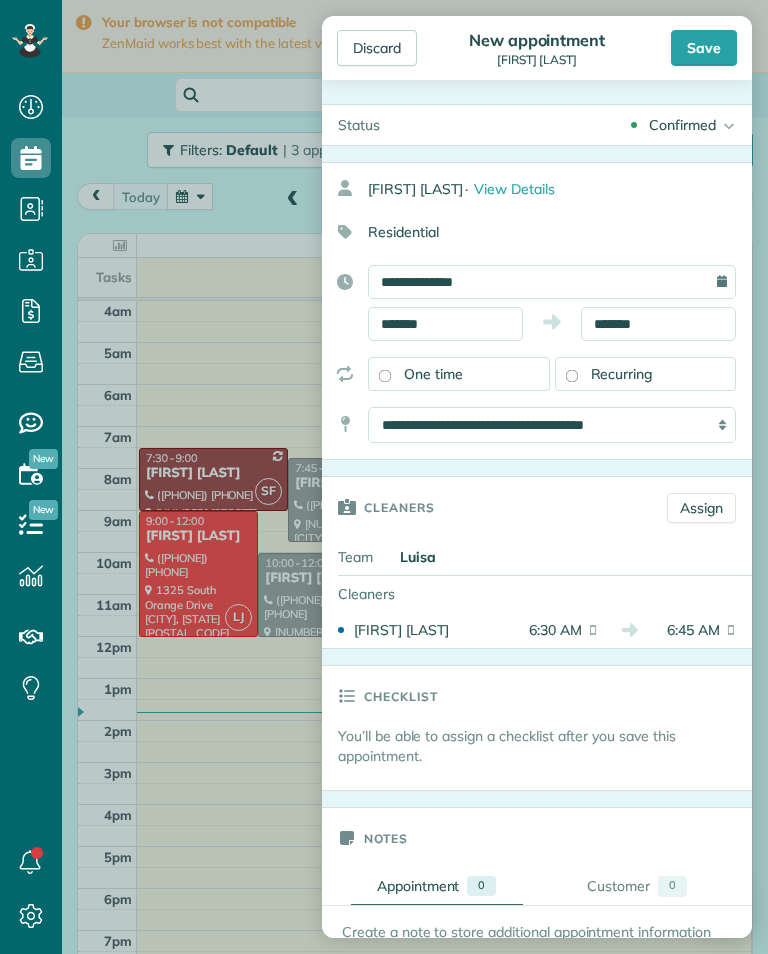 click on "Save" at bounding box center (704, 48) 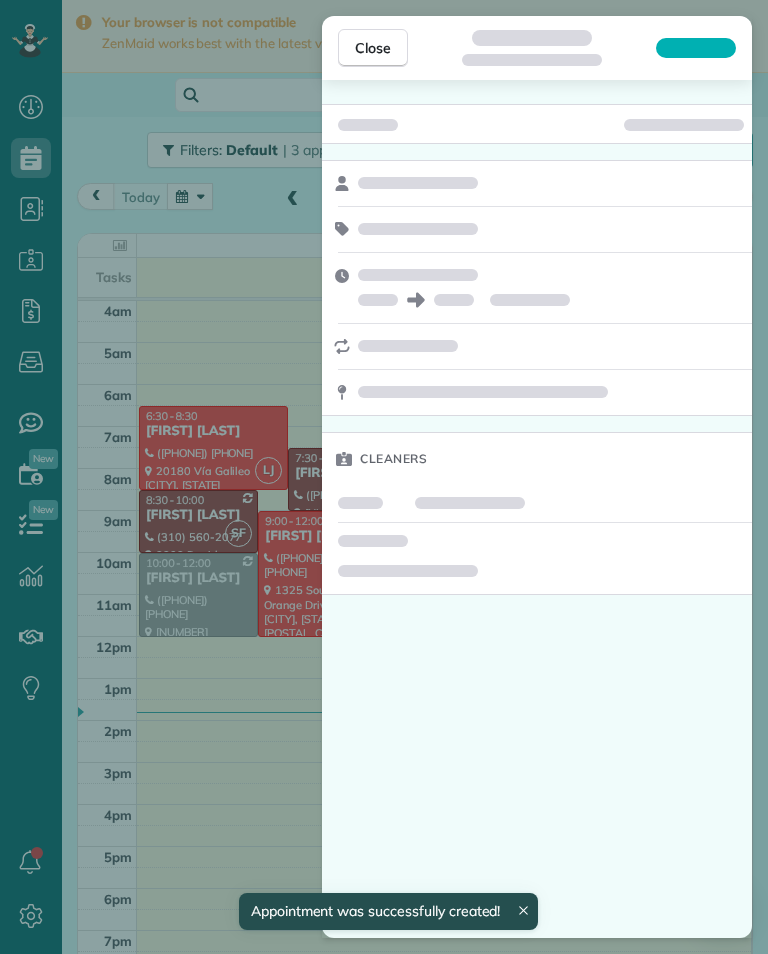 click on "Close   Cleaners" at bounding box center (384, 477) 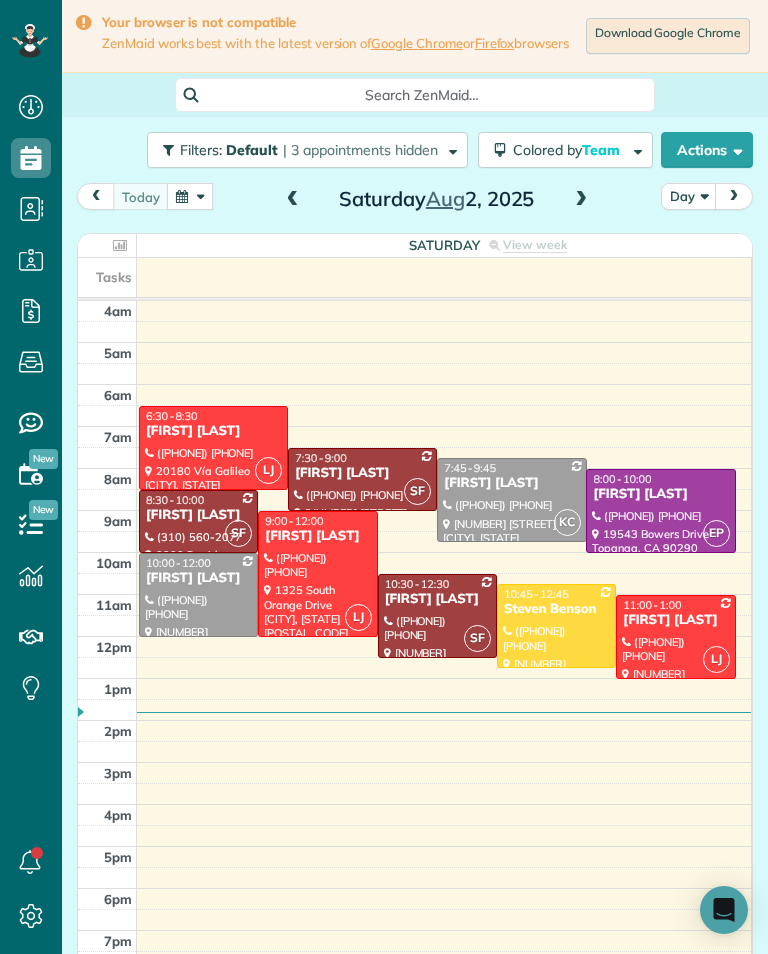 click on "[FIRST] [LAST]" at bounding box center (675, 620) 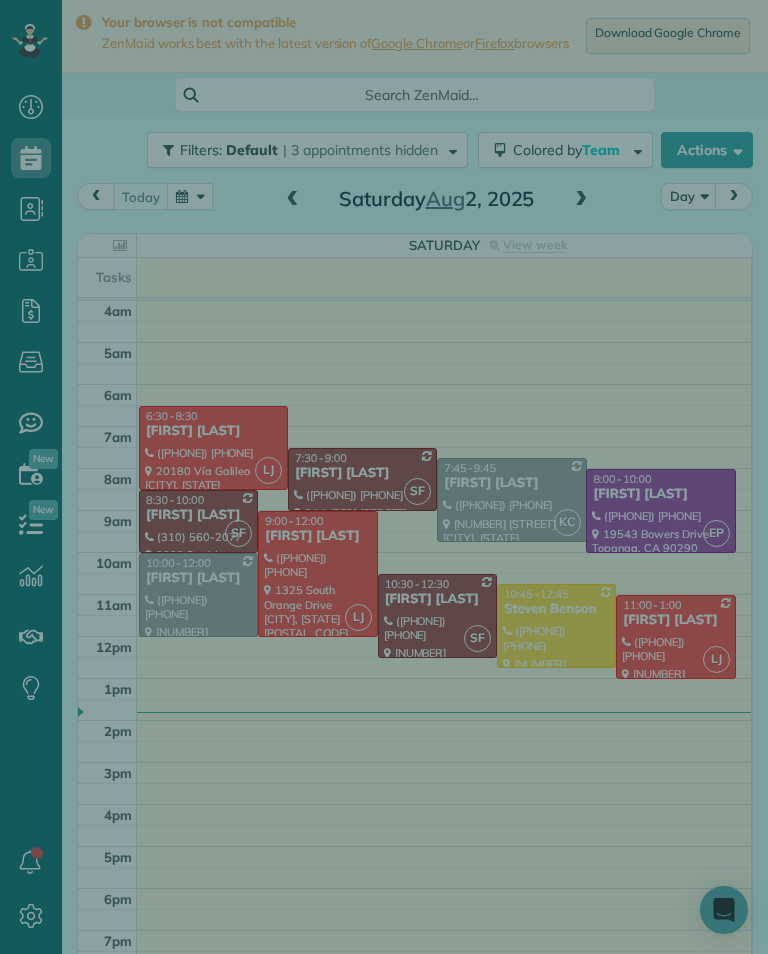 click on "Close   Cleaners" at bounding box center [384, 477] 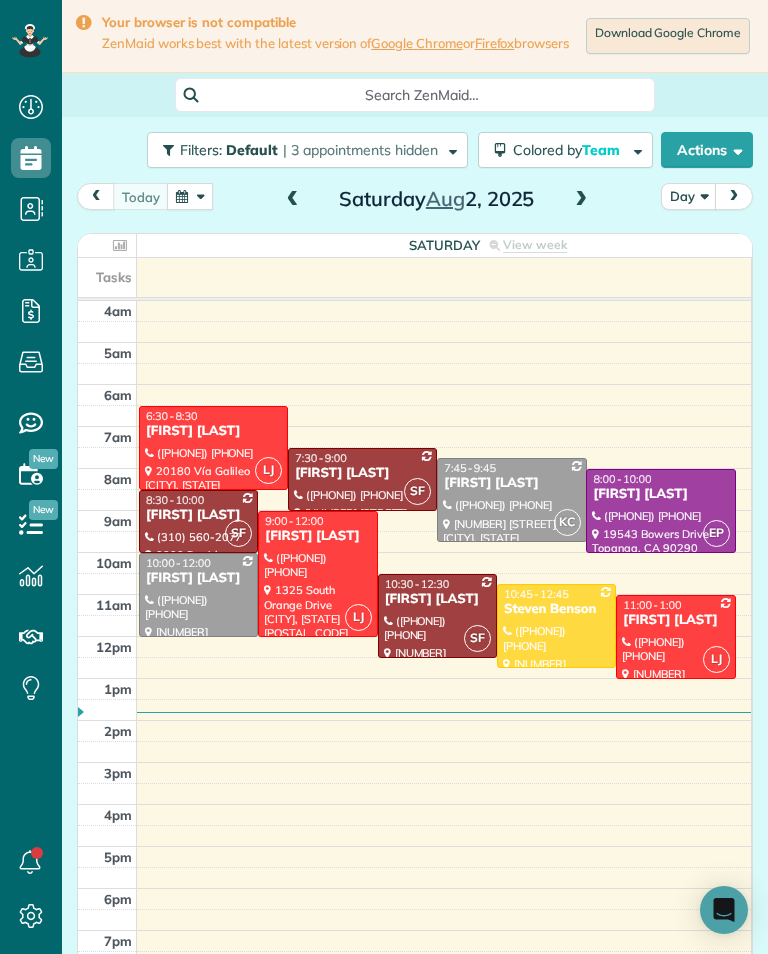 click at bounding box center (213, 448) 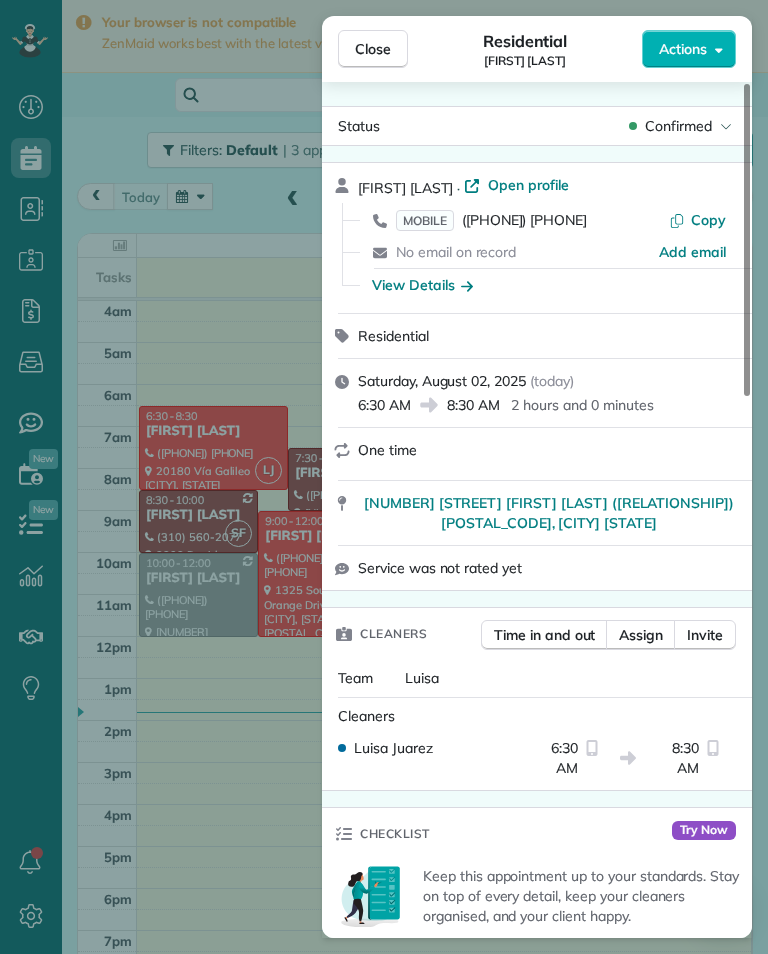 click on "View Details" at bounding box center [422, 285] 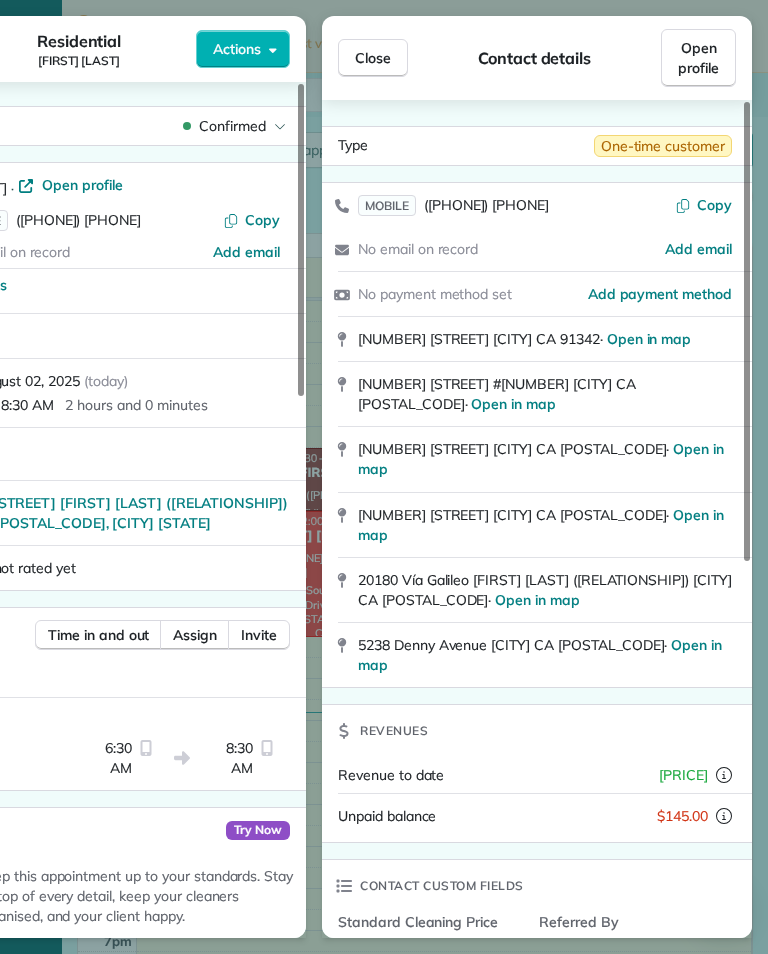 click on "Close" at bounding box center [373, 58] 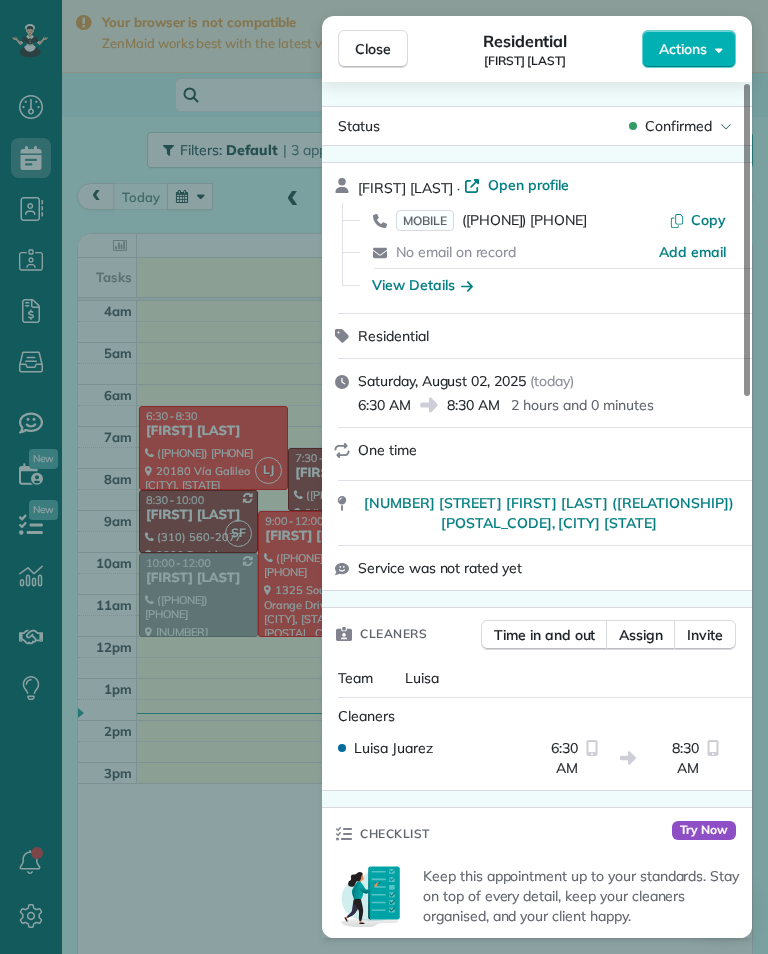 scroll, scrollTop: 985, scrollLeft: 62, axis: both 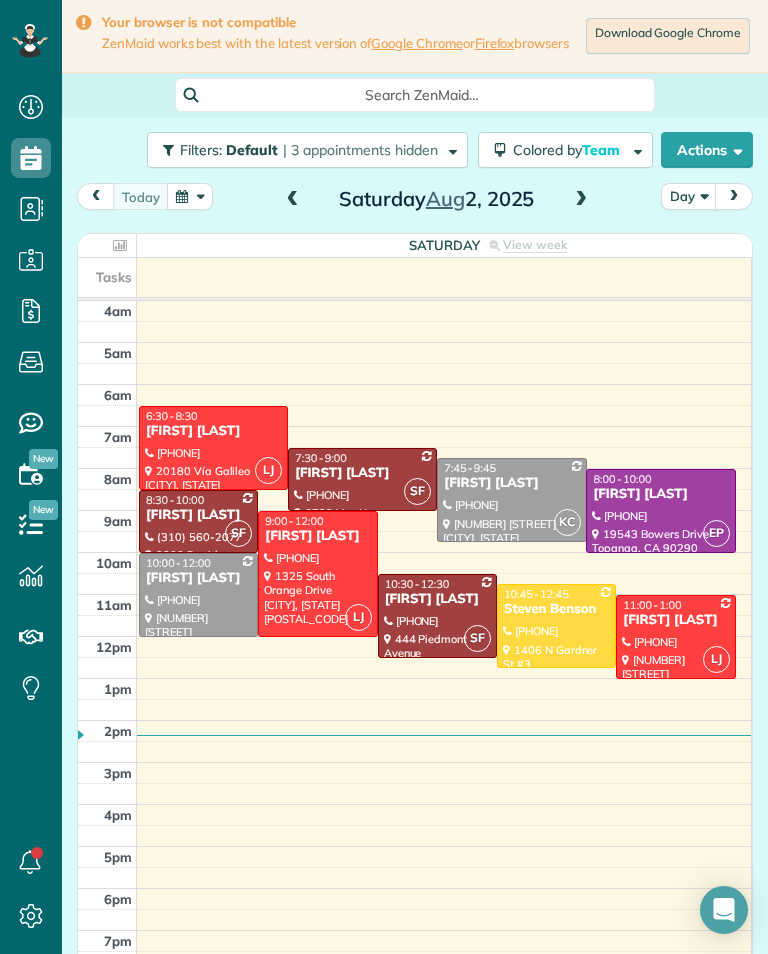 click at bounding box center [581, 200] 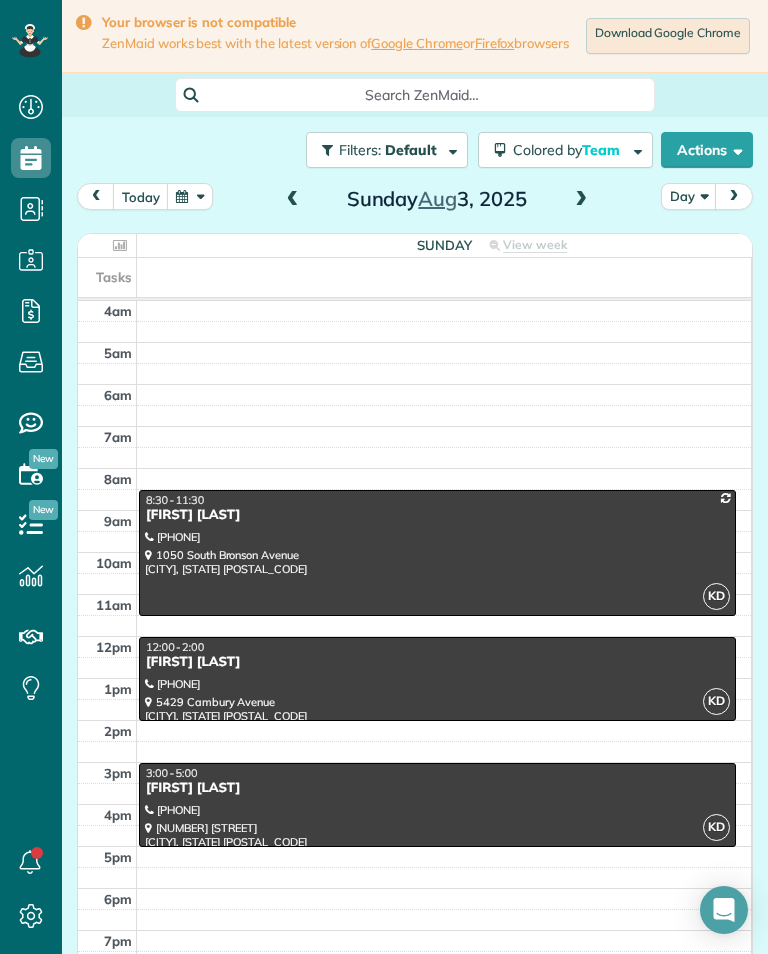click at bounding box center (581, 200) 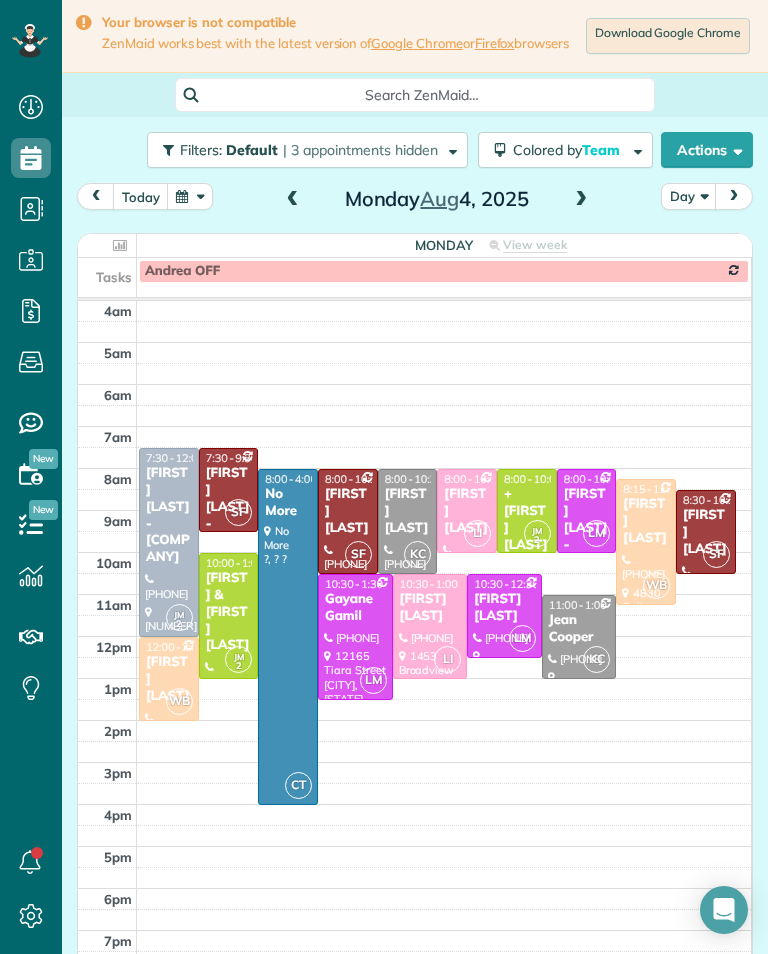 click at bounding box center (581, 200) 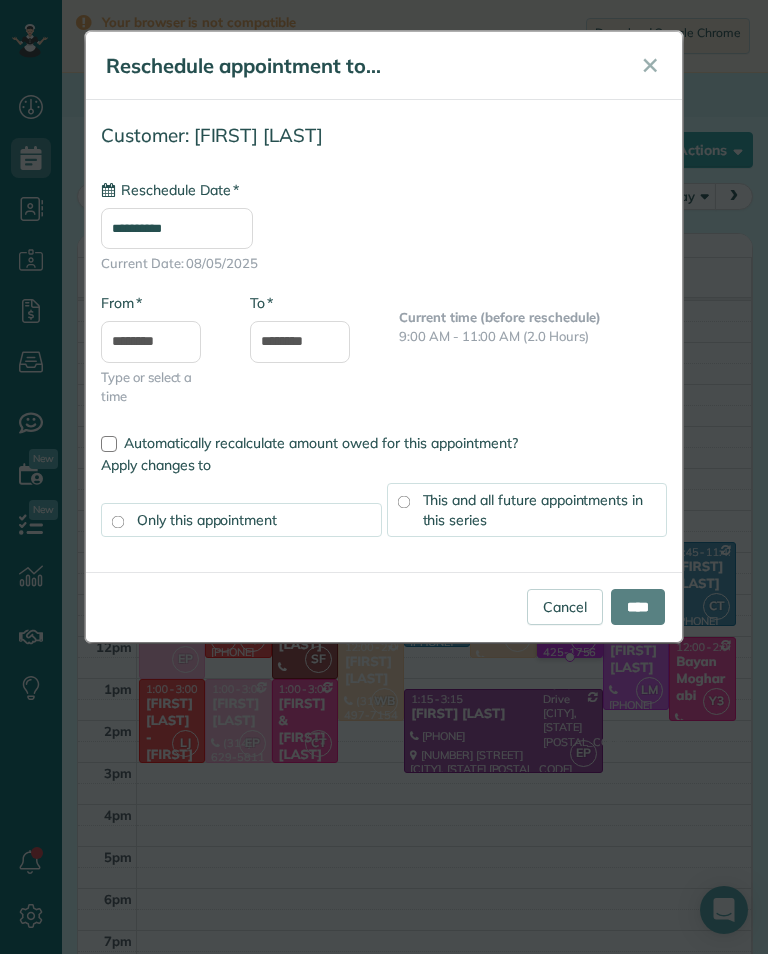 type on "**********" 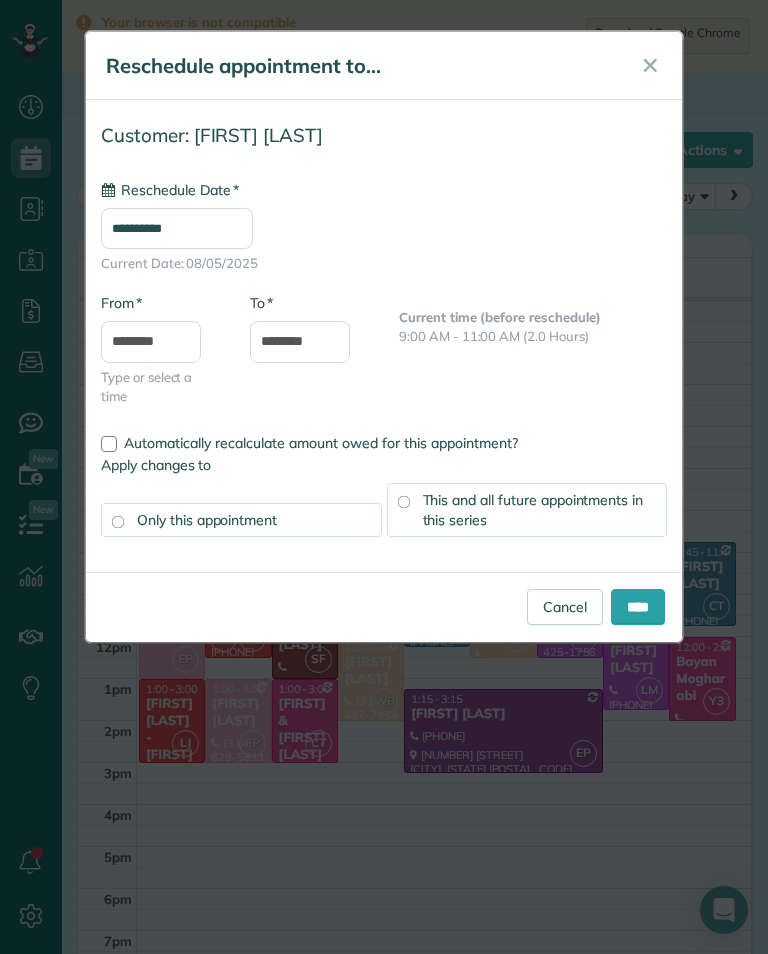 click on "****" at bounding box center [638, 607] 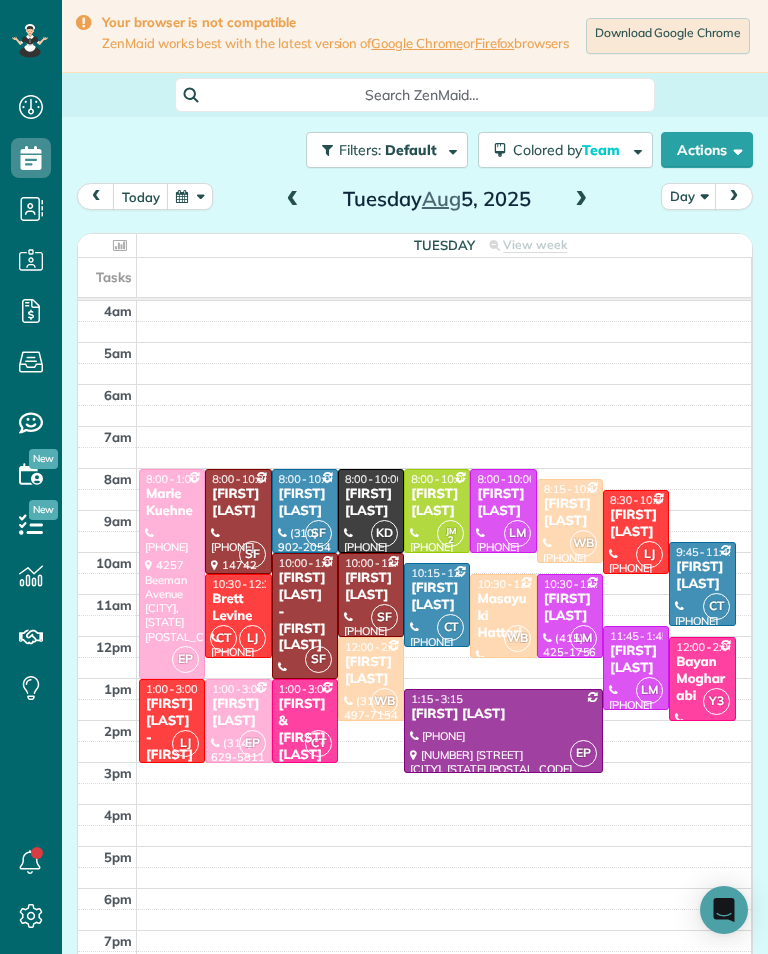 scroll, scrollTop: 985, scrollLeft: 62, axis: both 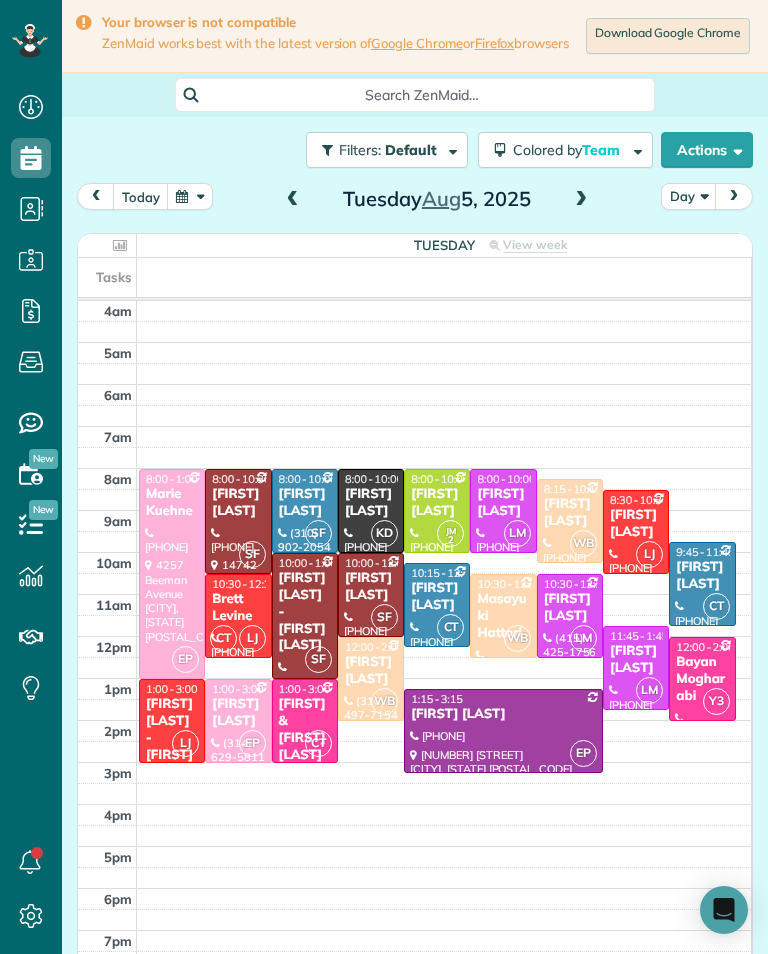 click at bounding box center [581, 200] 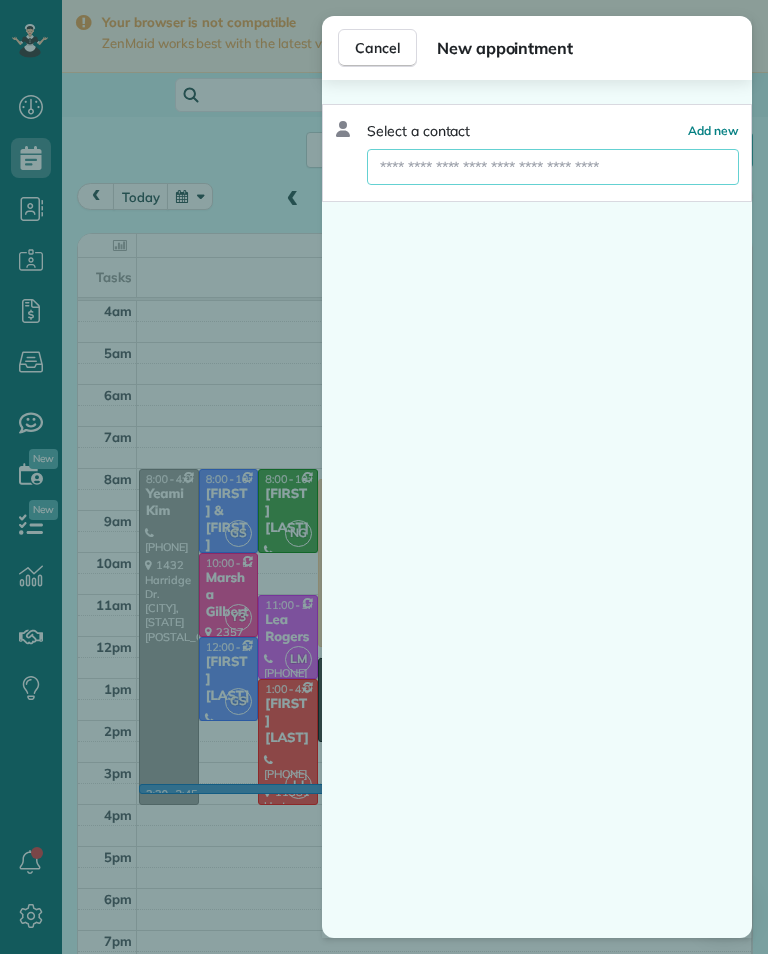 click at bounding box center [553, 167] 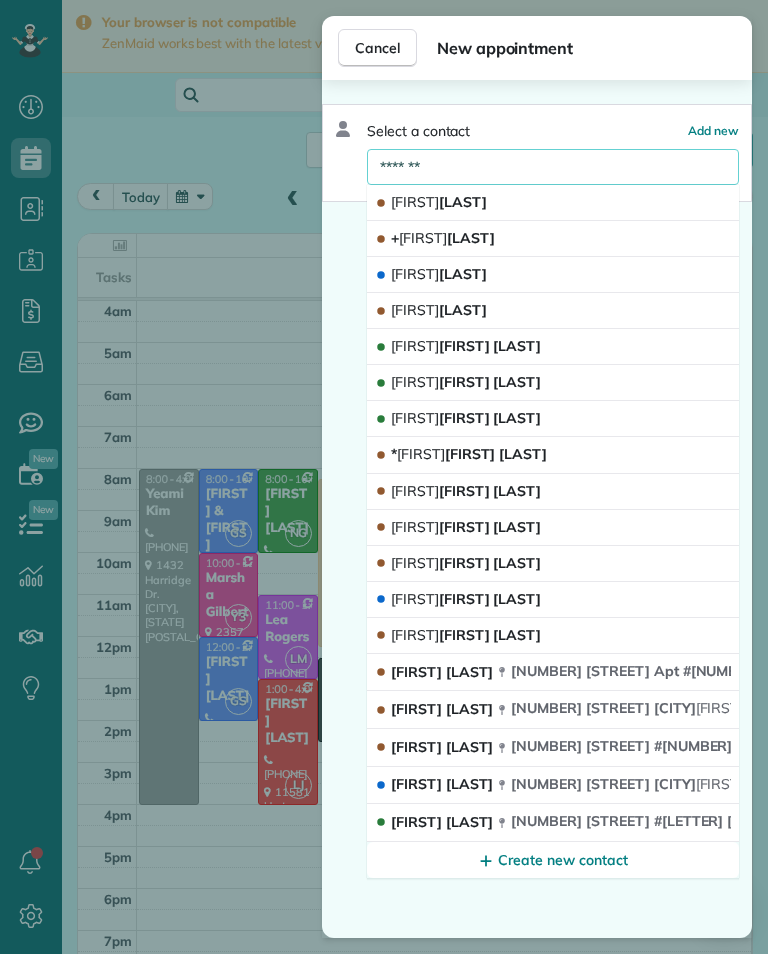type on "*******" 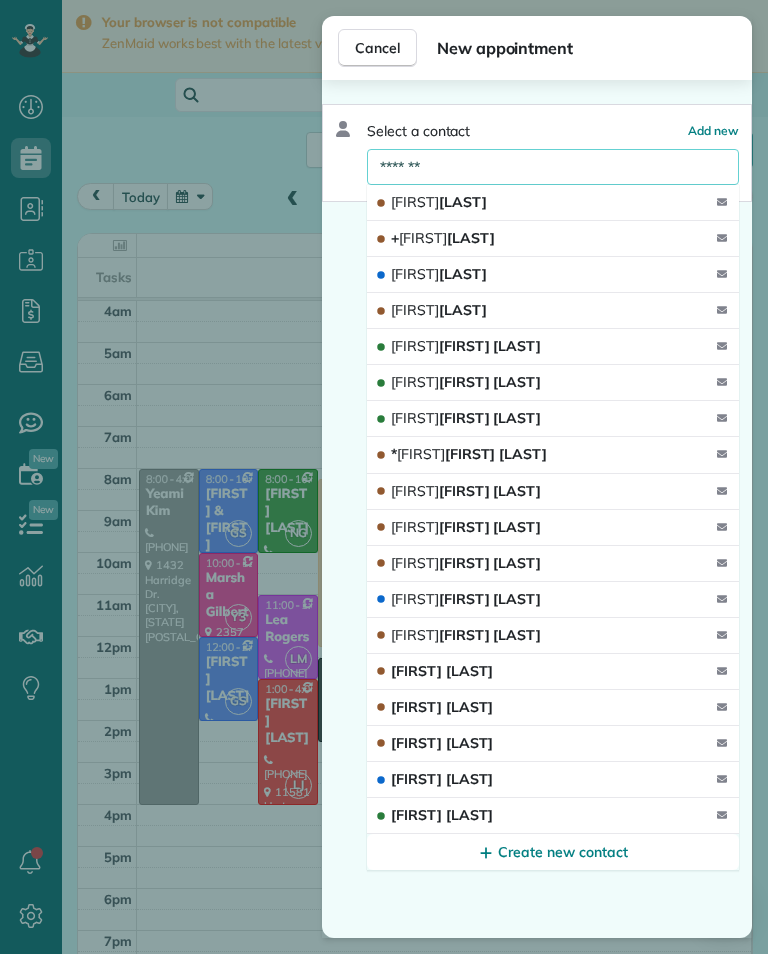 click on "Gabriel a Mojica" at bounding box center (553, 528) 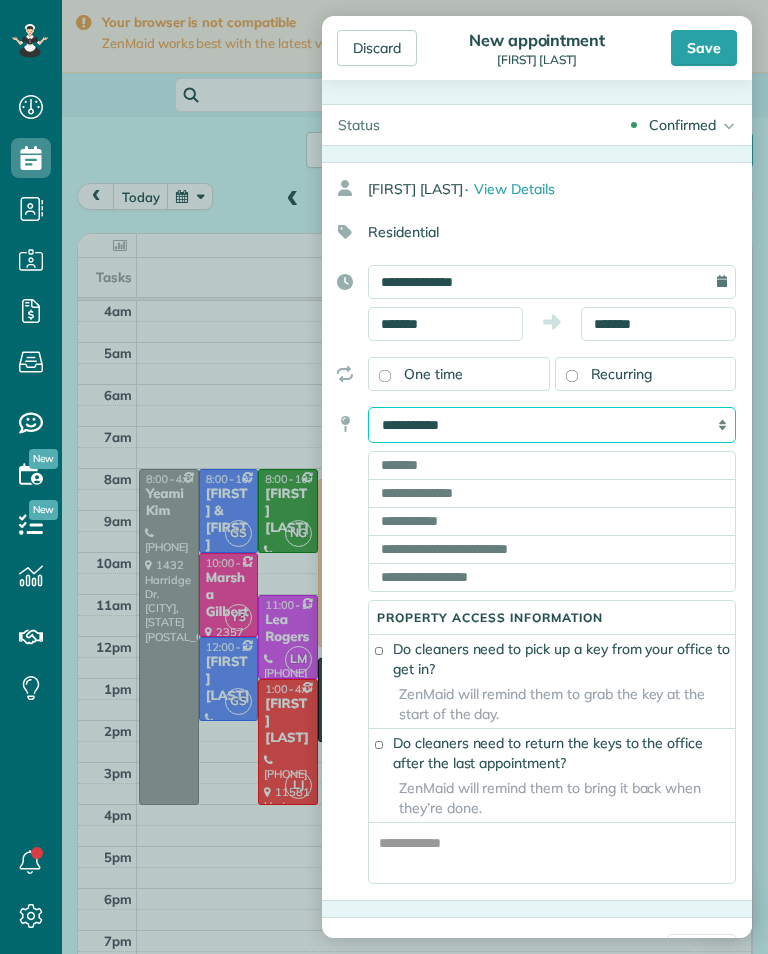click on "**********" at bounding box center (552, 425) 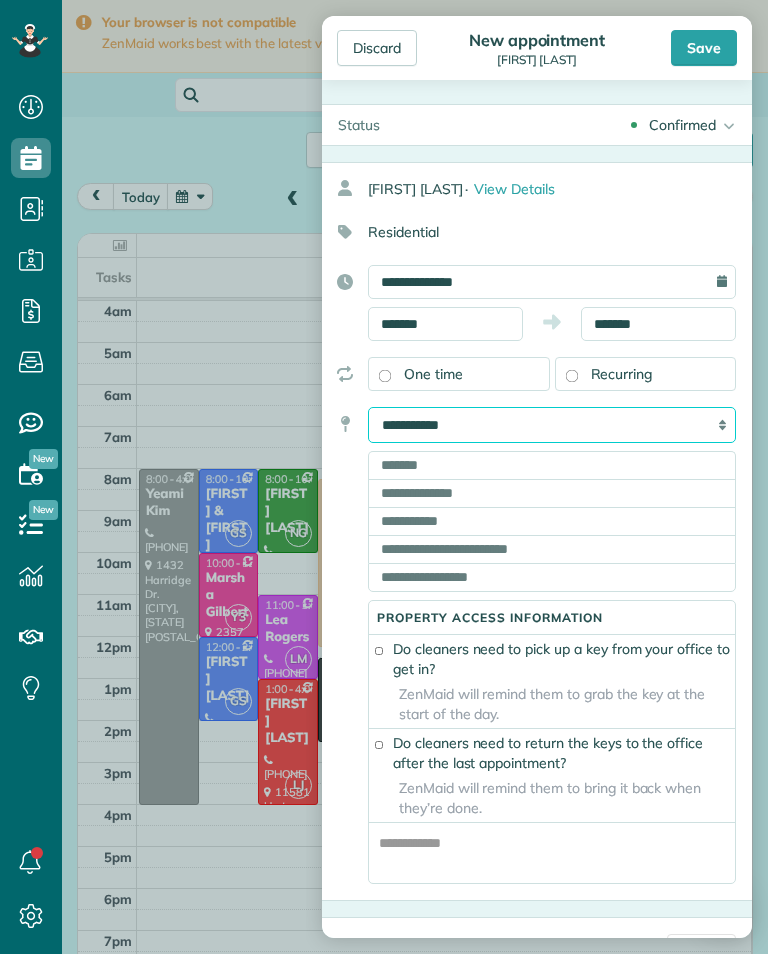 click on "**********" at bounding box center (552, 425) 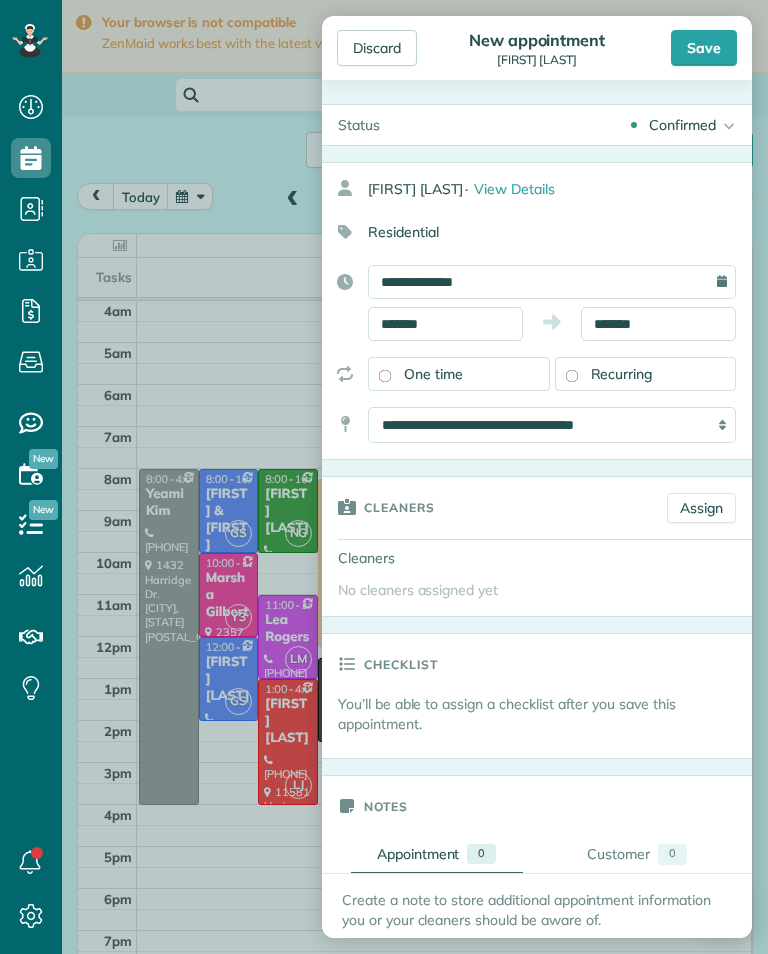 click on "Assign" at bounding box center [701, 508] 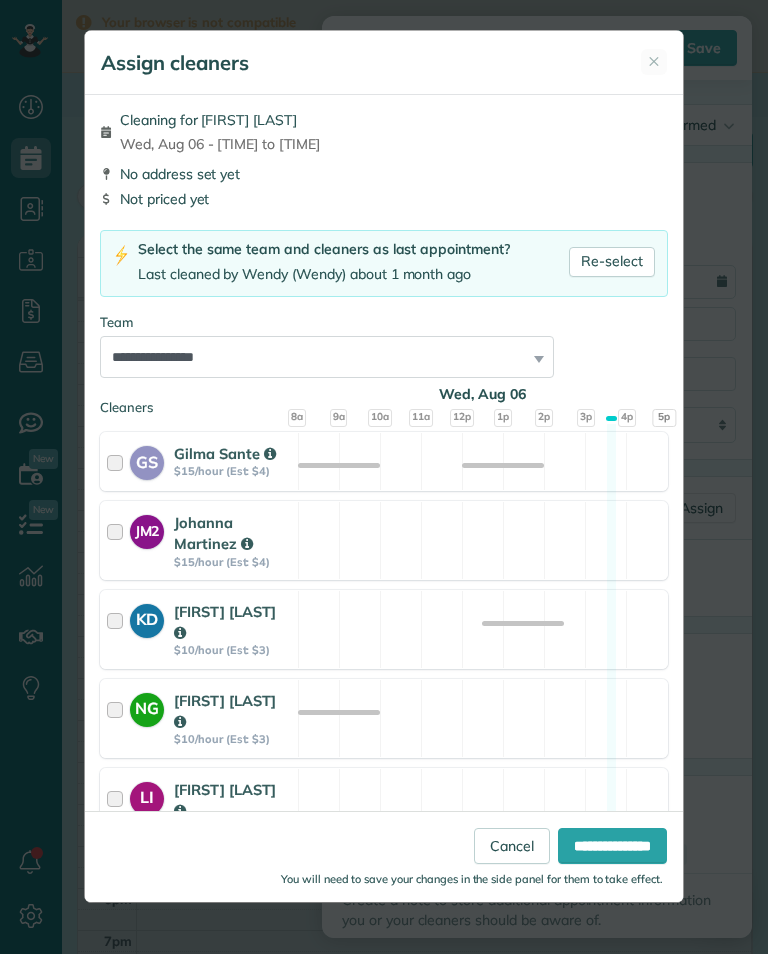 click on "Re-select" at bounding box center (612, 262) 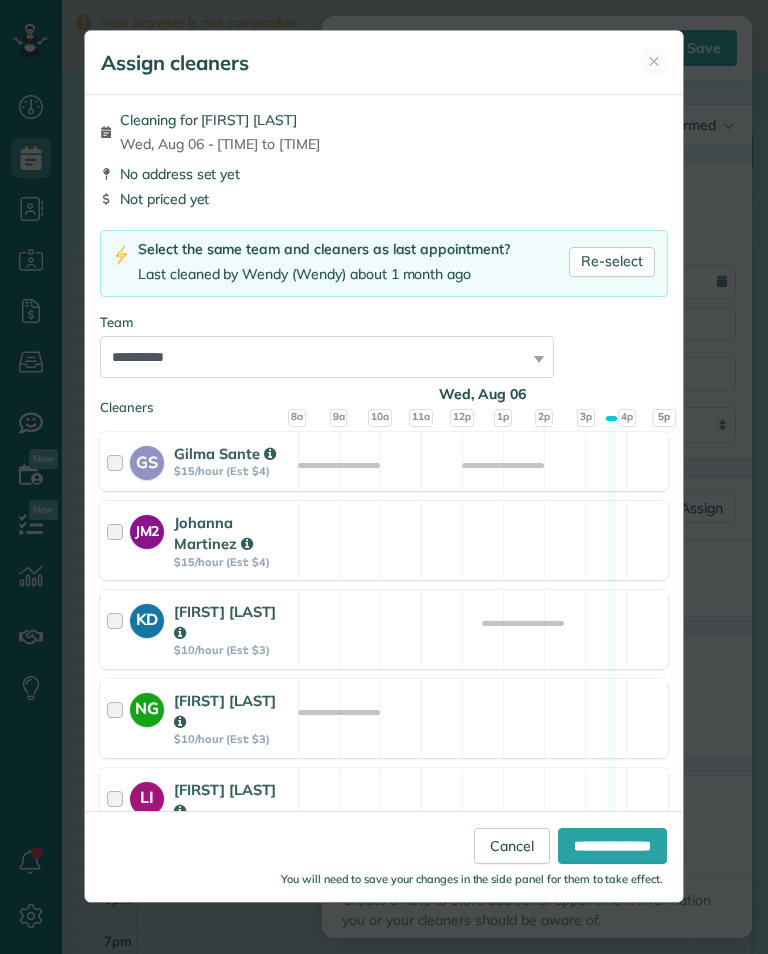 click on "**********" at bounding box center [612, 846] 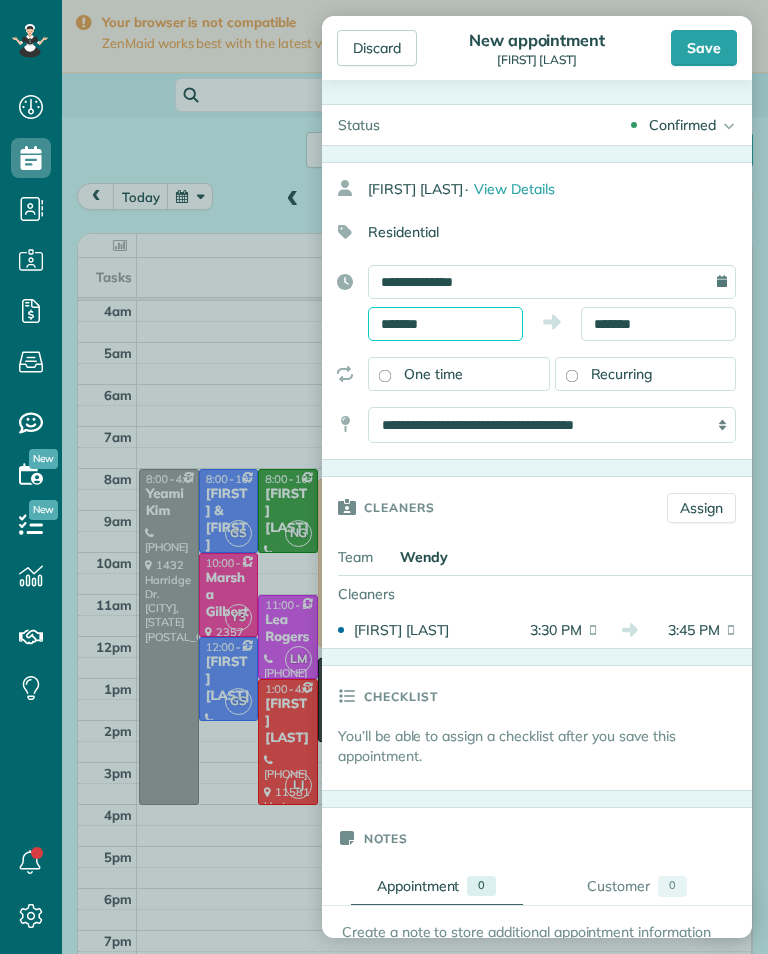 click on "*******" at bounding box center (445, 324) 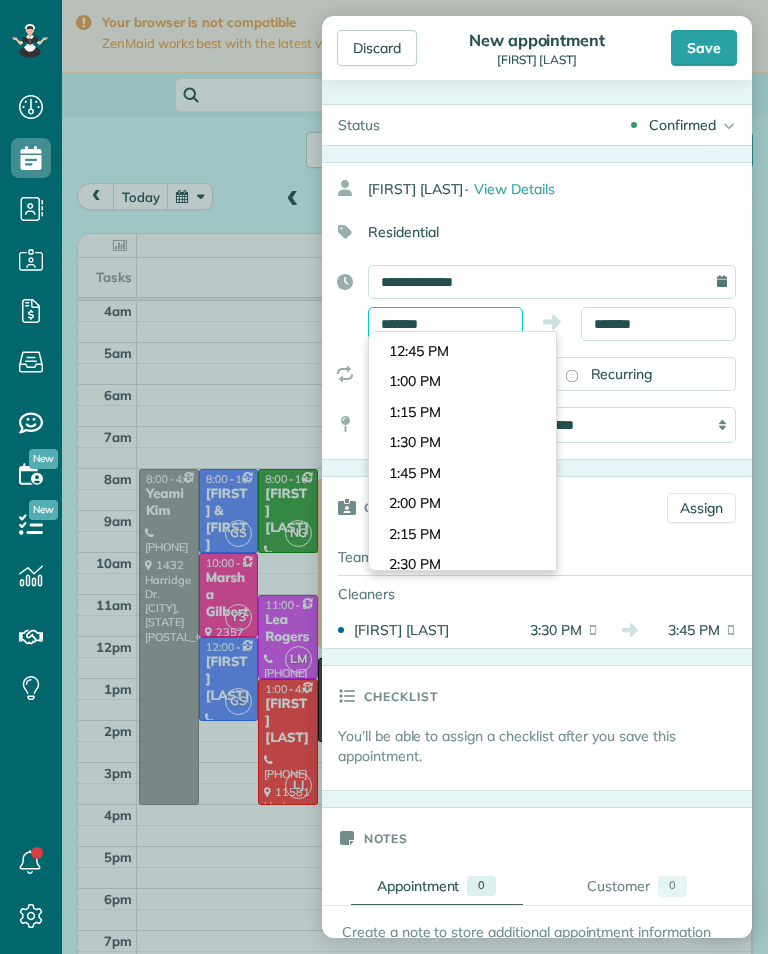scroll, scrollTop: 1521, scrollLeft: 0, axis: vertical 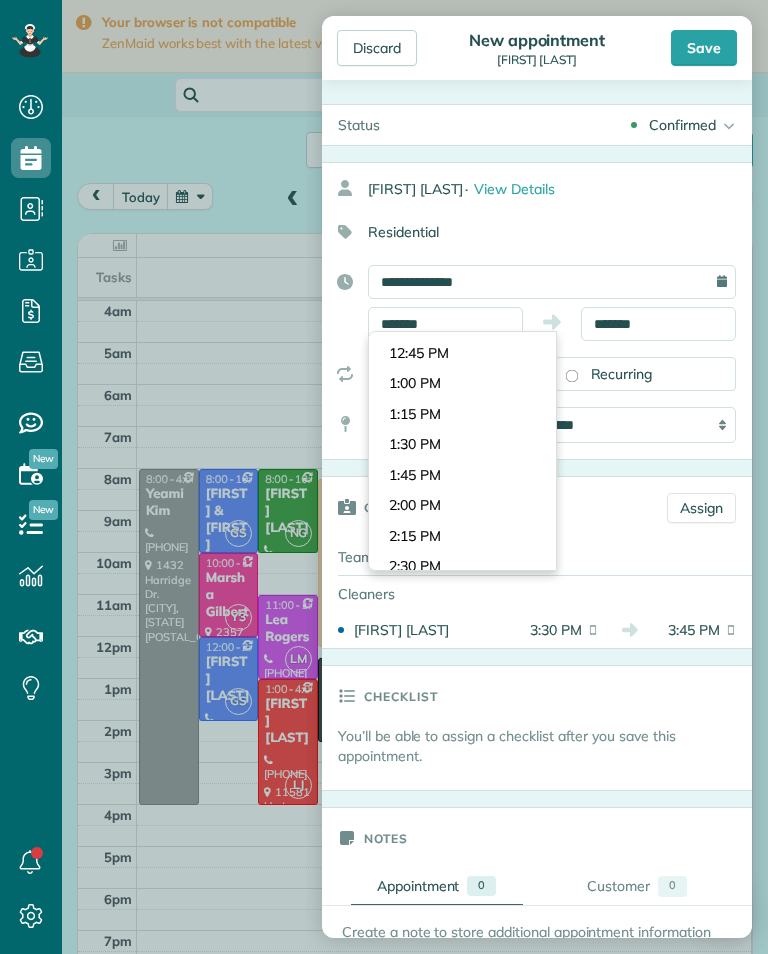 click on "Dashboard
Scheduling
Calendar View
List View
Dispatch View - Weekly scheduling (Beta)" at bounding box center [384, 477] 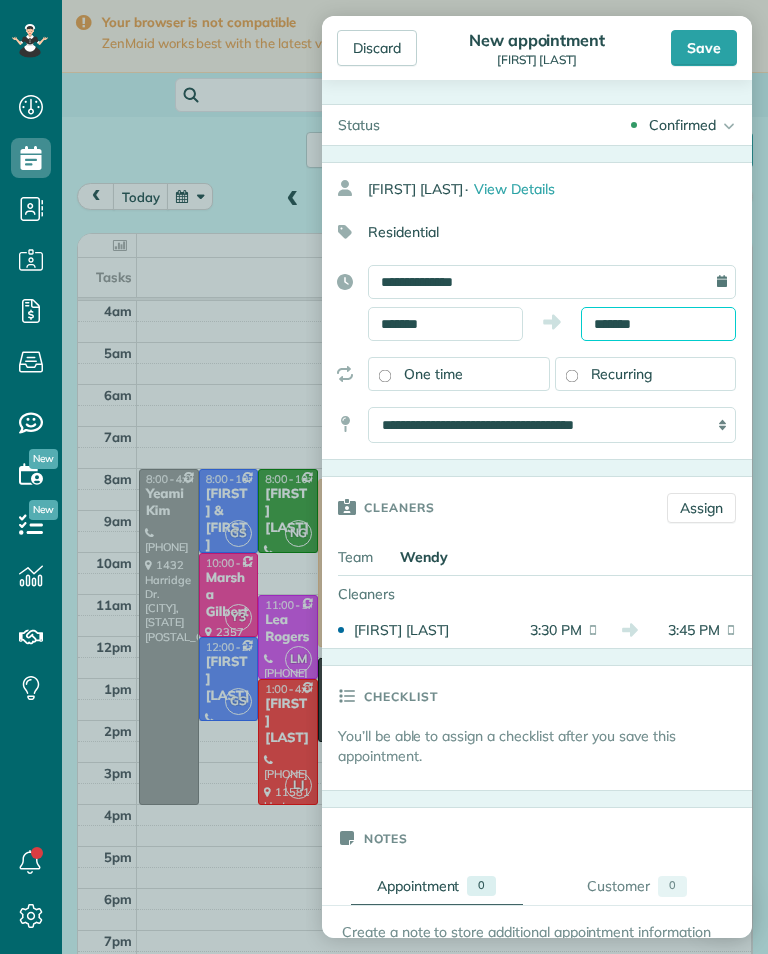 click on "*******" at bounding box center [658, 324] 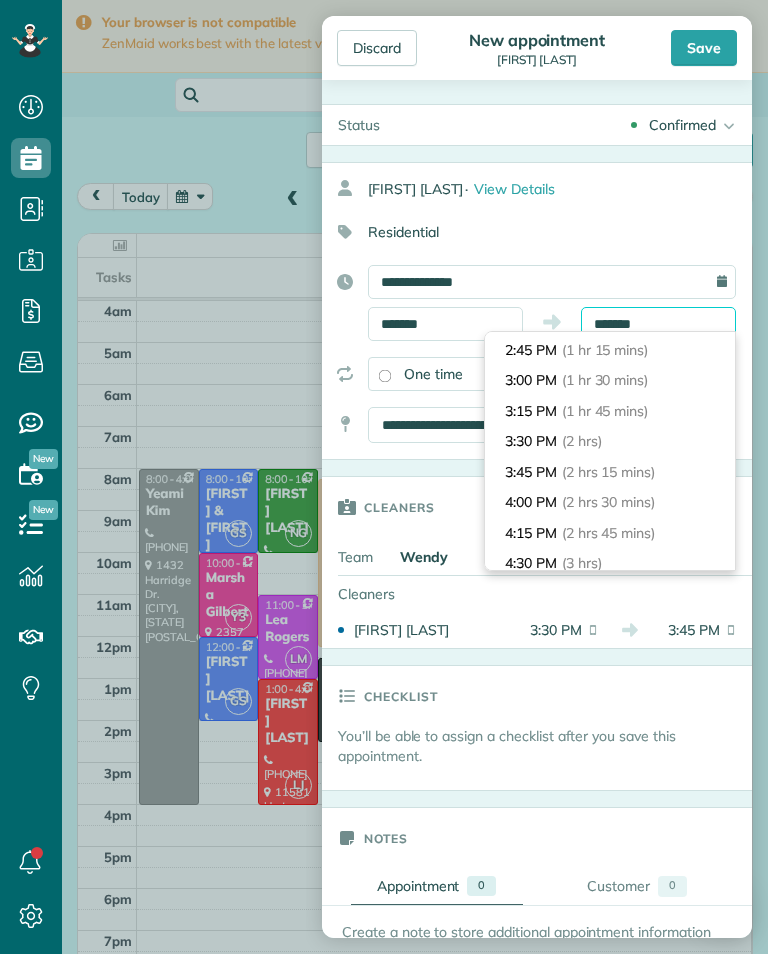 scroll, scrollTop: 150, scrollLeft: 0, axis: vertical 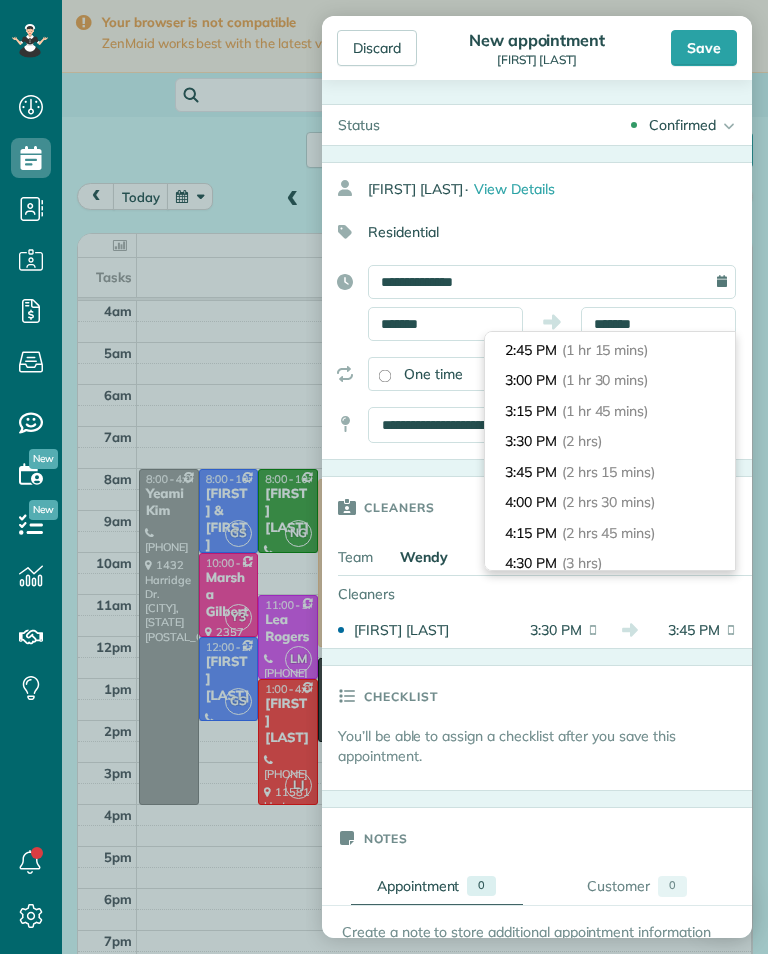 click on "3:30 PM  (2 hrs)" at bounding box center [610, 441] 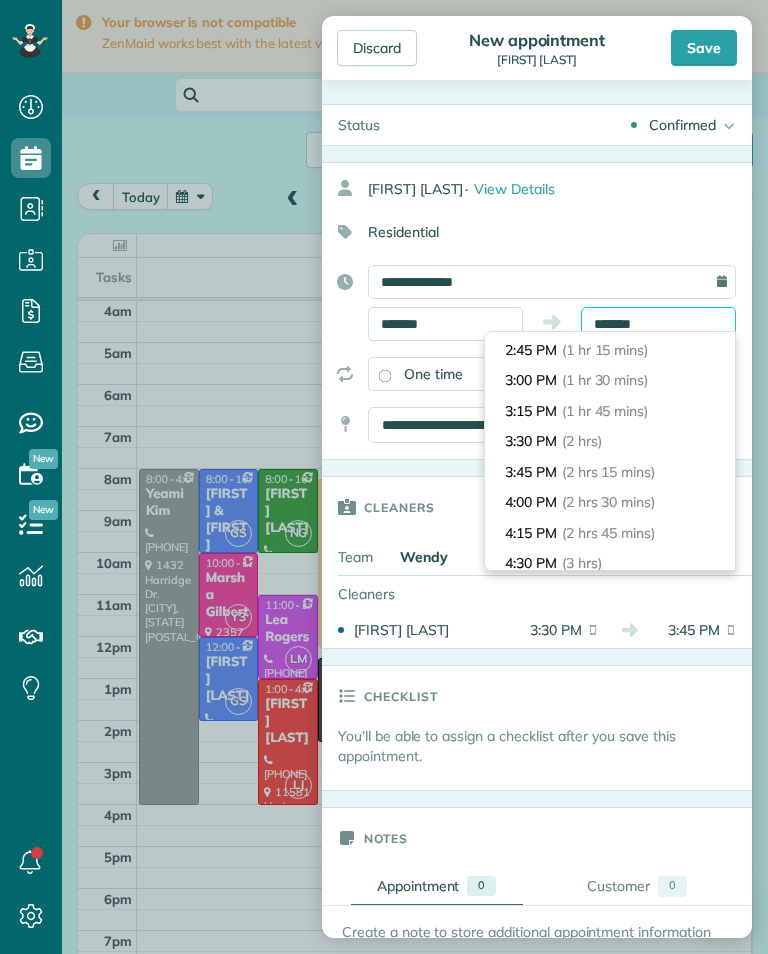 type on "*******" 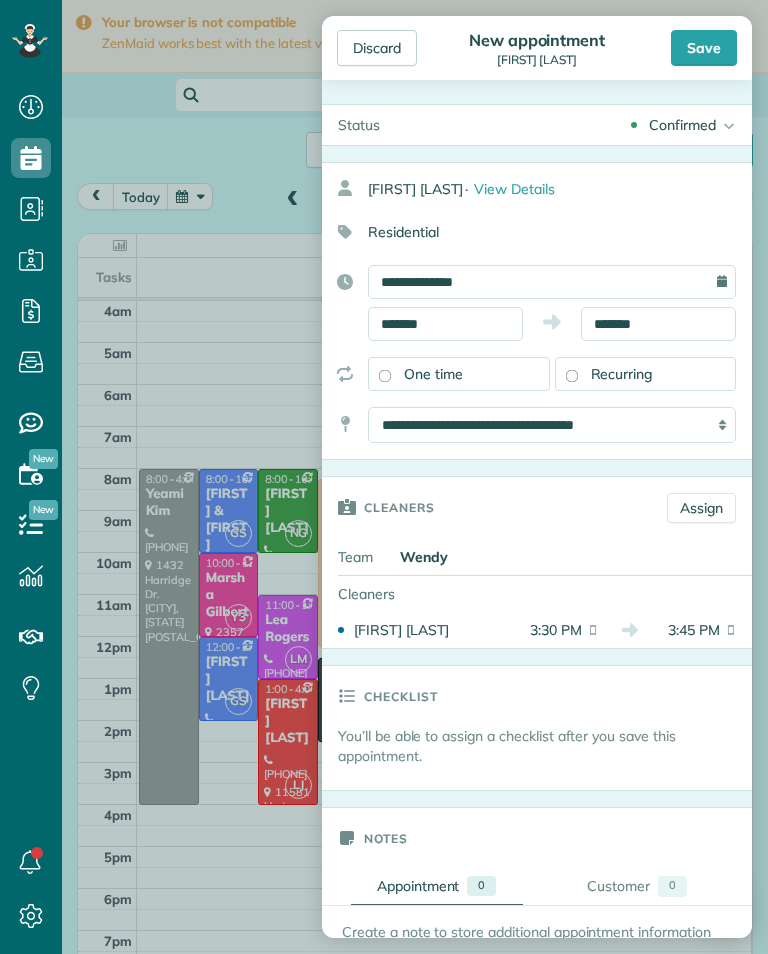 click on "Save" at bounding box center (704, 48) 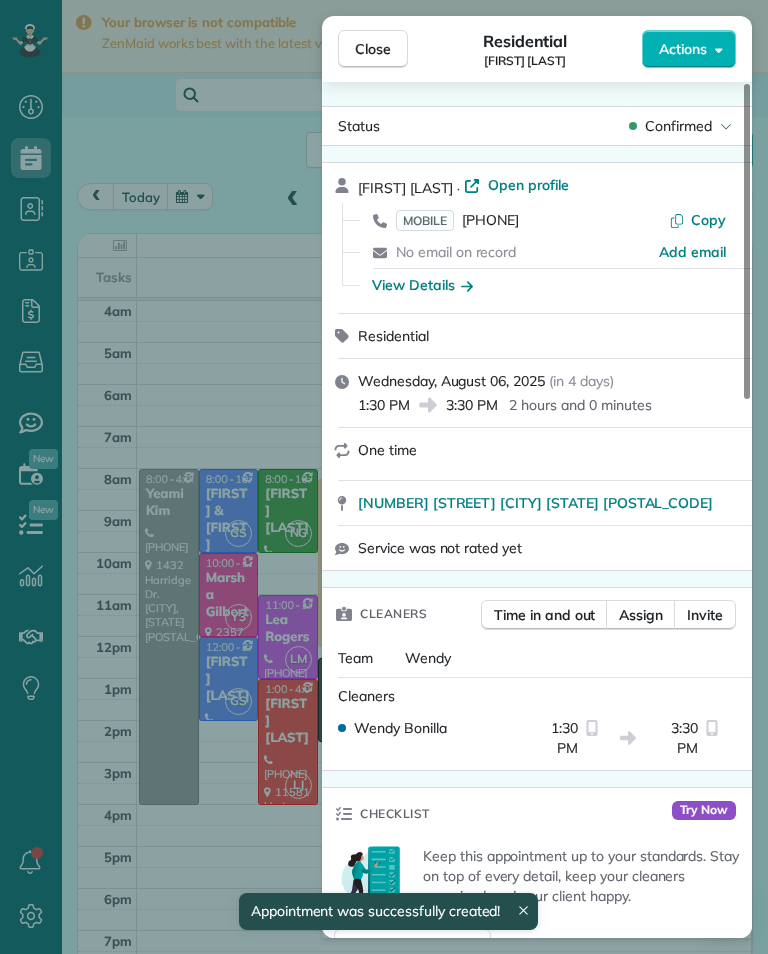 click on "Close Residential Gabriela Mojica Actions Status Confirmed Gabriela Mojica · Open profile MOBILE (818) 974-4136 Copy No email on record Add email View Details Residential Wednesday, August 06, 2025 ( in 4 days ) 1:30 PM 3:30 PM 2 hours and 0 minutes One time 8758 Debra Avenue Los Angeles CA 91343 Service was not rated yet Cleaners Time in and out Assign Invite Team Wendy Cleaners Wendy   Bonilla 1:30 PM 3:30 PM Checklist Try Now Keep this appointment up to your standards. Stay on top of every detail, keep your cleaners organised, and your client happy. Assign a checklist Watch a 5 min demo Billing Billing actions Service Service Price (1x $0.00) $0.00 Add an item Overcharge $0.00 Discount $0.00 Coupon discount - Primary tax - Secondary tax - Total appointment price $0.00 Tips collected $0.00 Mark as paid Total including tip $0.00 Get paid online in no-time! Send an invoice and reward your cleaners with tips Charge customer credit card Appointment custom fields Key # - Work items No work items to display 0 0" at bounding box center [384, 477] 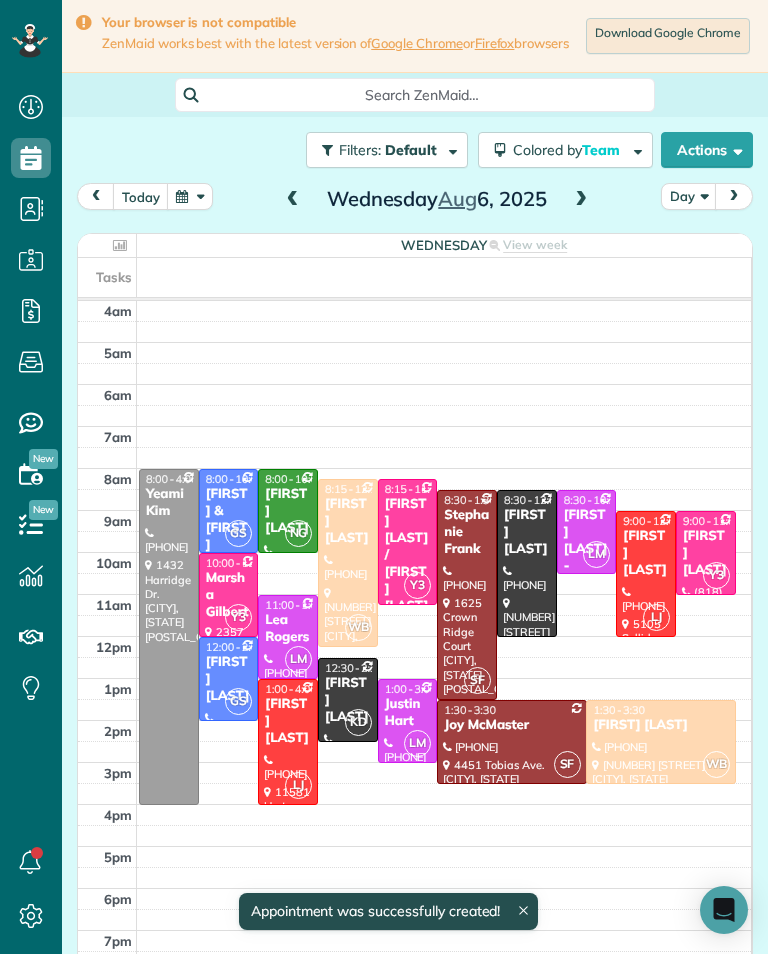 click at bounding box center (229, 595) 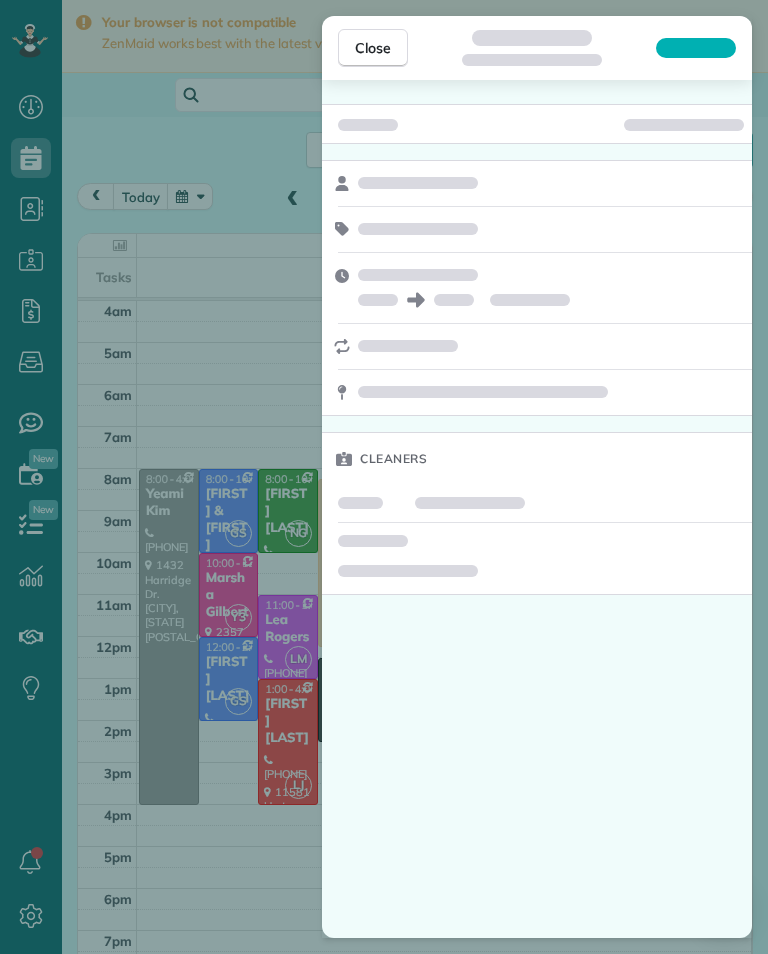 click on "Close   Cleaners" at bounding box center [384, 477] 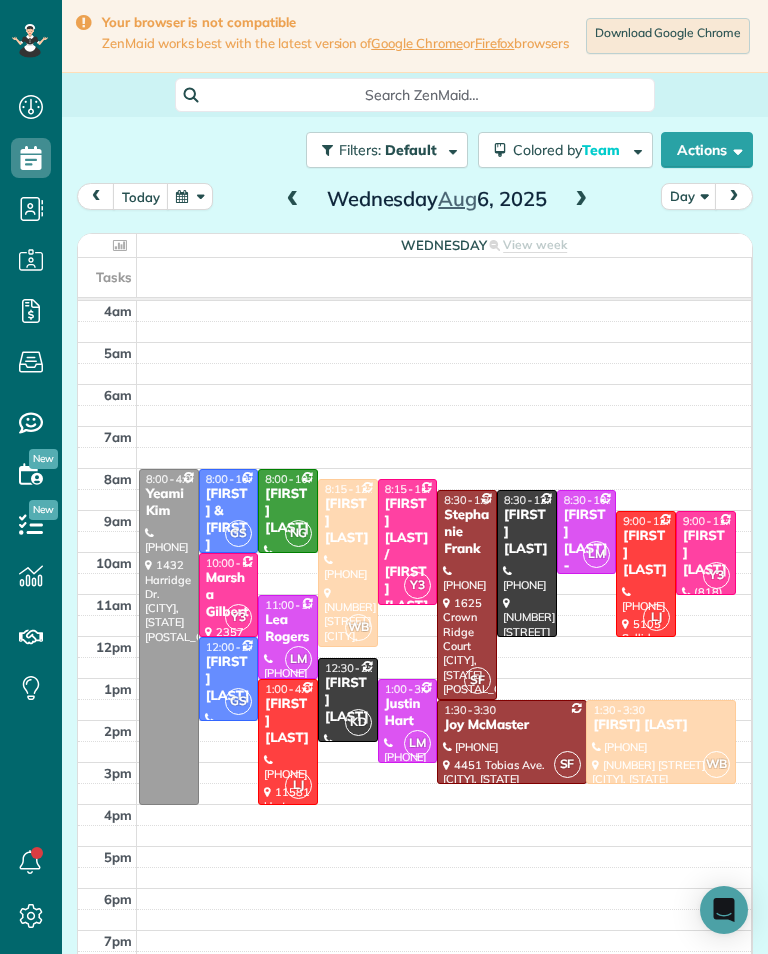 click at bounding box center (348, 563) 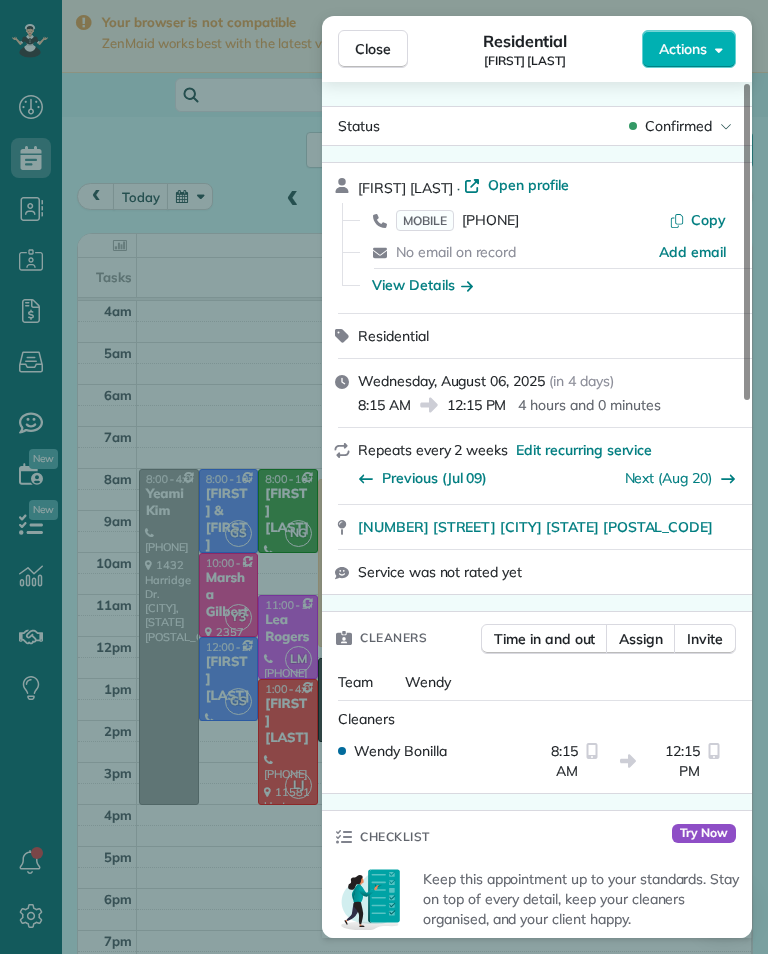 click on "Close Residential Kelsey Cross Actions Status Confirmed Kelsey Cross · Open profile MOBILE (772) 216-6770 Copy No email on record Add email View Details Residential Wednesday, August 06, 2025 ( in 4 days ) 8:15 AM 12:15 PM 4 hours and 0 minutes Repeats every 2 weeks Edit recurring service Previous (Jul 09) Next (Aug 20) 955 South Bundy Drive Brentwood CA 90049 Service was not rated yet Cleaners Time in and out Assign Invite Team Wendy Cleaners Wendy   Bonilla 8:15 AM 12:15 PM Checklist Try Now Keep this appointment up to your standards. Stay on top of every detail, keep your cleaners organised, and your client happy. Assign a checklist Watch a 5 min demo Billing Billing actions Service Add an item Overcharge $0.00 Discount $0.00 Coupon discount - Primary tax - Secondary tax - Total appointment price $0.00 Tips collected $0.00 Mark as paid Total including tip $0.00 Get paid online in no-time! Send an invoice and reward your cleaners with tips Charge customer credit card Appointment custom fields Key # - Notes" at bounding box center [384, 477] 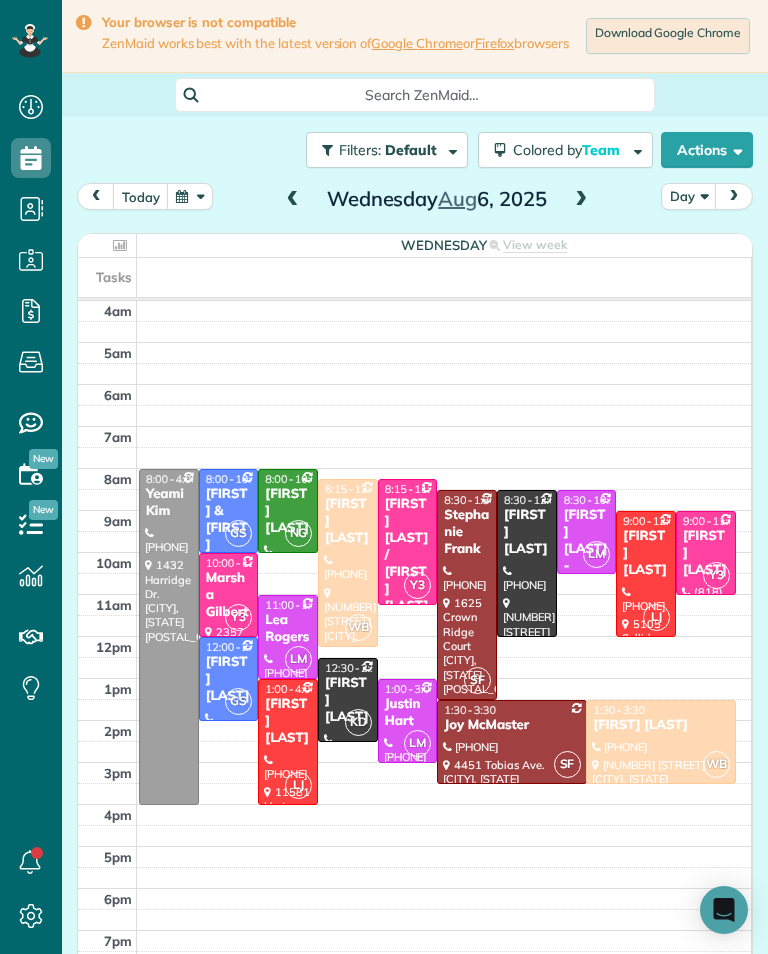 click at bounding box center (190, 196) 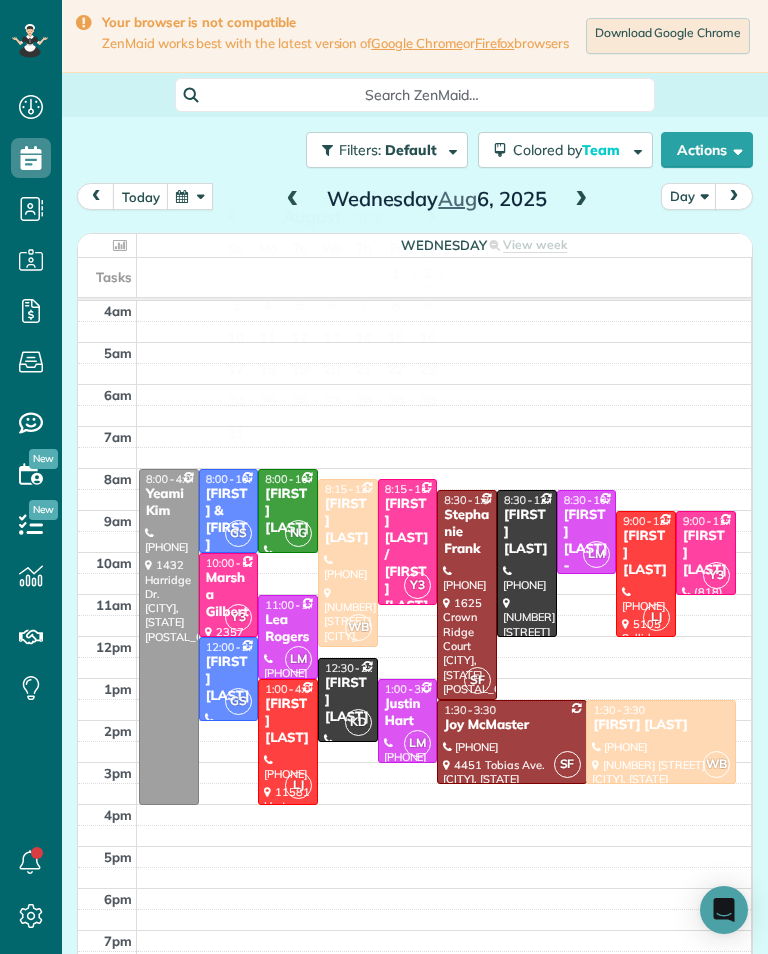 click at bounding box center [190, 196] 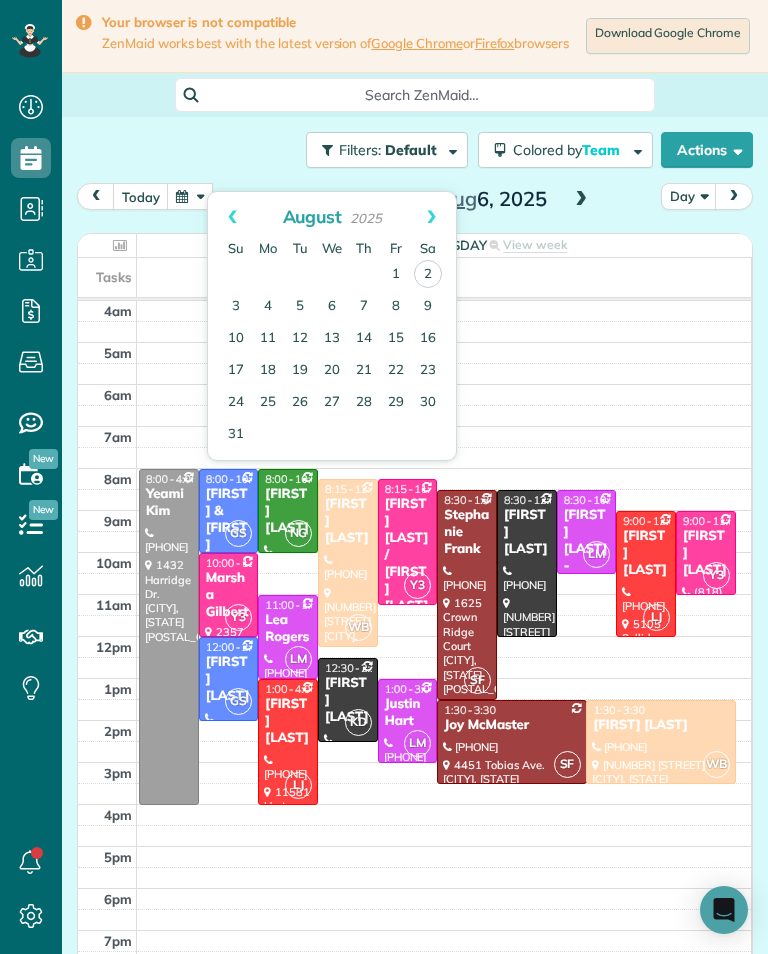 click on "Prev" at bounding box center (232, 217) 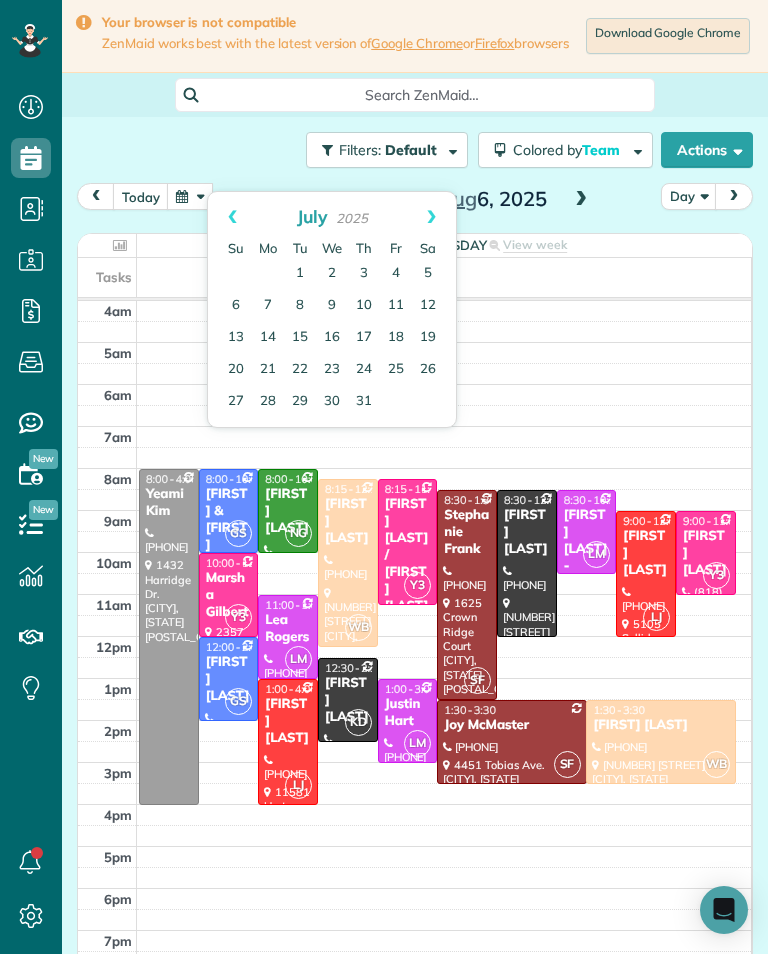 click on "16" at bounding box center (332, 338) 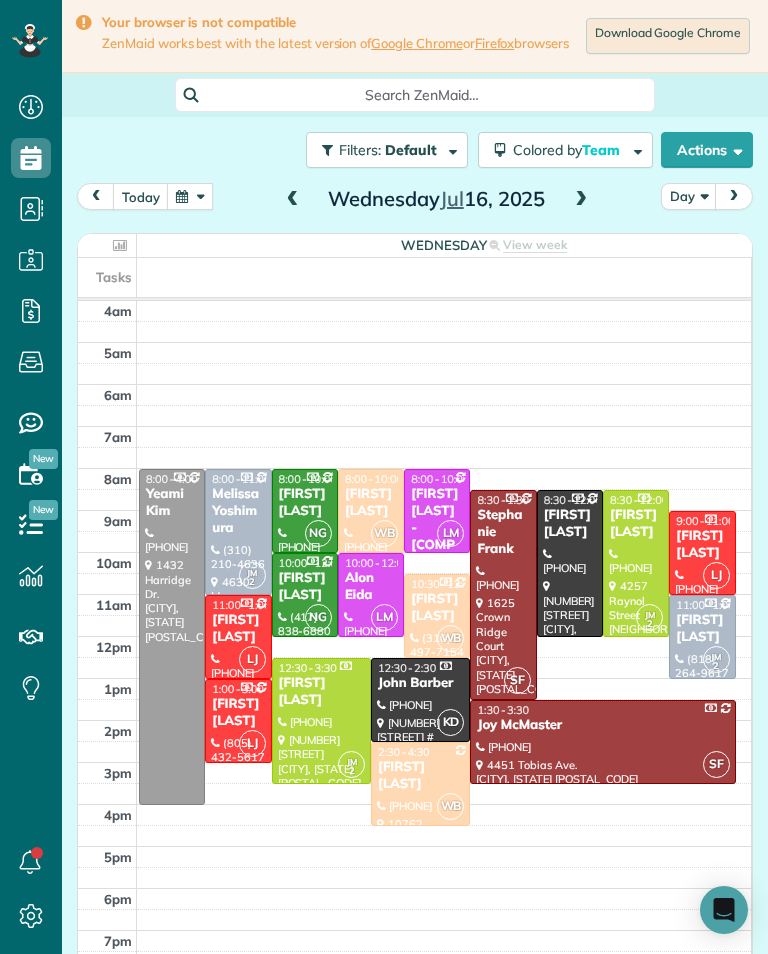 click at bounding box center (293, 200) 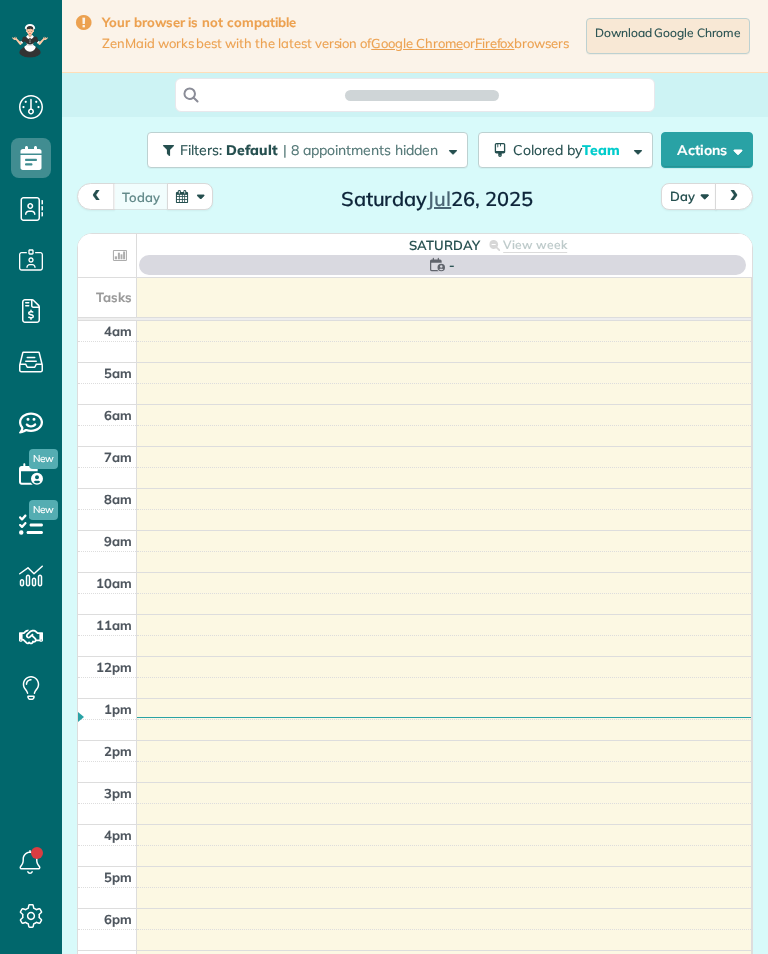 scroll, scrollTop: 0, scrollLeft: 0, axis: both 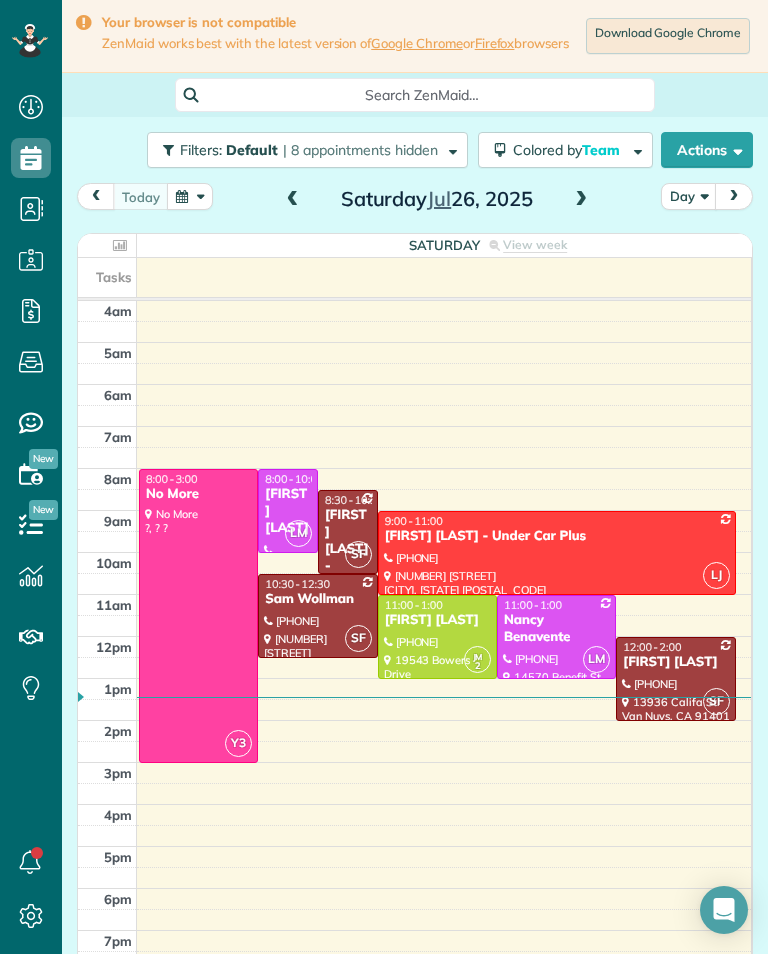 click at bounding box center (190, 196) 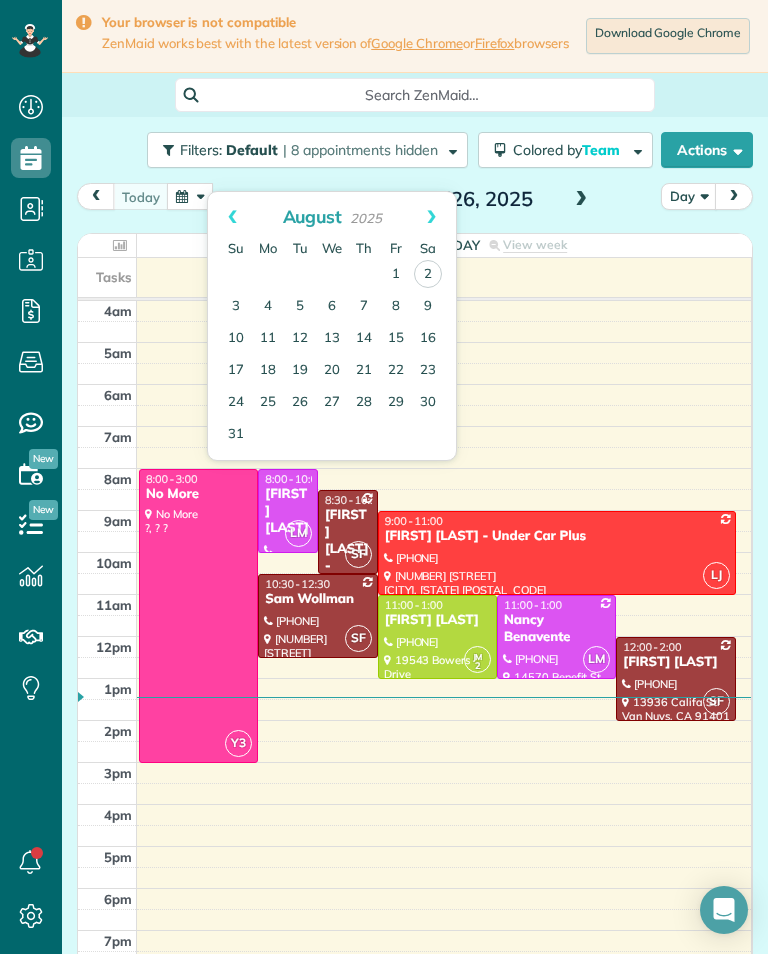 click on "11" at bounding box center [268, 339] 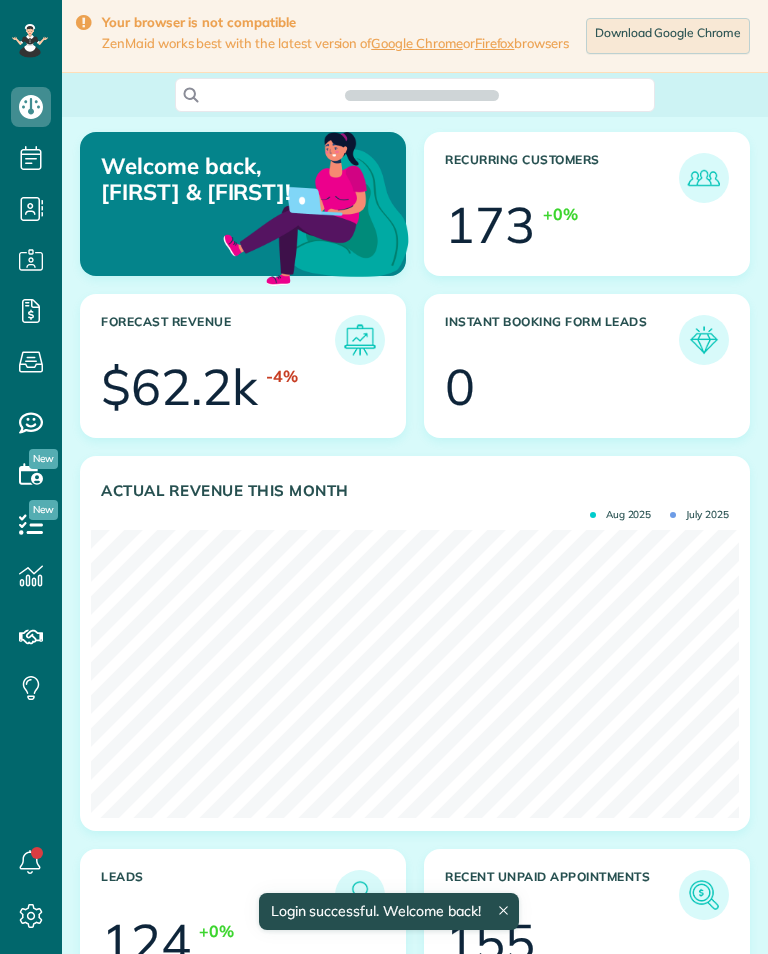 scroll, scrollTop: 0, scrollLeft: 0, axis: both 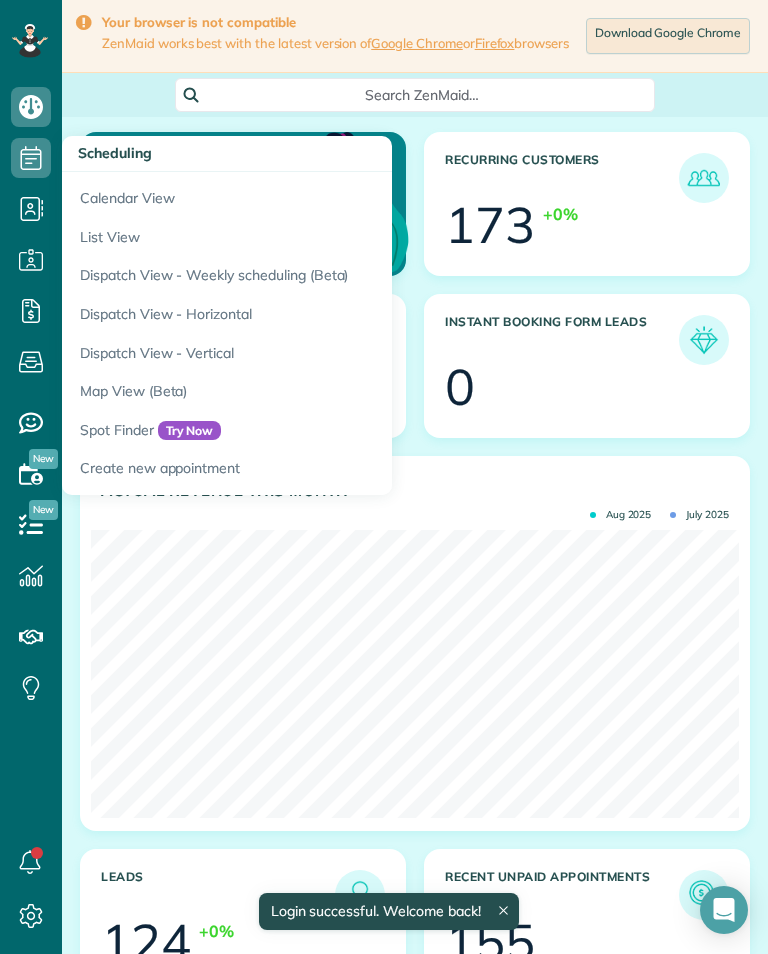 click on "Calendar View" at bounding box center (312, 195) 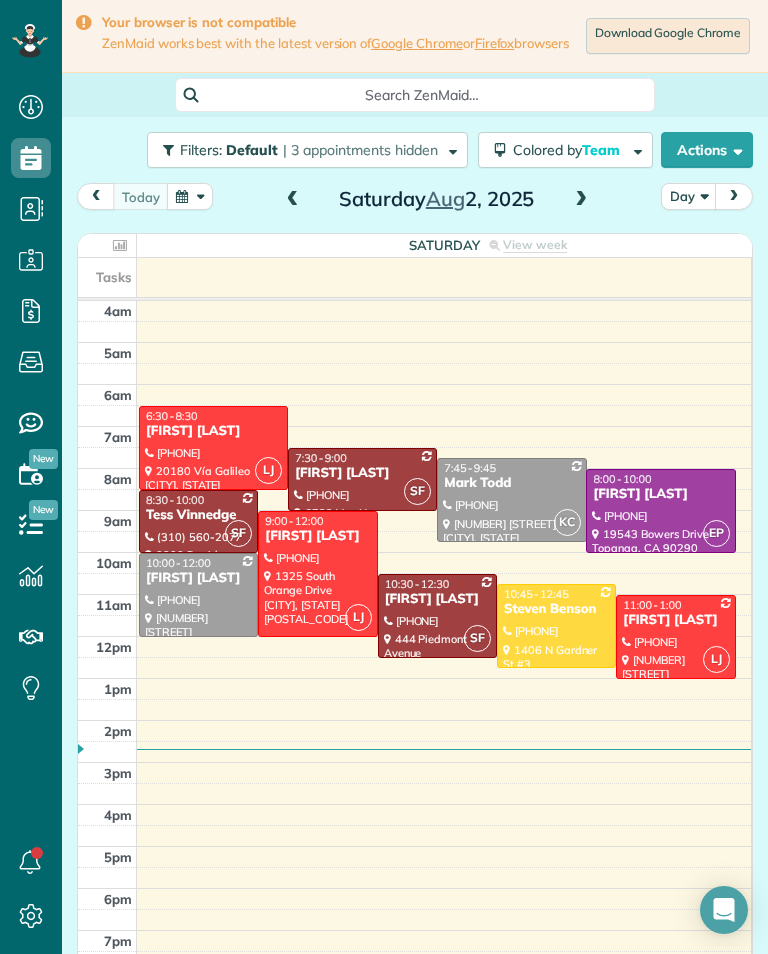 scroll, scrollTop: 0, scrollLeft: 0, axis: both 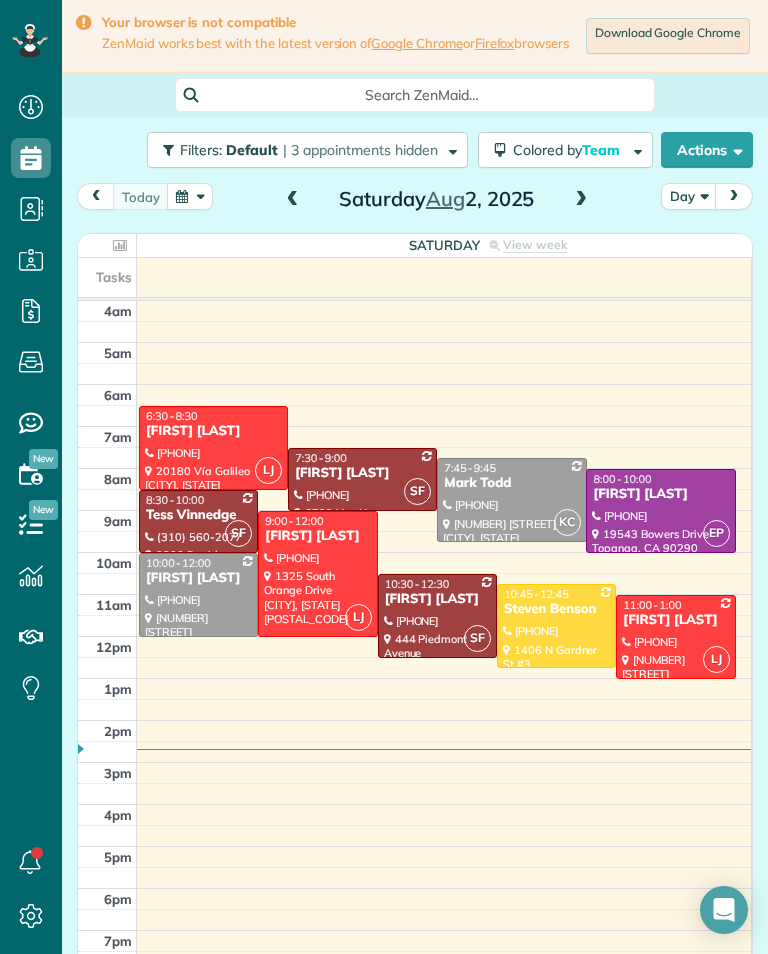 click at bounding box center [190, 196] 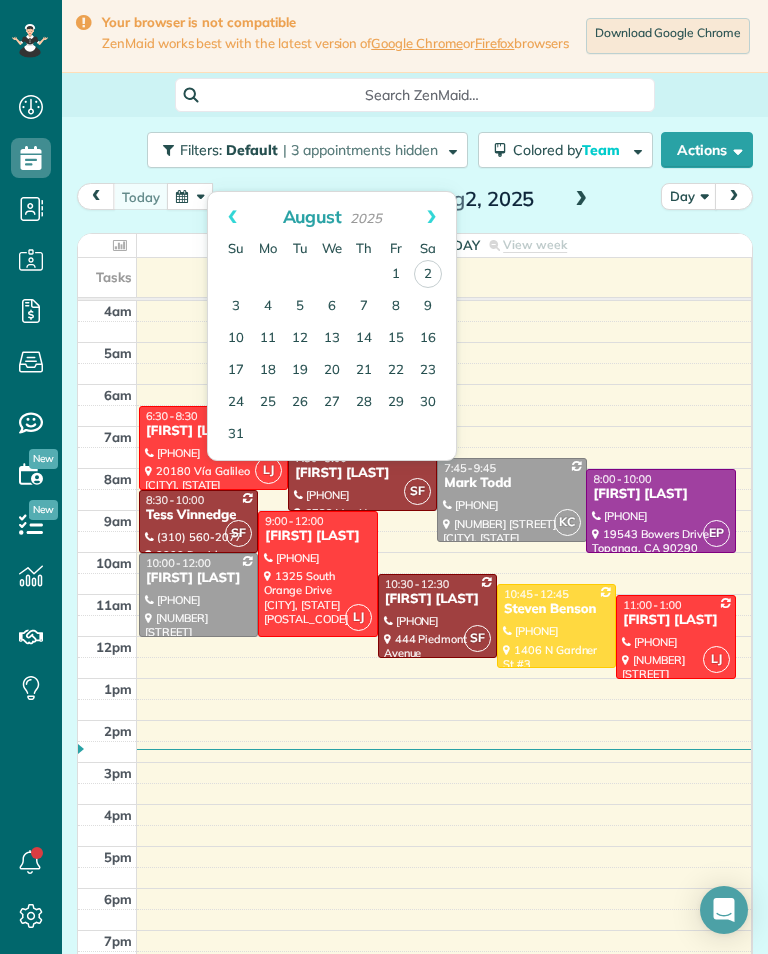 click on "11" at bounding box center (268, 339) 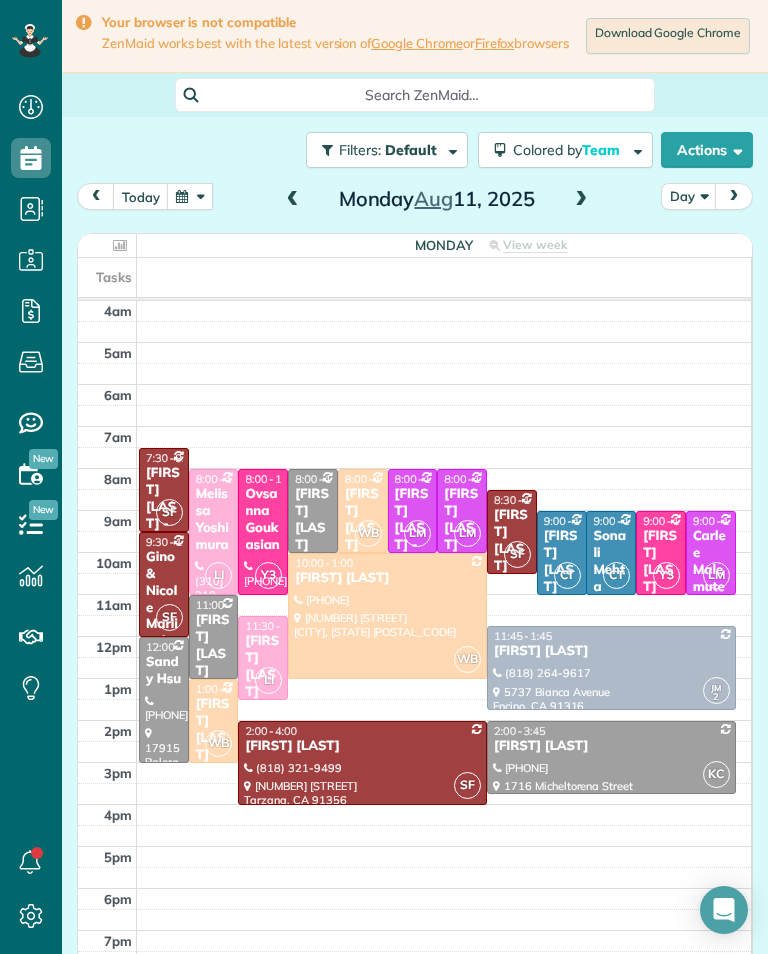 click at bounding box center (581, 200) 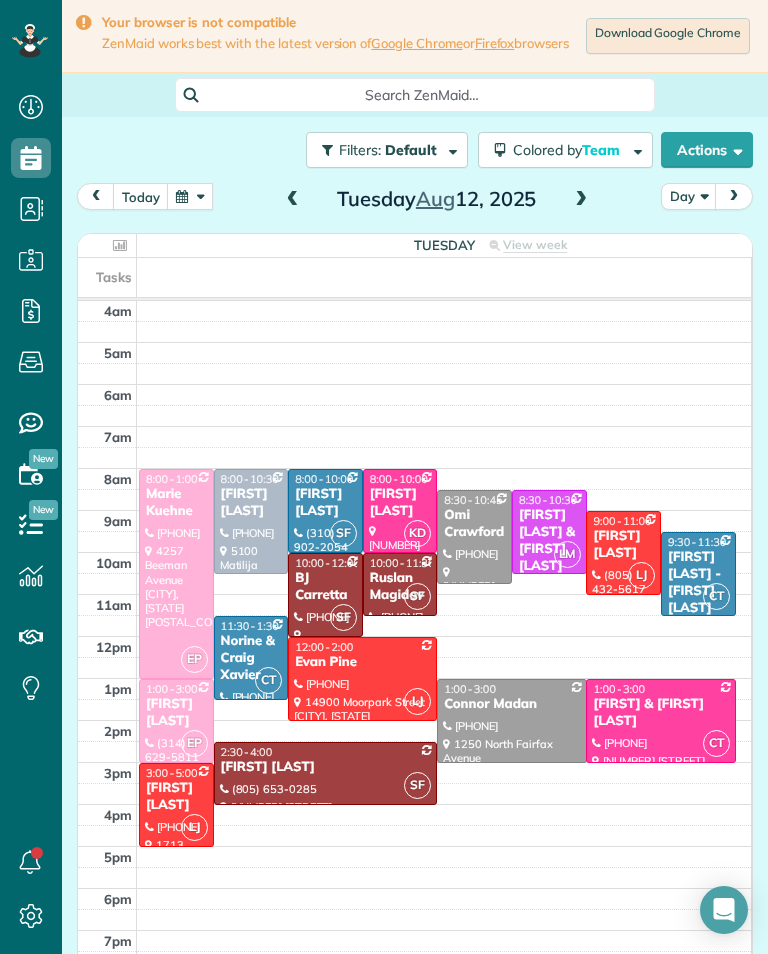 click at bounding box center [581, 200] 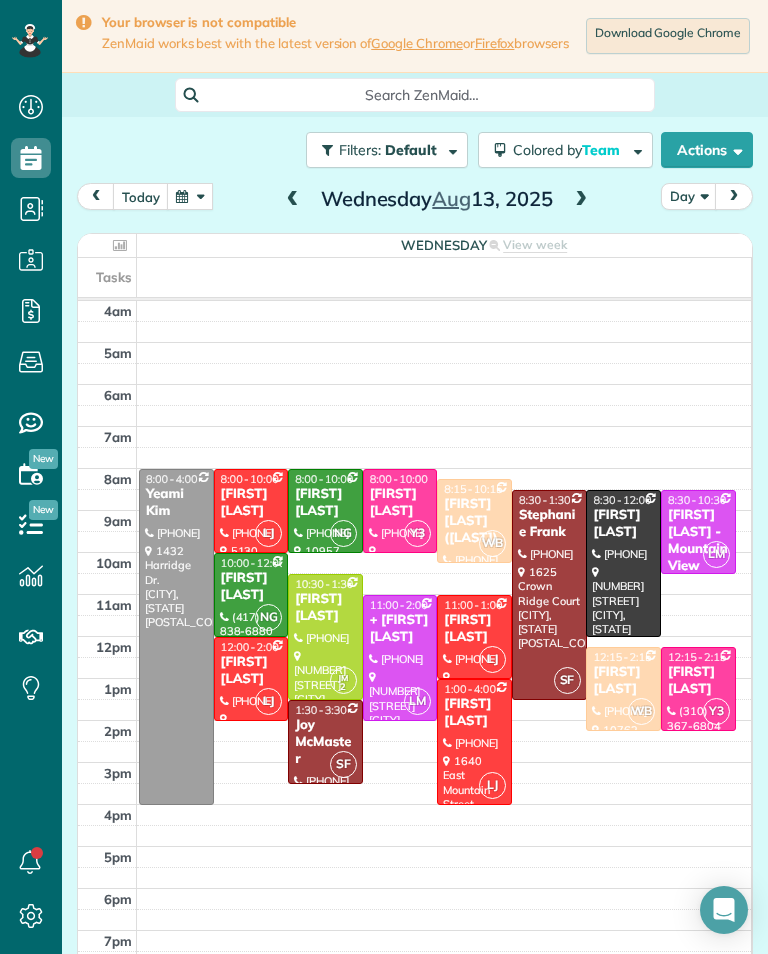 click at bounding box center (581, 200) 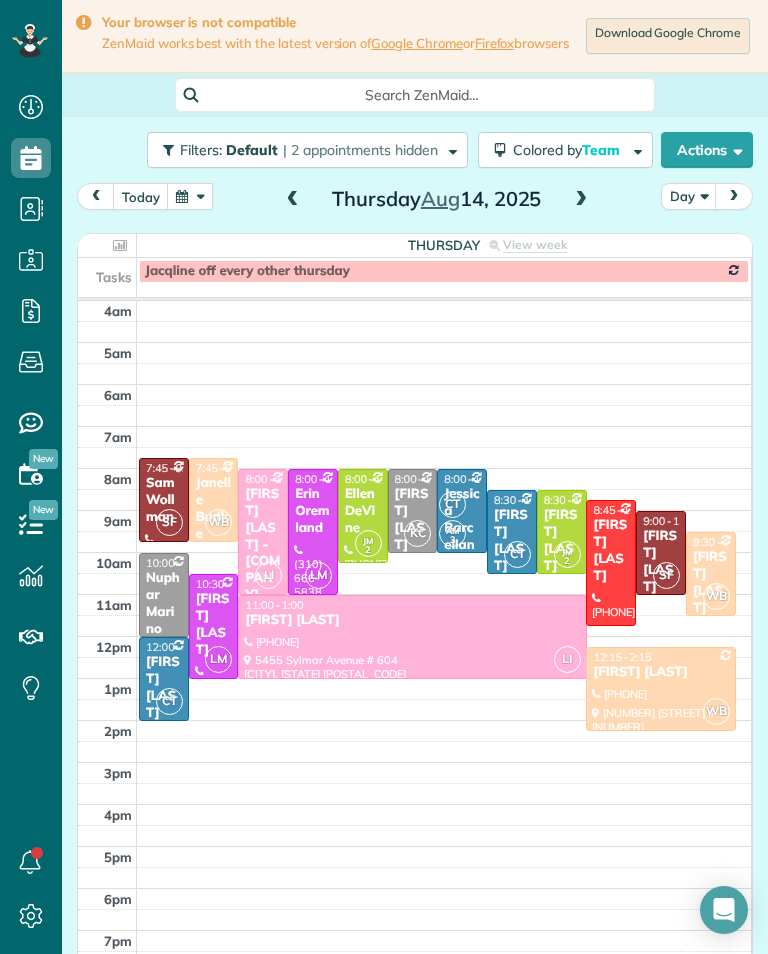 click at bounding box center (581, 200) 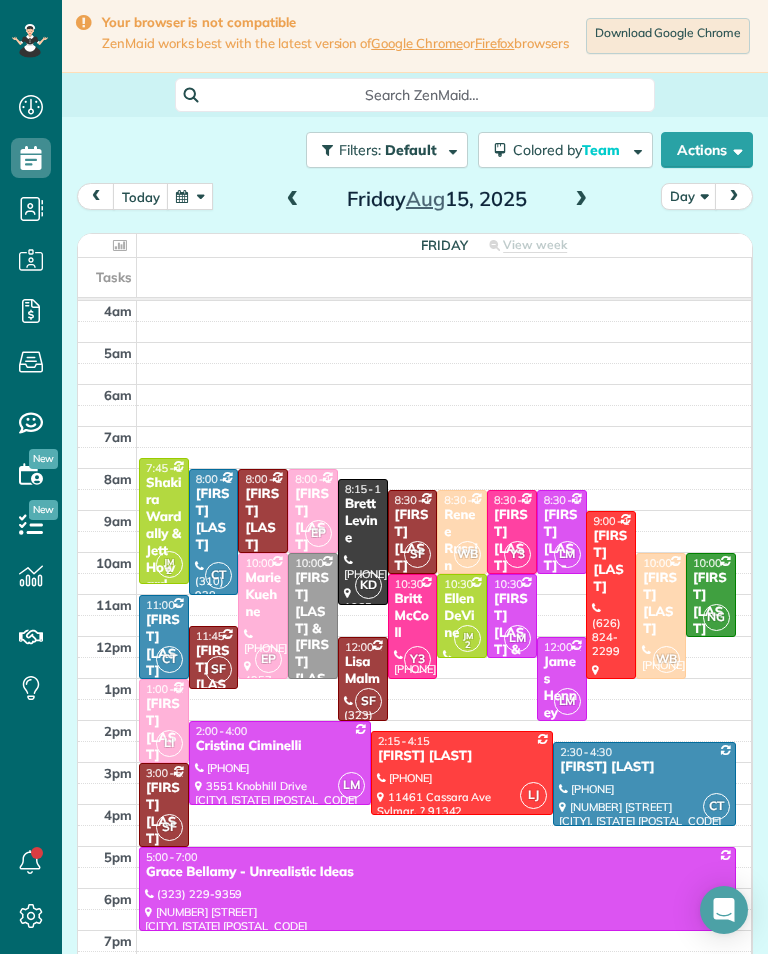 click at bounding box center [293, 200] 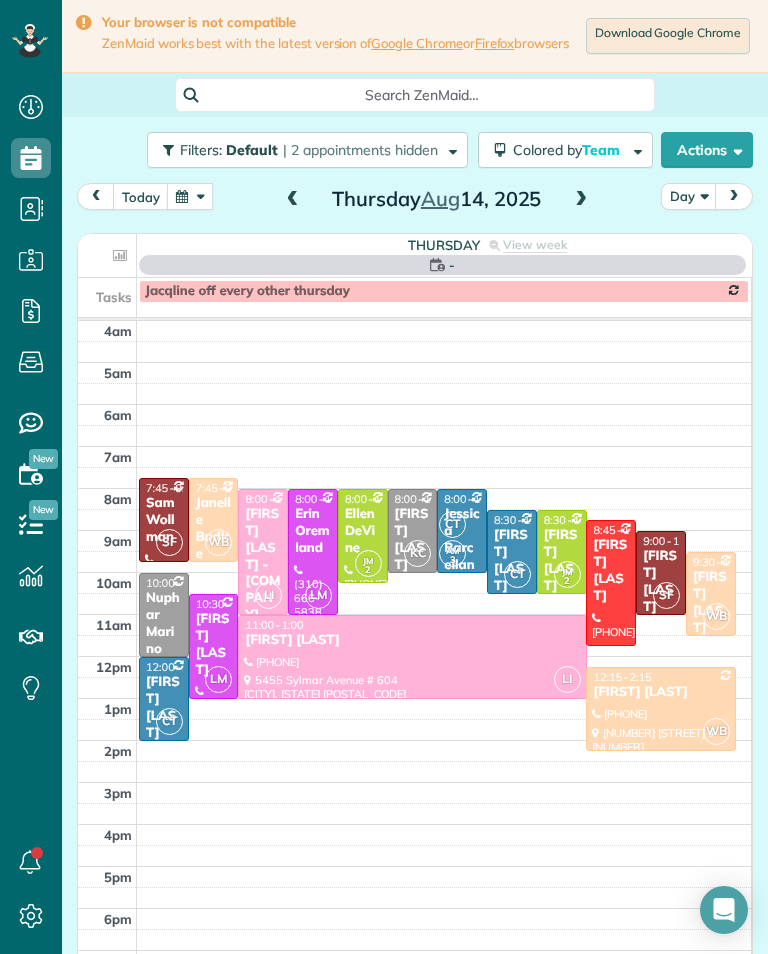 click at bounding box center (190, 196) 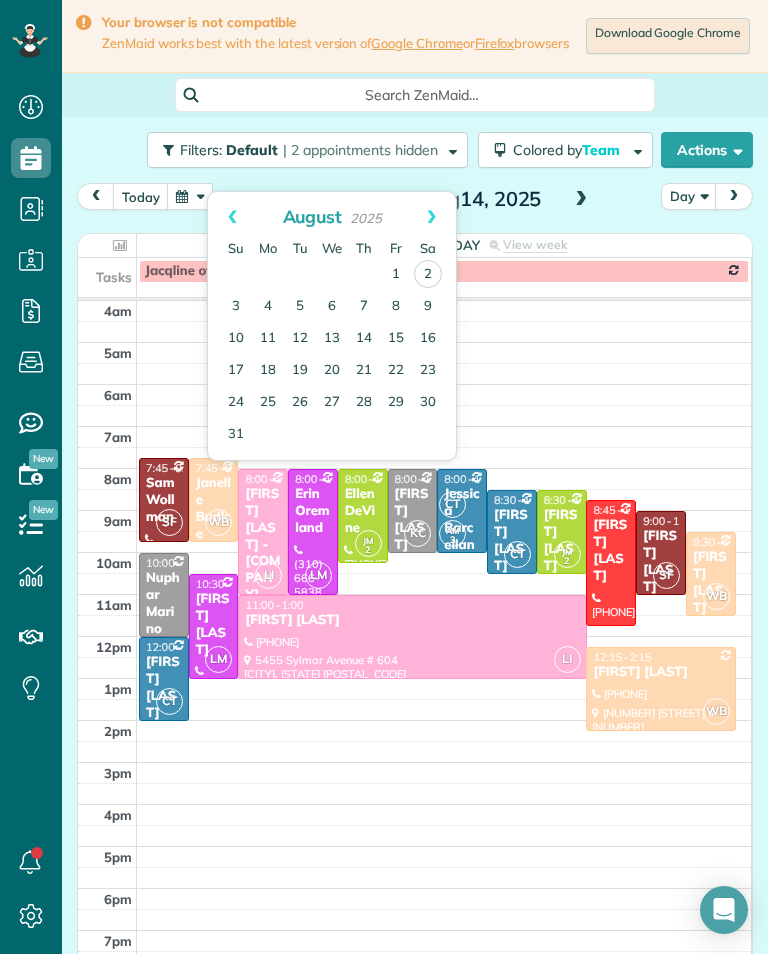 click on "4" at bounding box center [268, 307] 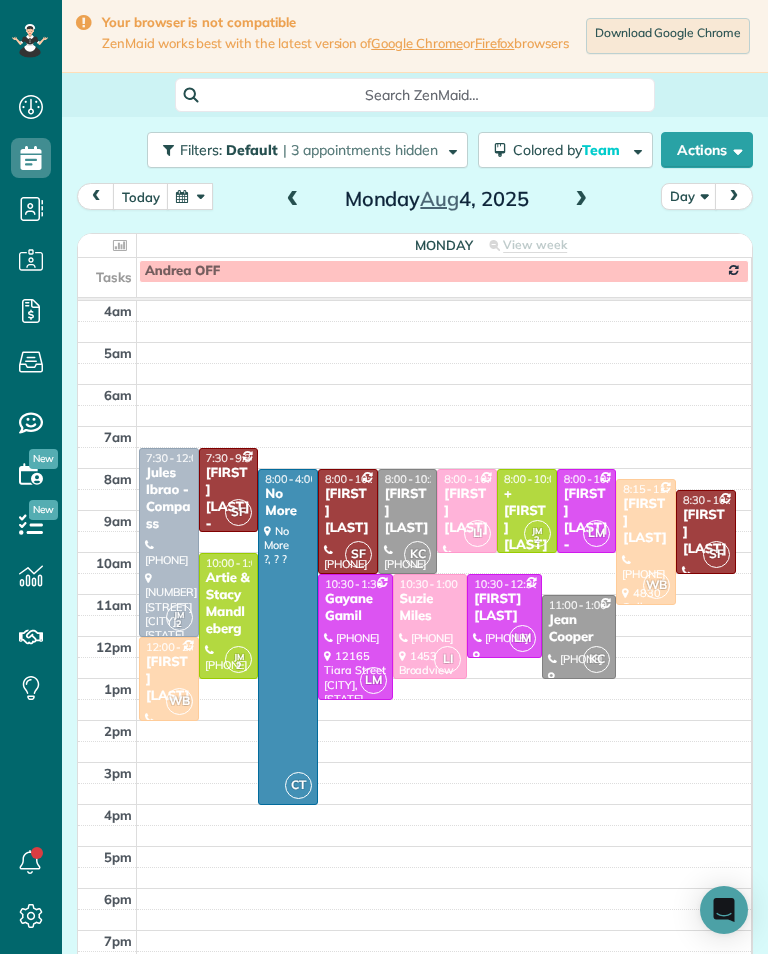 scroll, scrollTop: 985, scrollLeft: 62, axis: both 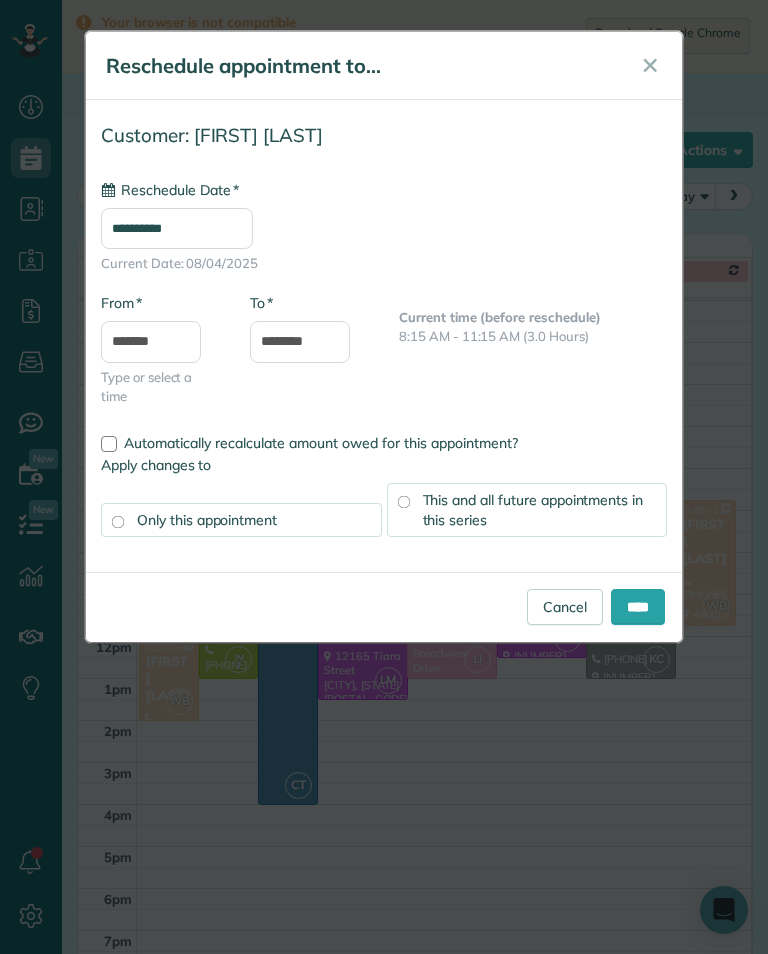 type on "**********" 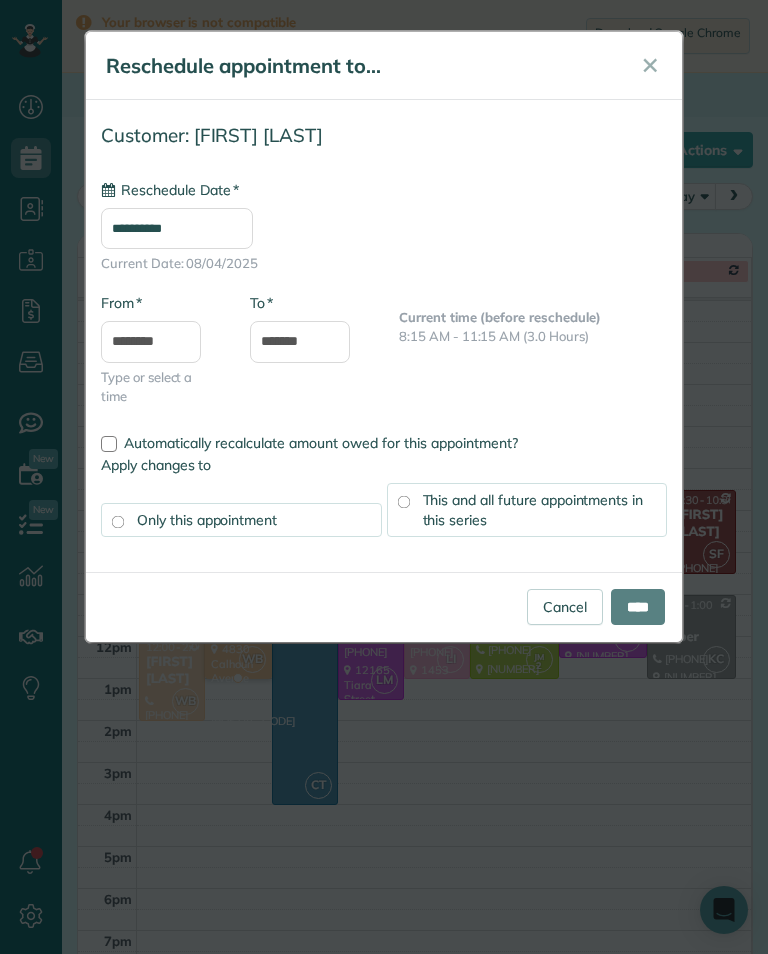 type on "**********" 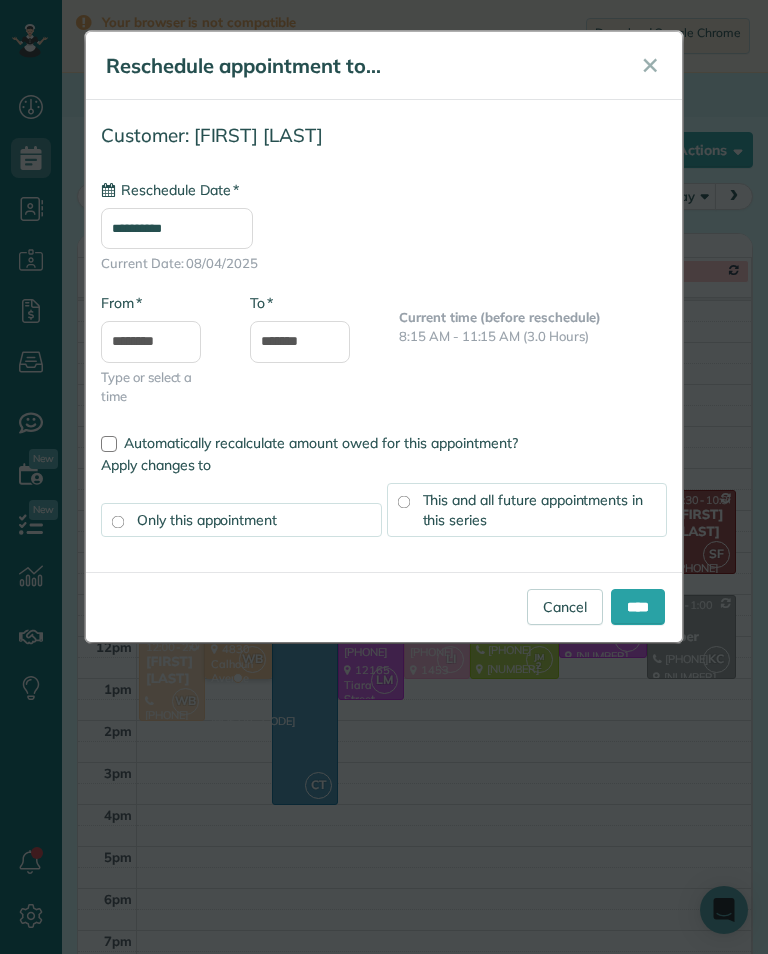 click on "**********" at bounding box center (384, 477) 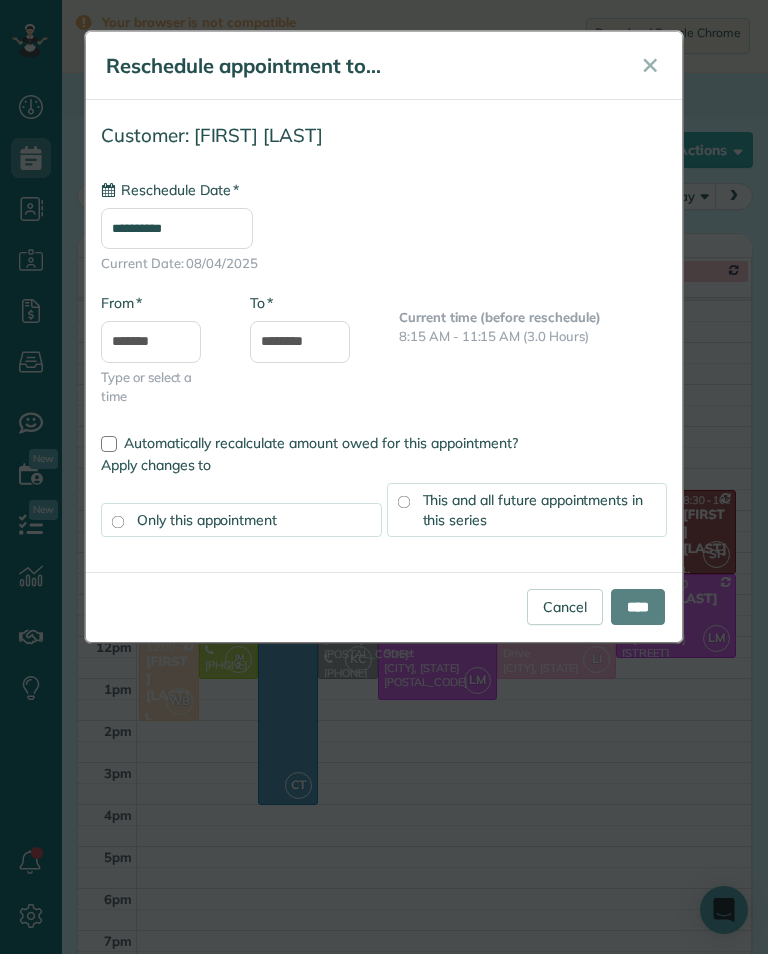 click on "**********" at bounding box center [177, 228] 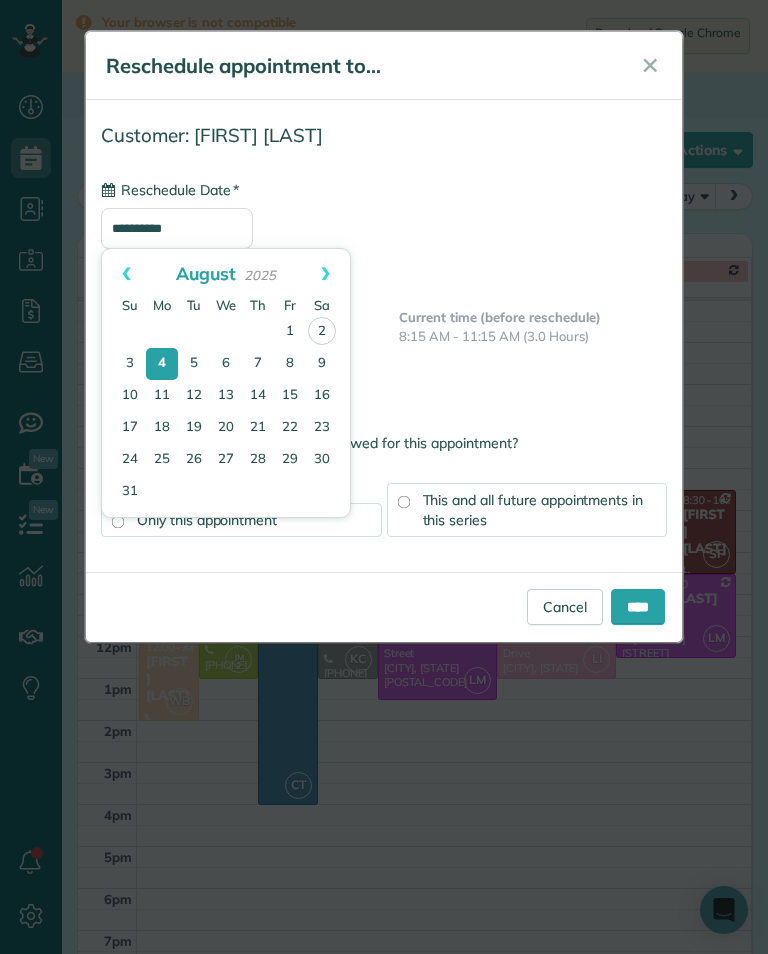 click on "12" at bounding box center [194, 396] 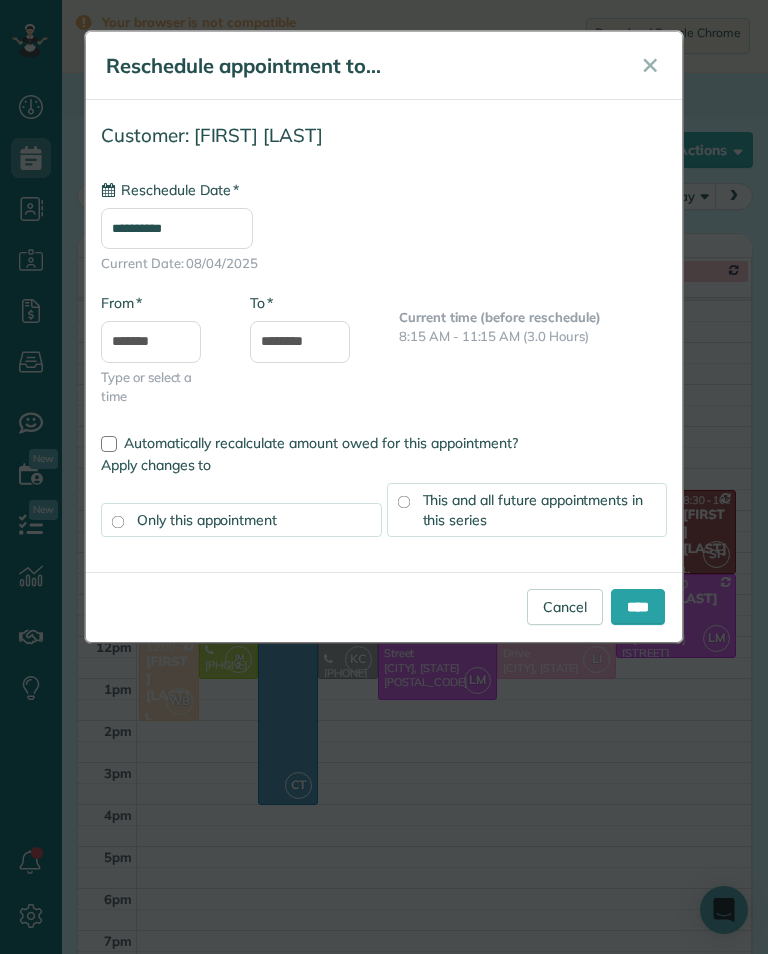 click on "****" at bounding box center [638, 607] 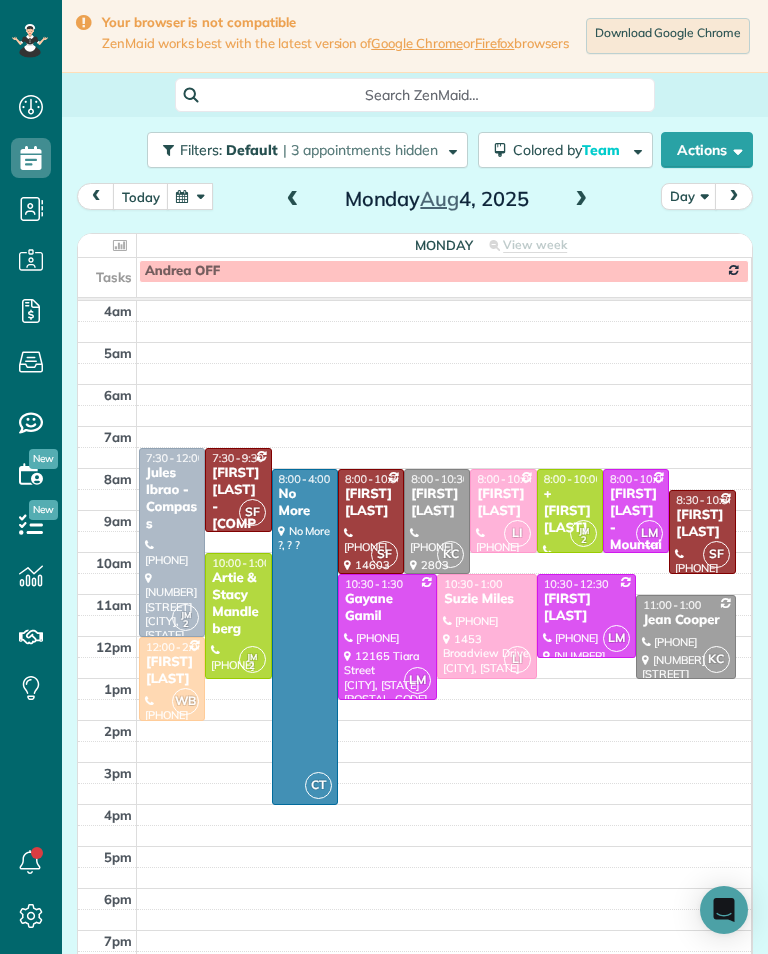 click at bounding box center [581, 200] 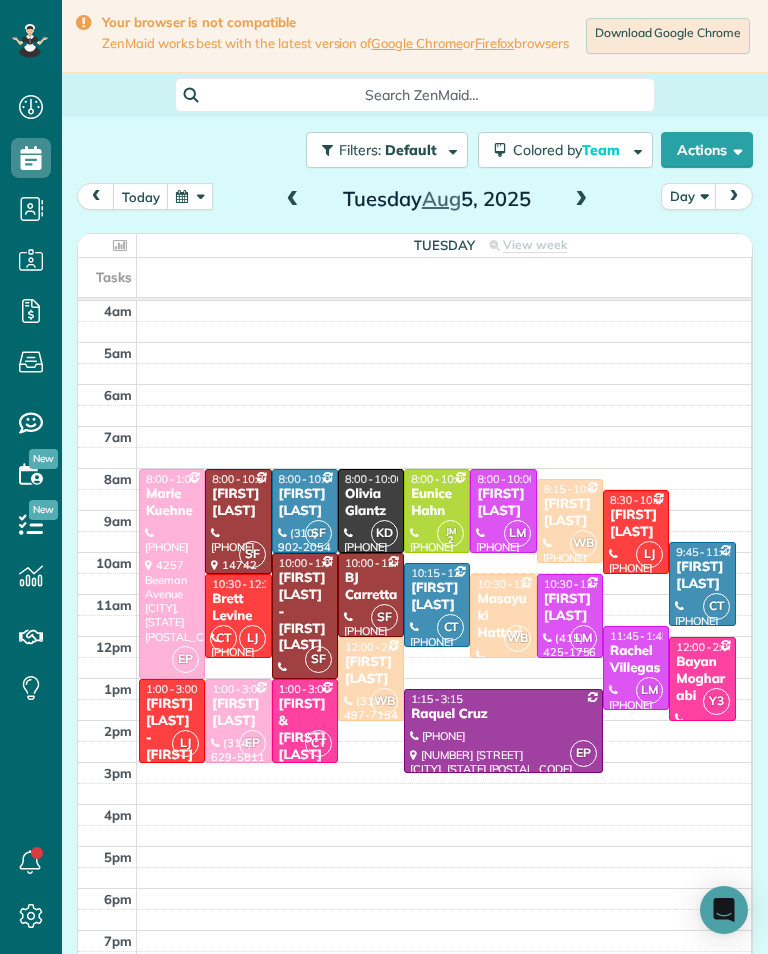 click at bounding box center (293, 200) 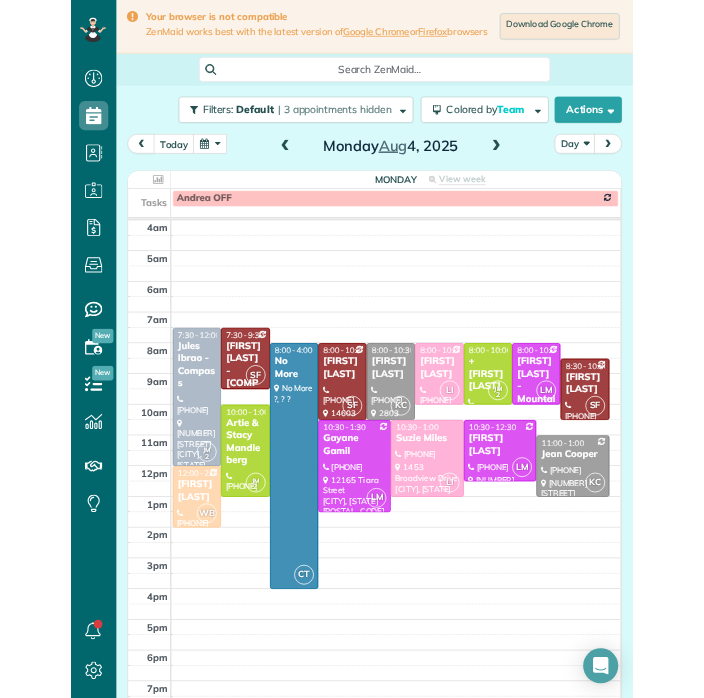 scroll, scrollTop: 31, scrollLeft: 0, axis: vertical 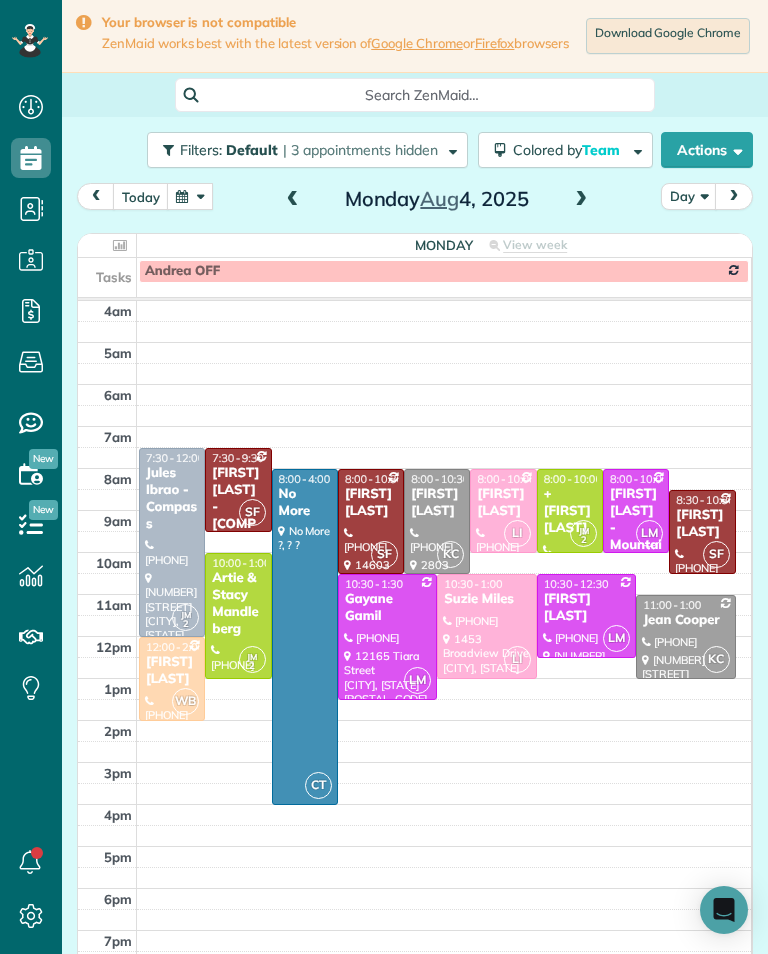 click at bounding box center (581, 200) 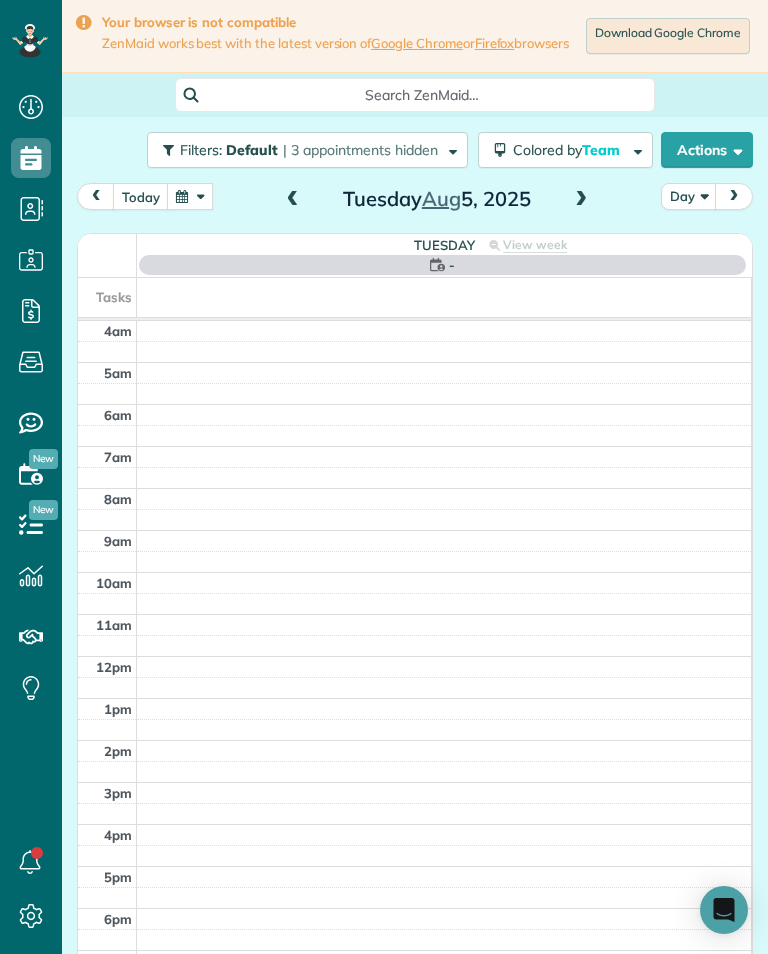 click at bounding box center [581, 200] 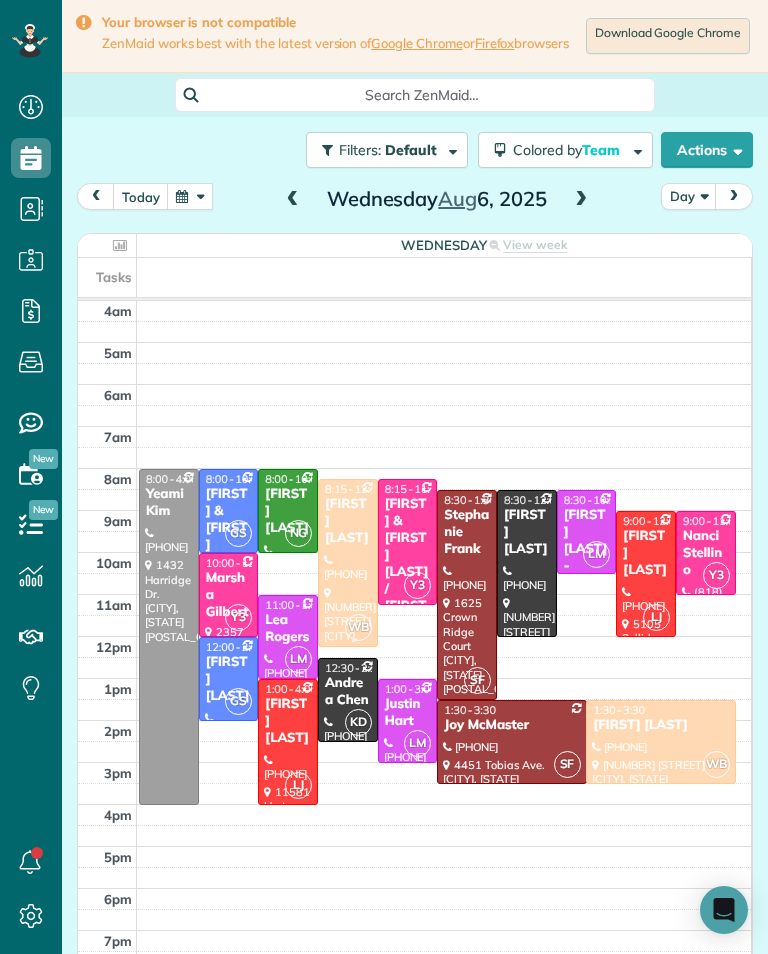 scroll, scrollTop: 985, scrollLeft: 62, axis: both 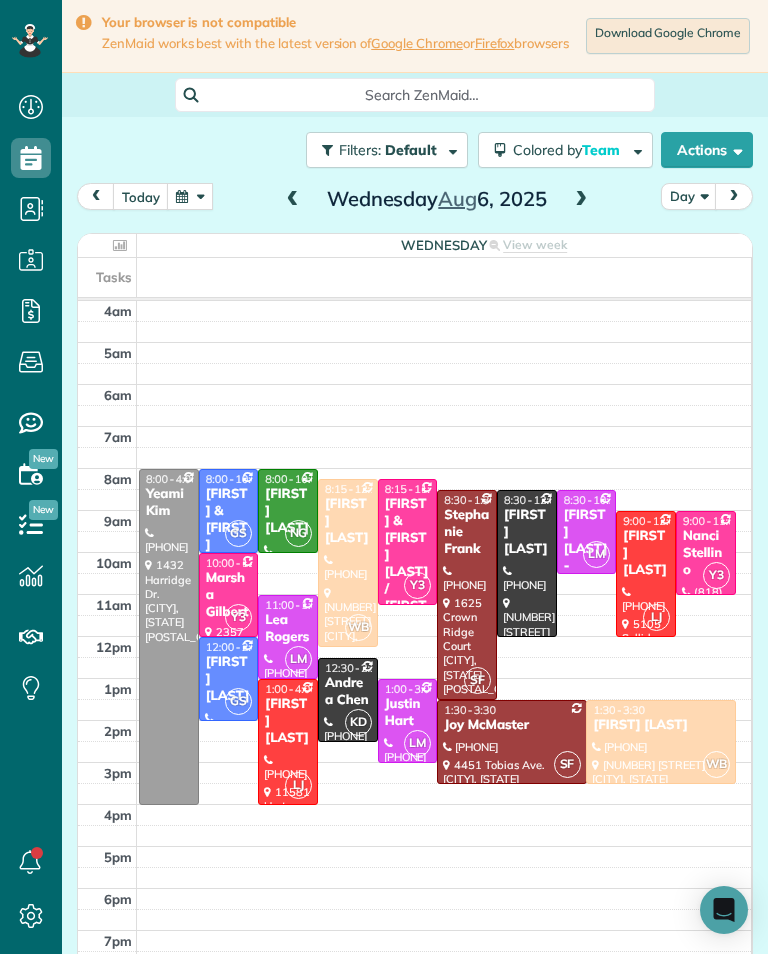 click at bounding box center [293, 200] 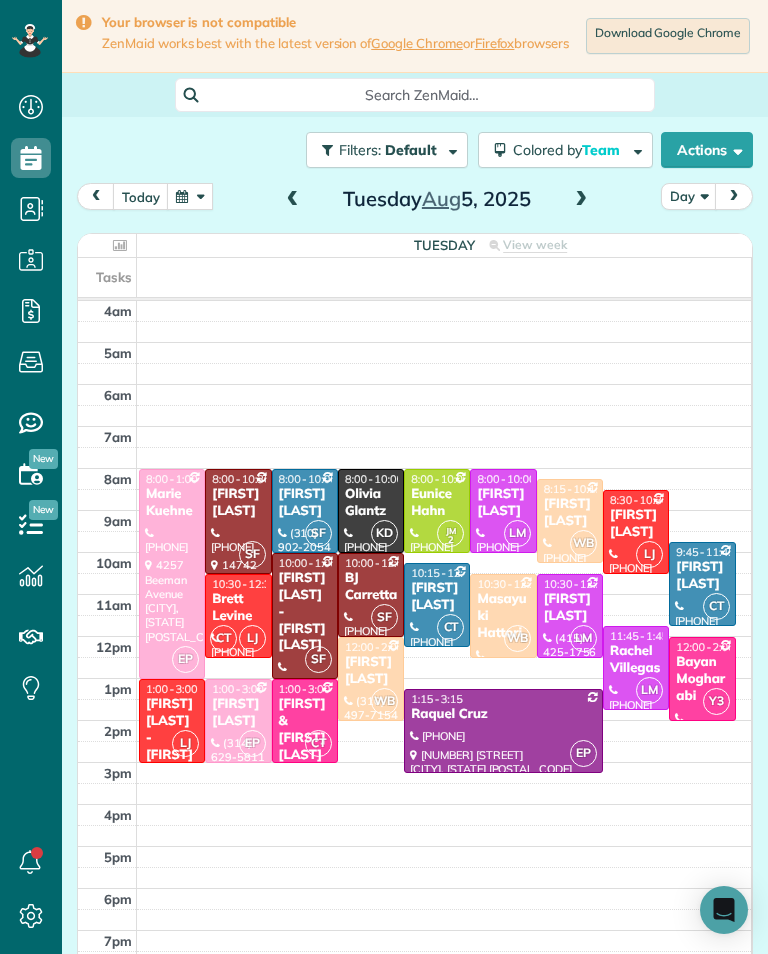 click at bounding box center [581, 200] 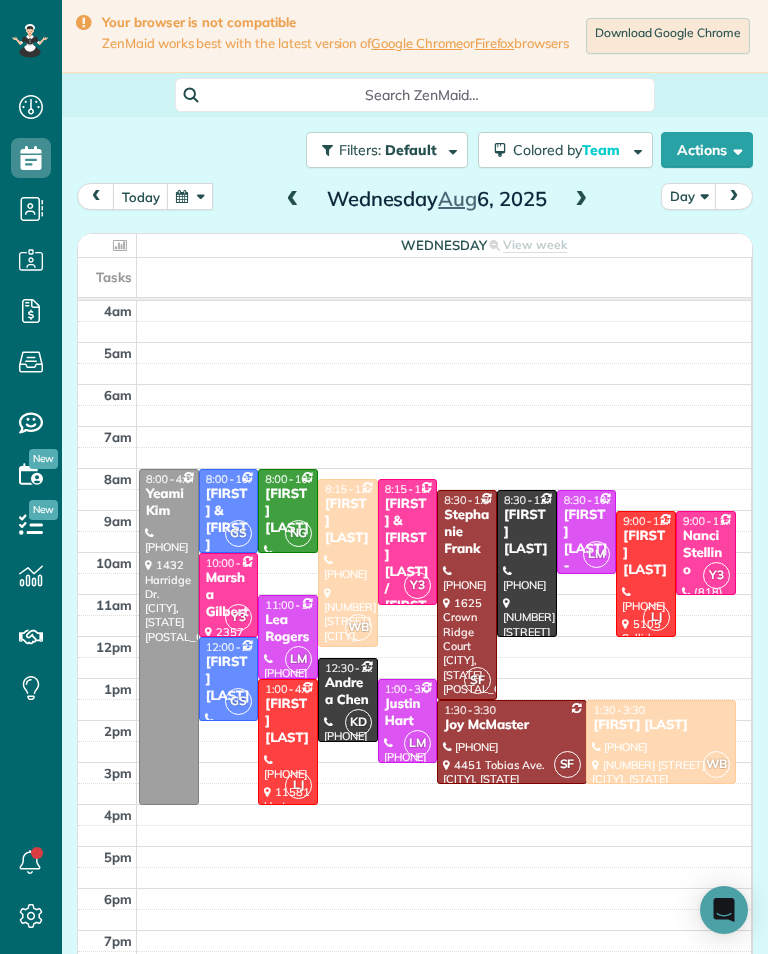 click at bounding box center [581, 200] 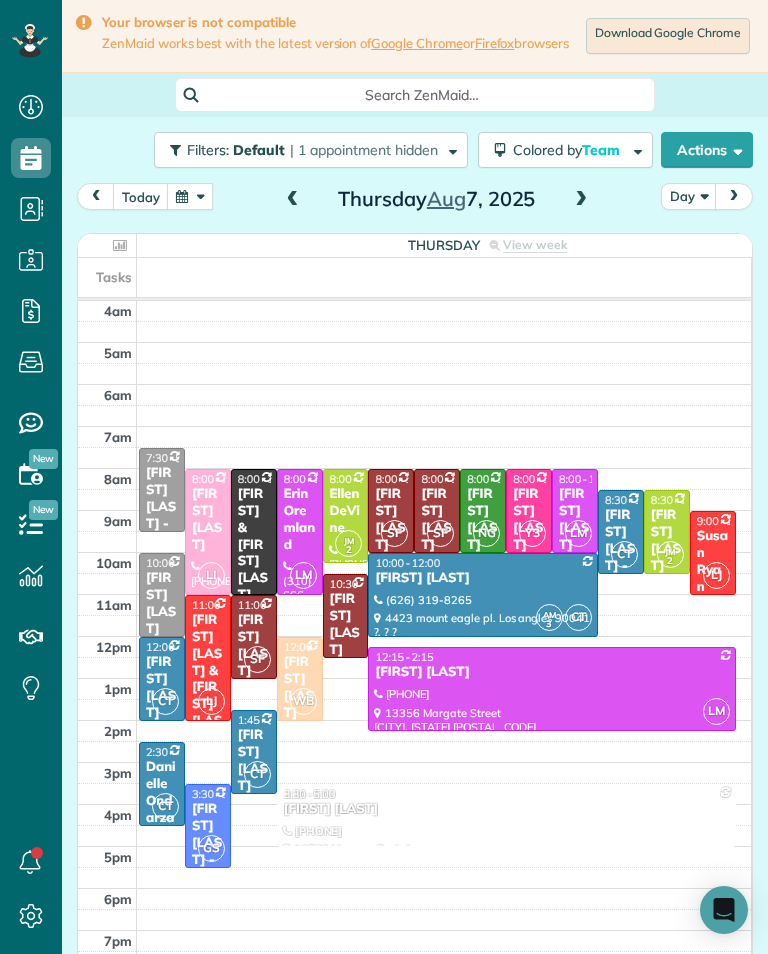 click at bounding box center [581, 200] 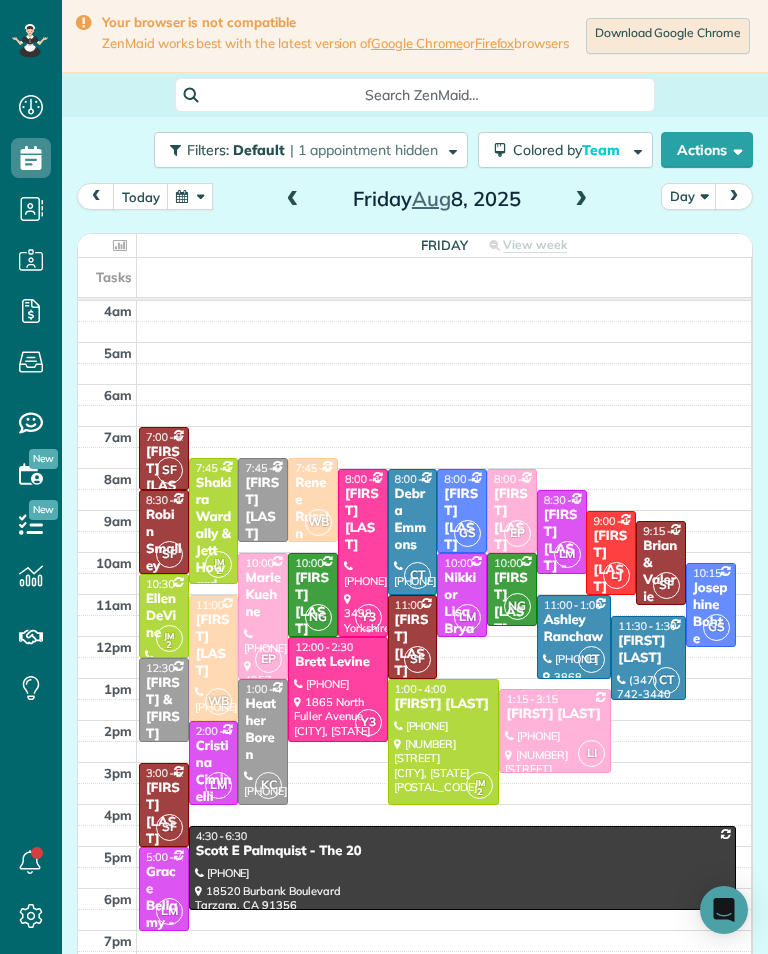 click at bounding box center (581, 200) 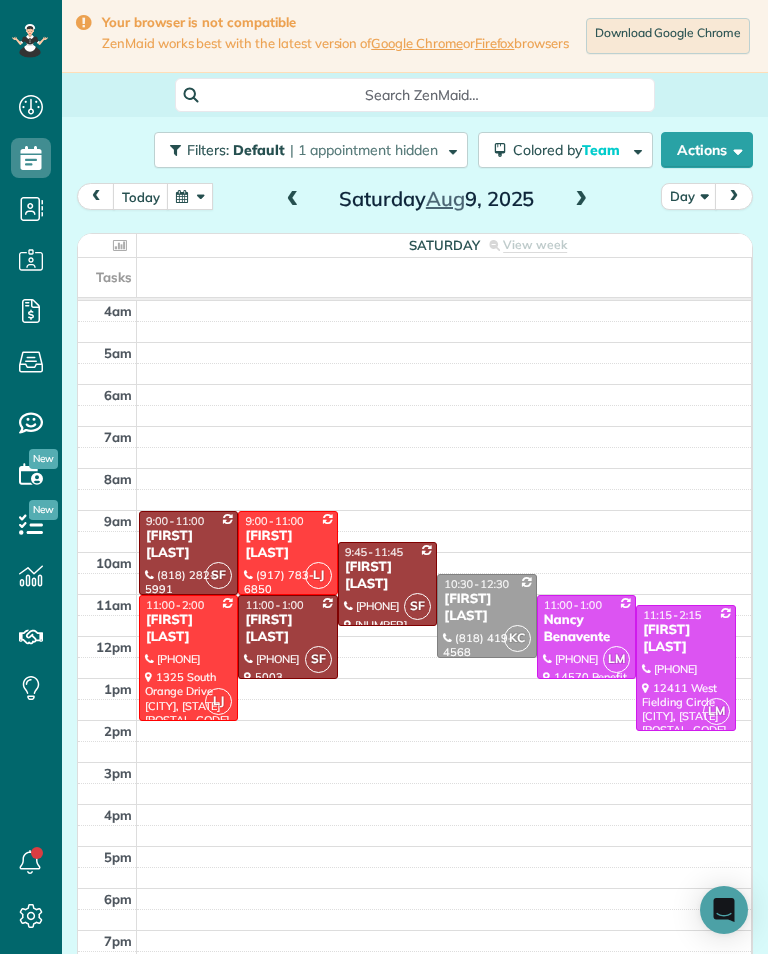 click at bounding box center [190, 196] 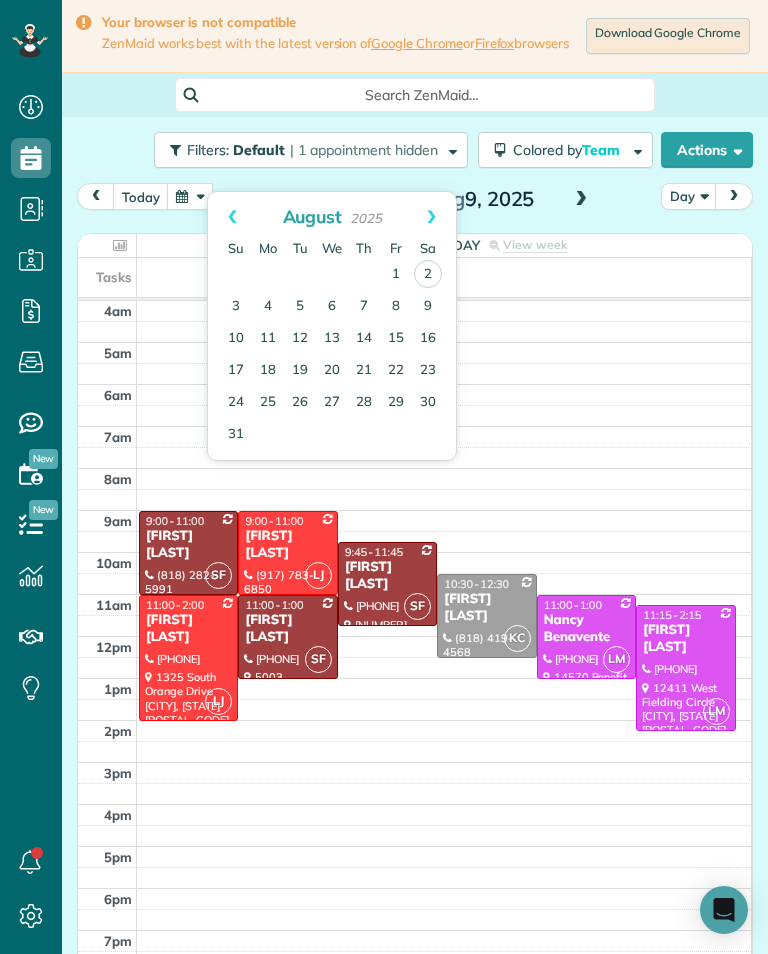 click on "4" at bounding box center (268, 307) 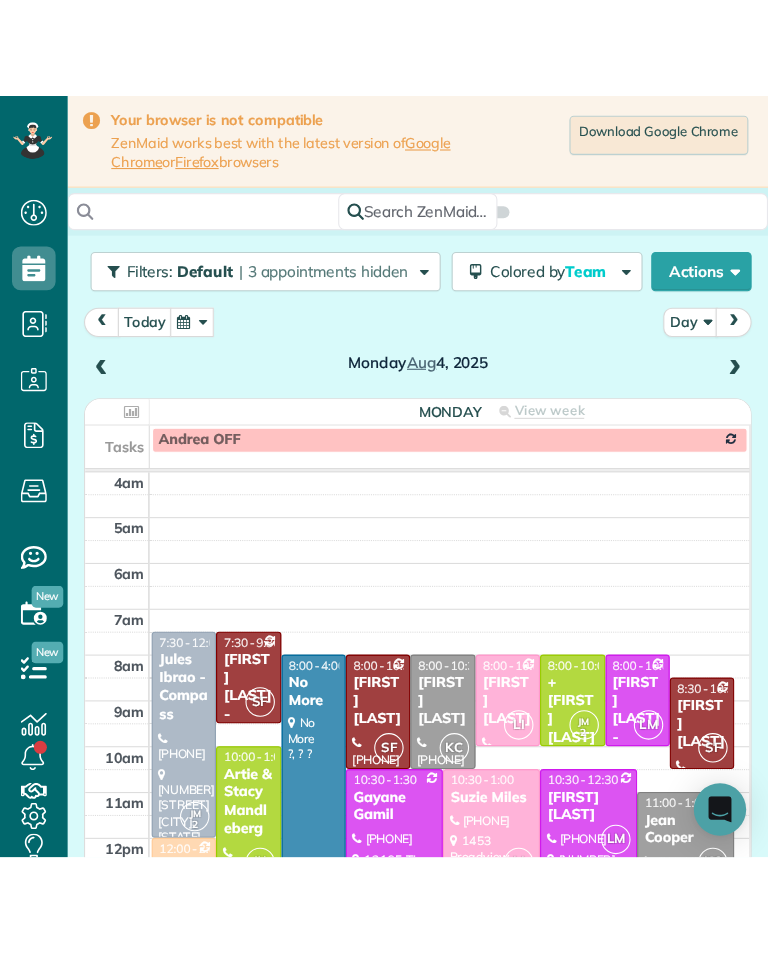 scroll, scrollTop: 26, scrollLeft: 0, axis: vertical 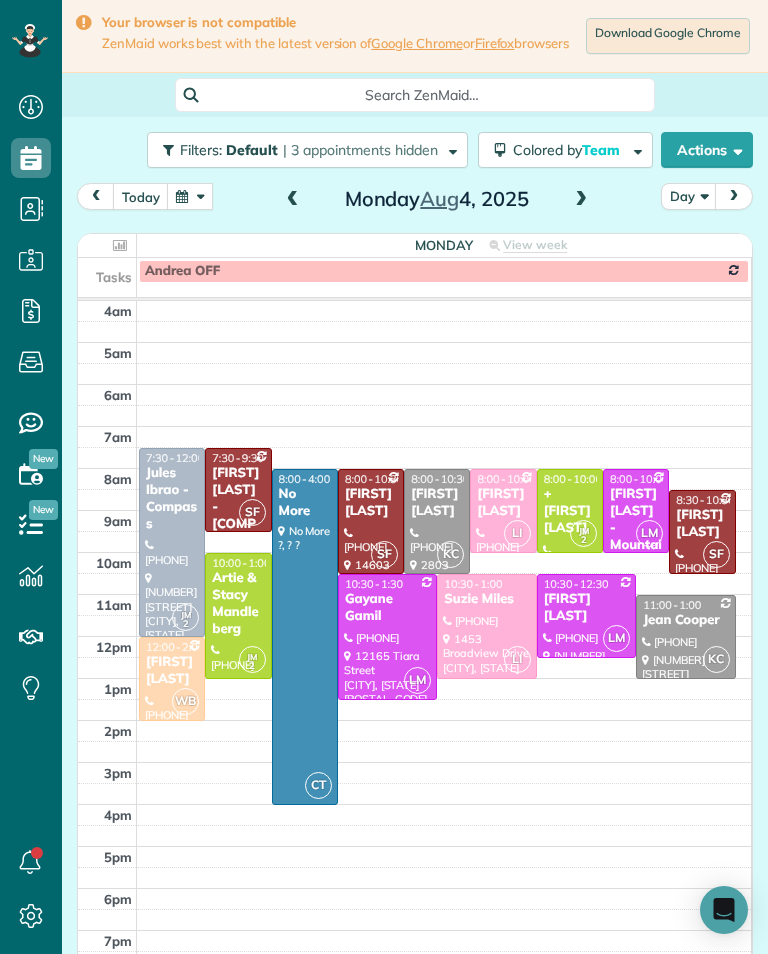 click at bounding box center [190, 196] 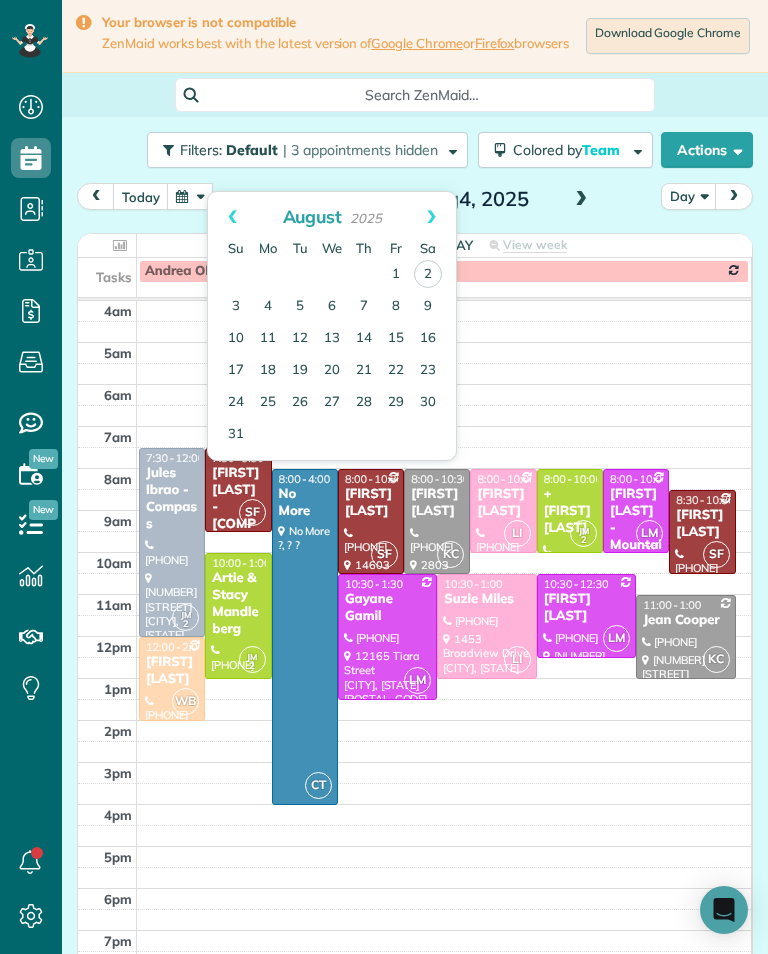 click on "2" at bounding box center [428, 274] 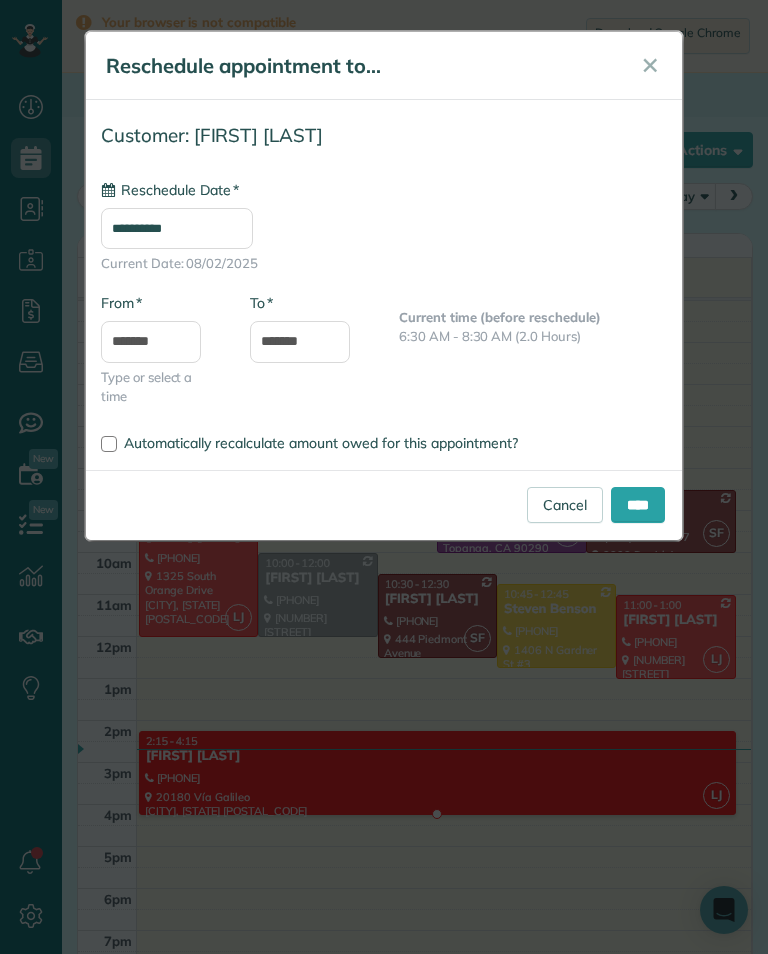 click on "**********" at bounding box center (177, 228) 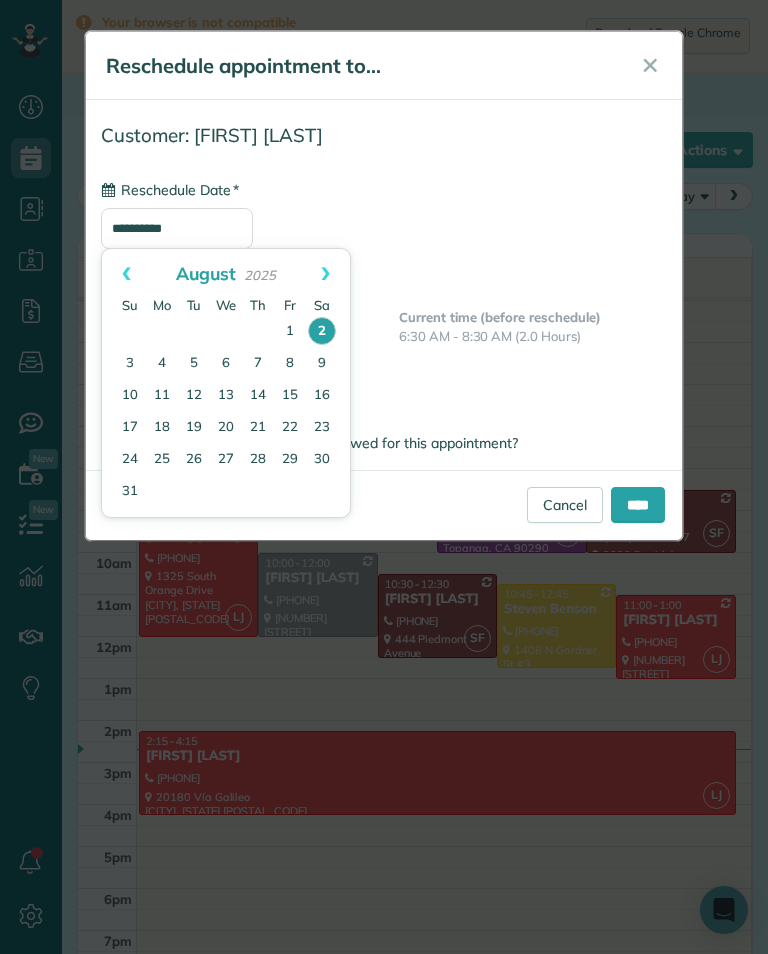 click on "6" at bounding box center [226, 364] 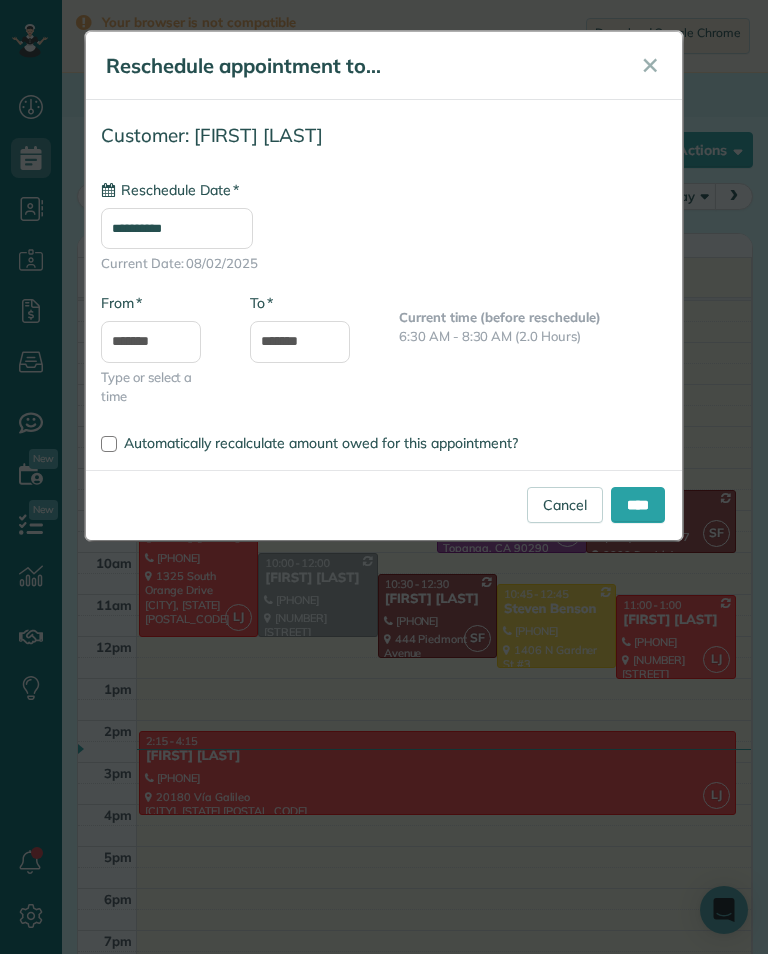 click on "****" at bounding box center (638, 505) 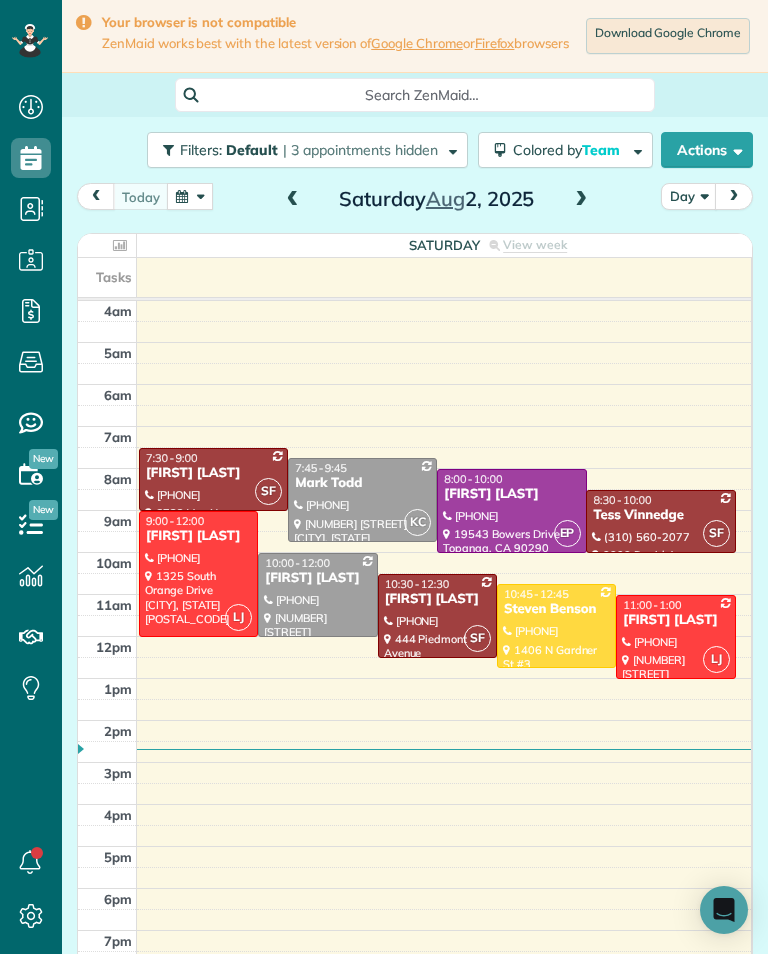 click at bounding box center (190, 196) 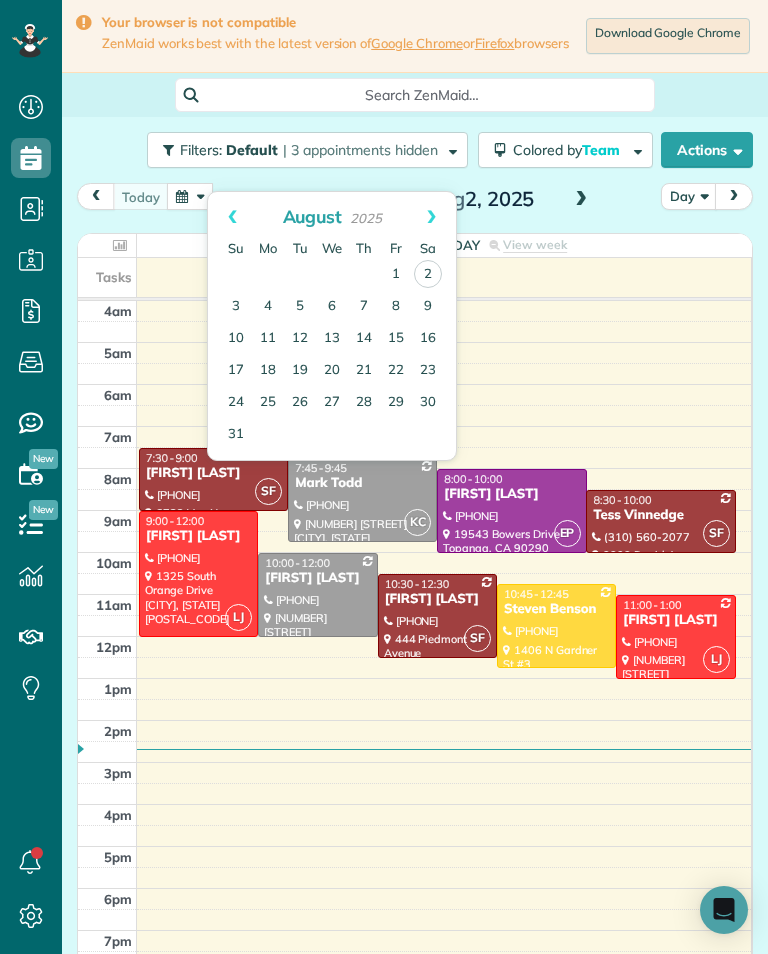click on "6" at bounding box center (332, 307) 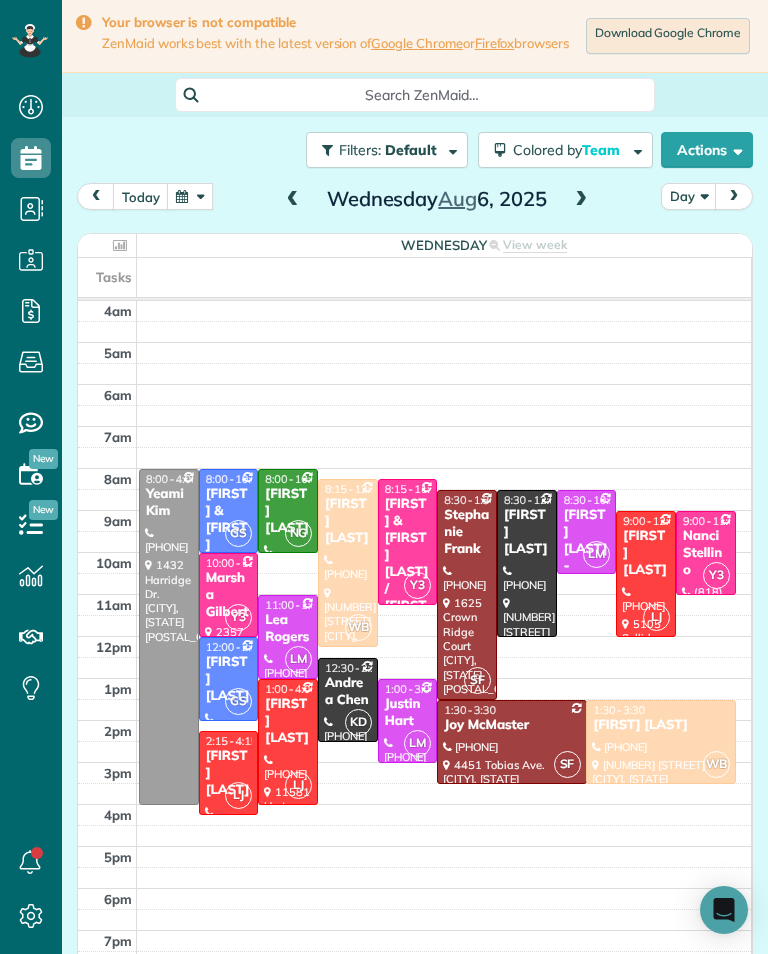 click on "[FIRST] [LAST]" at bounding box center (229, 773) 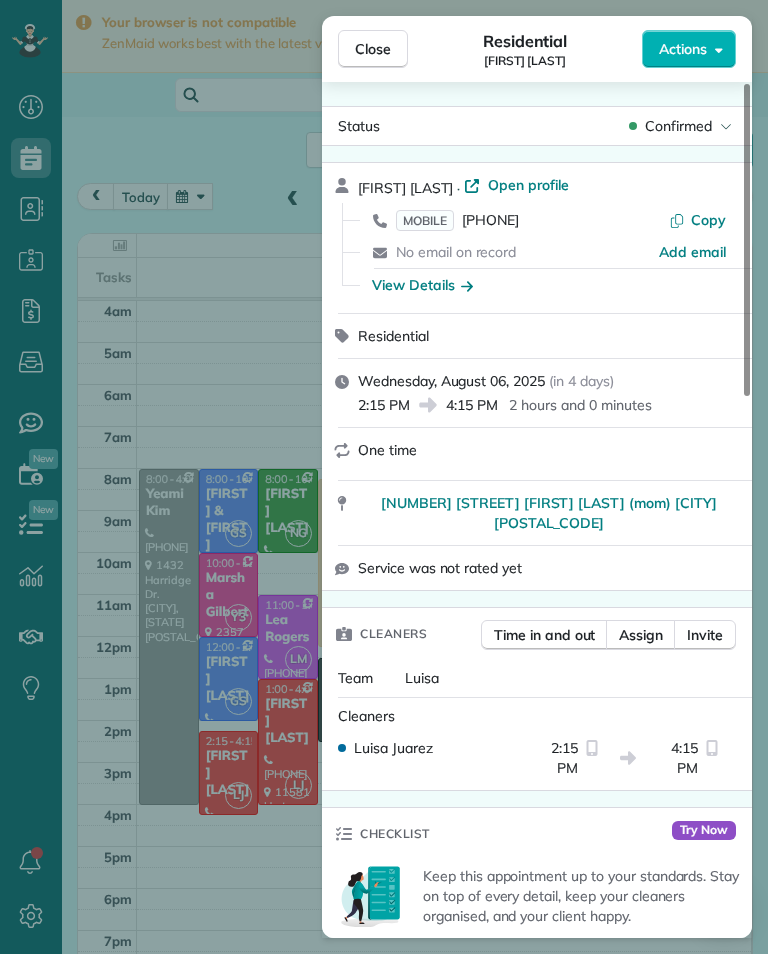 click on "Assign" at bounding box center [641, 635] 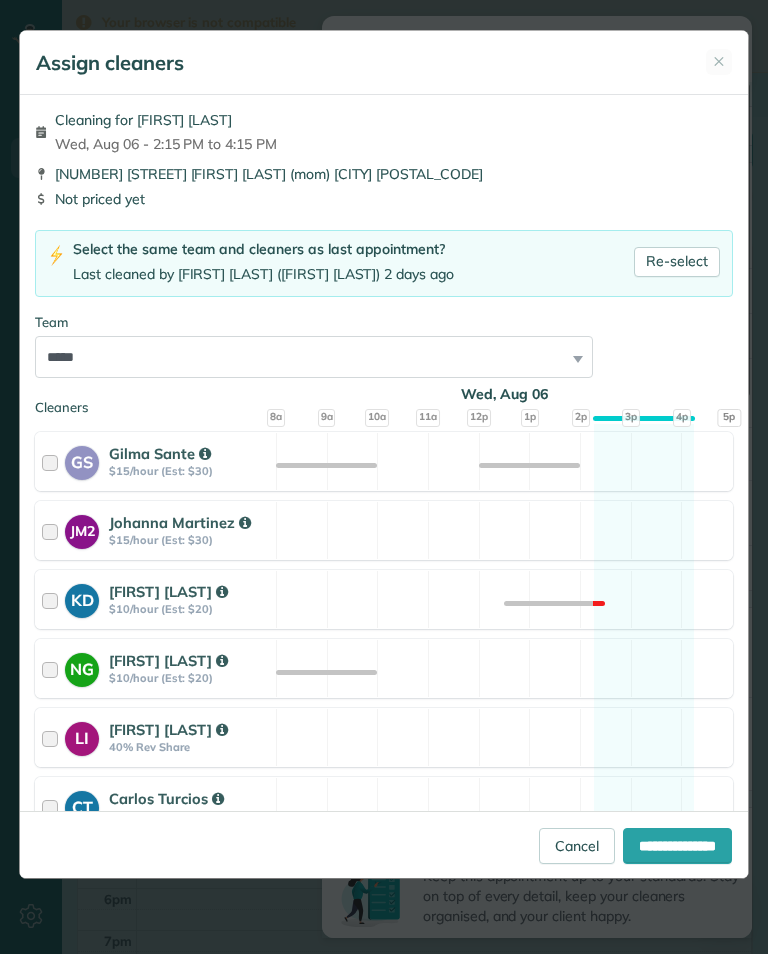 click on "Re-select" at bounding box center (677, 262) 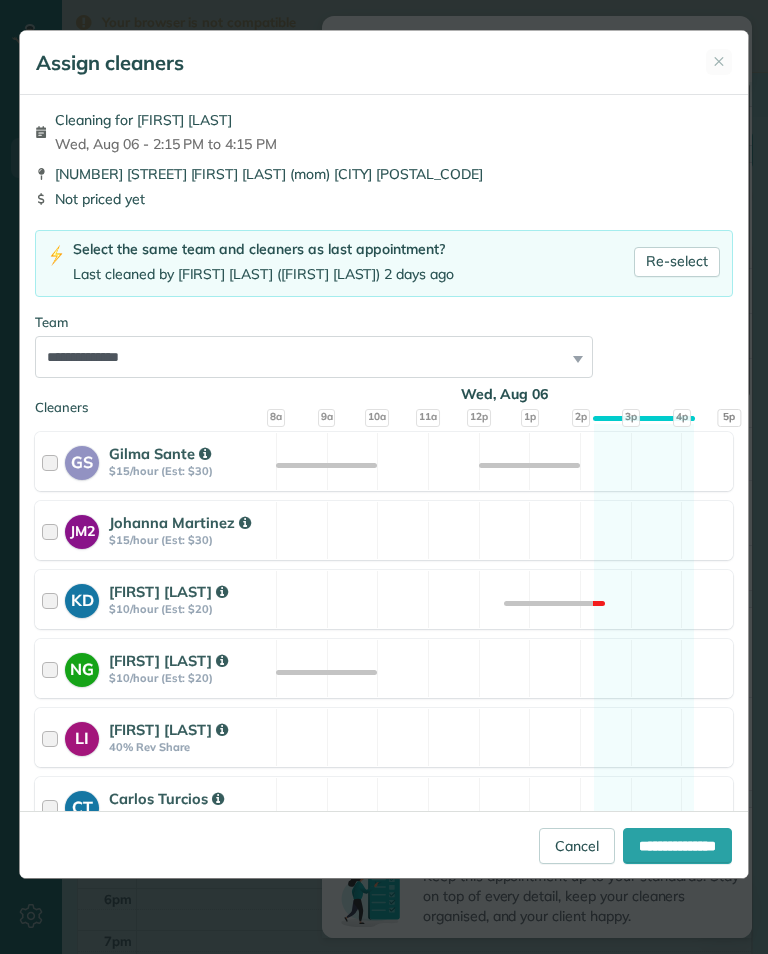 scroll, scrollTop: 0, scrollLeft: 0, axis: both 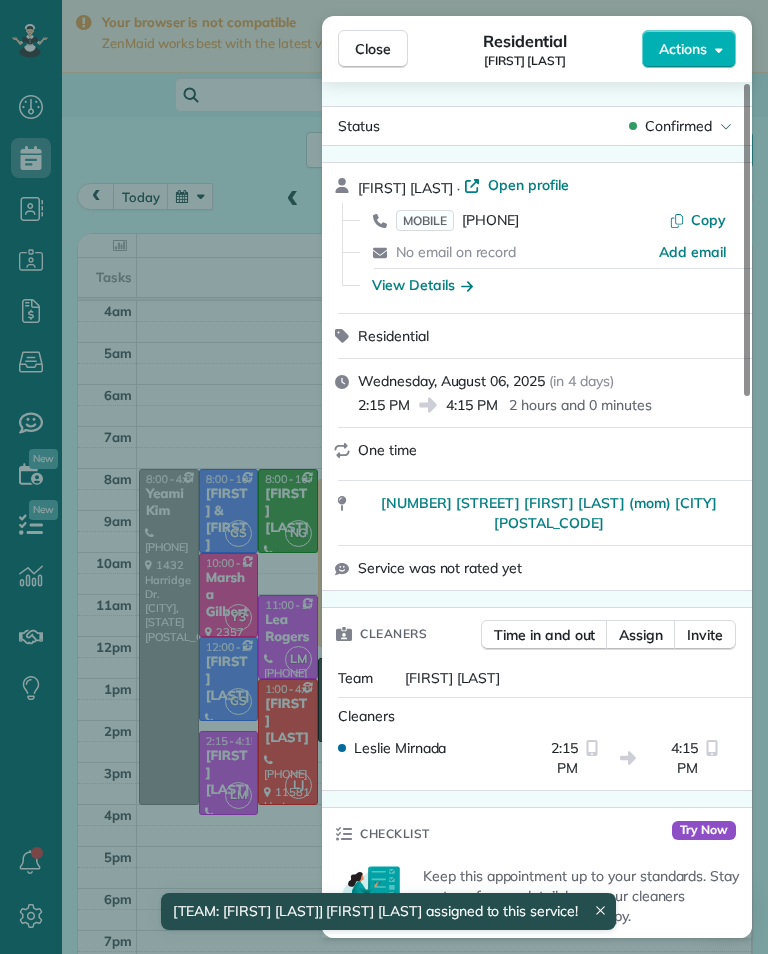 click on "**********" at bounding box center [384, 477] 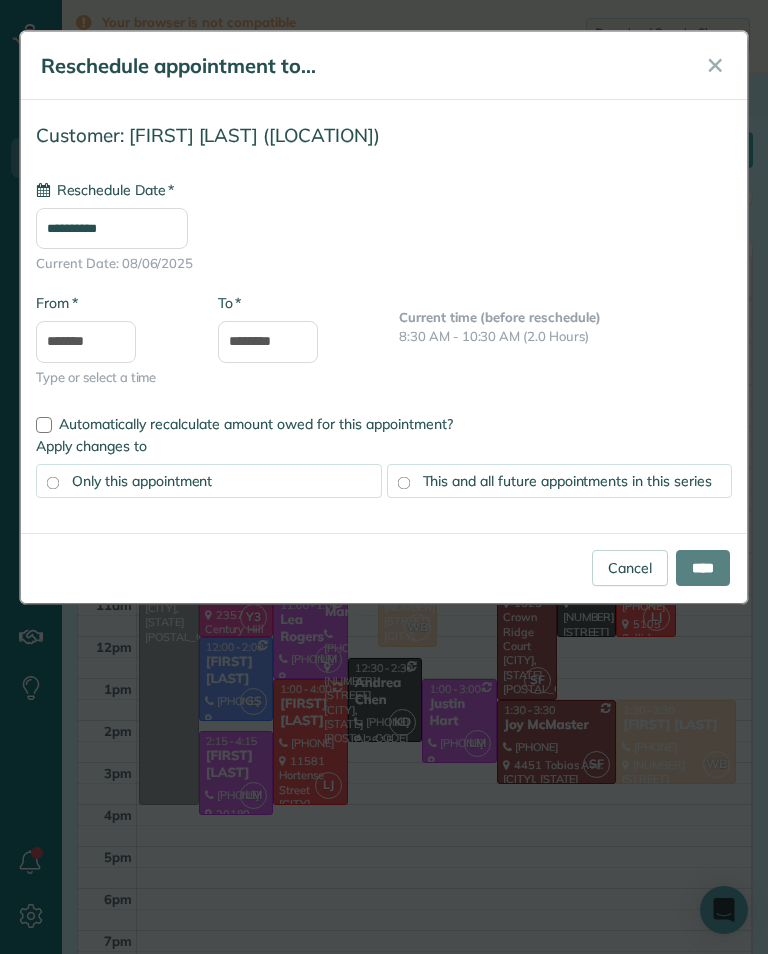 type on "**********" 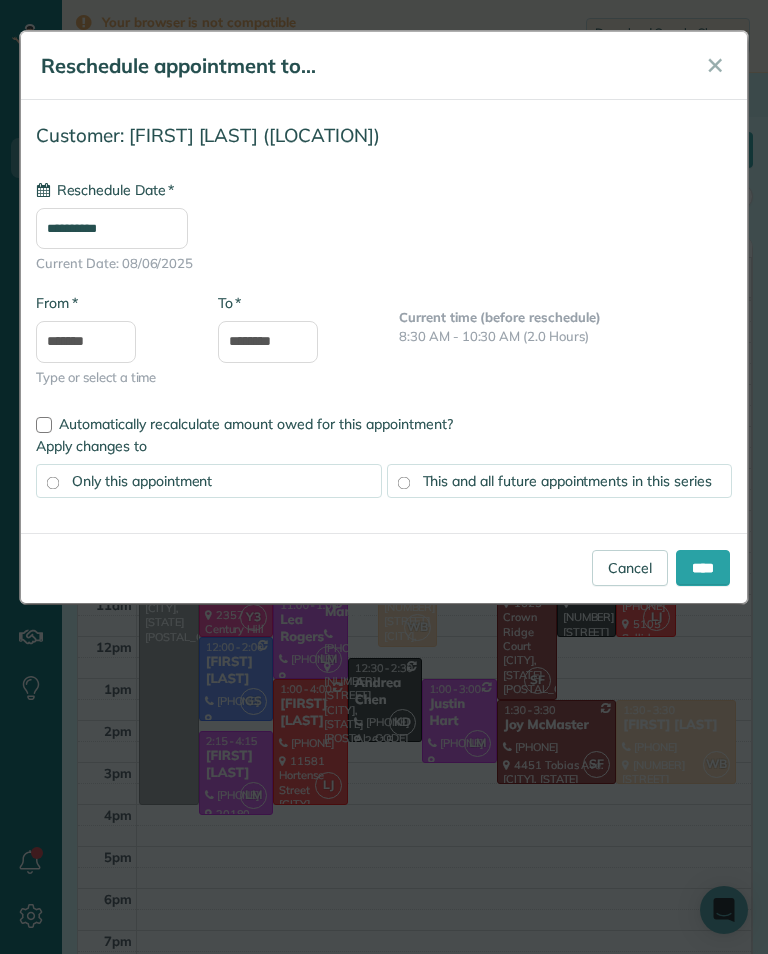 click on "****" at bounding box center [703, 568] 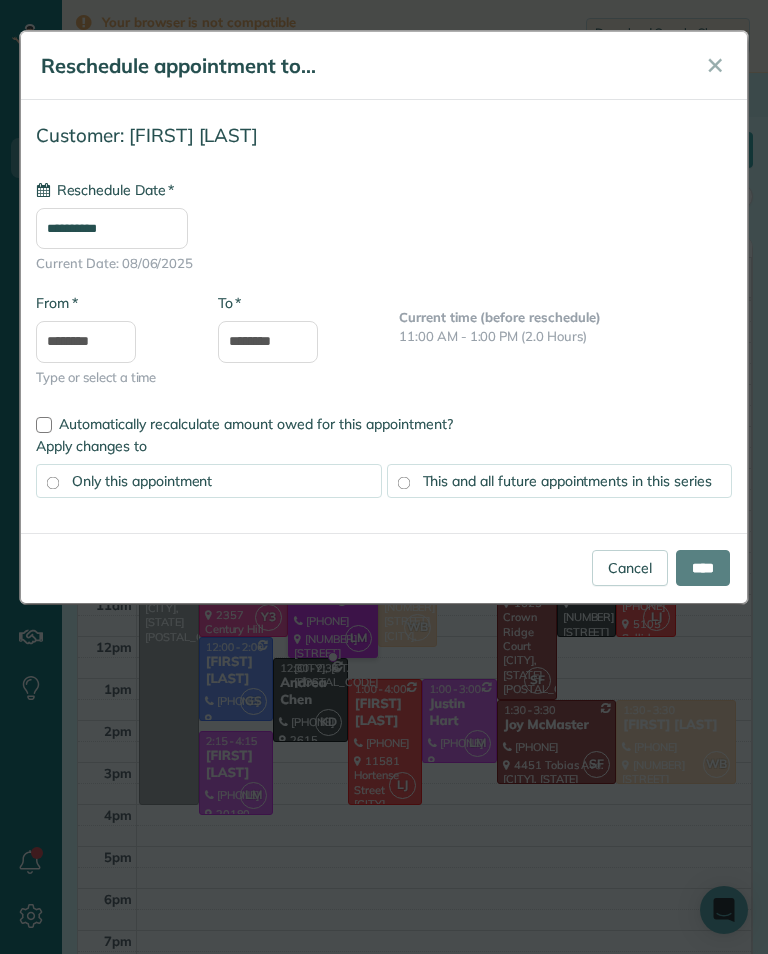 type on "**********" 